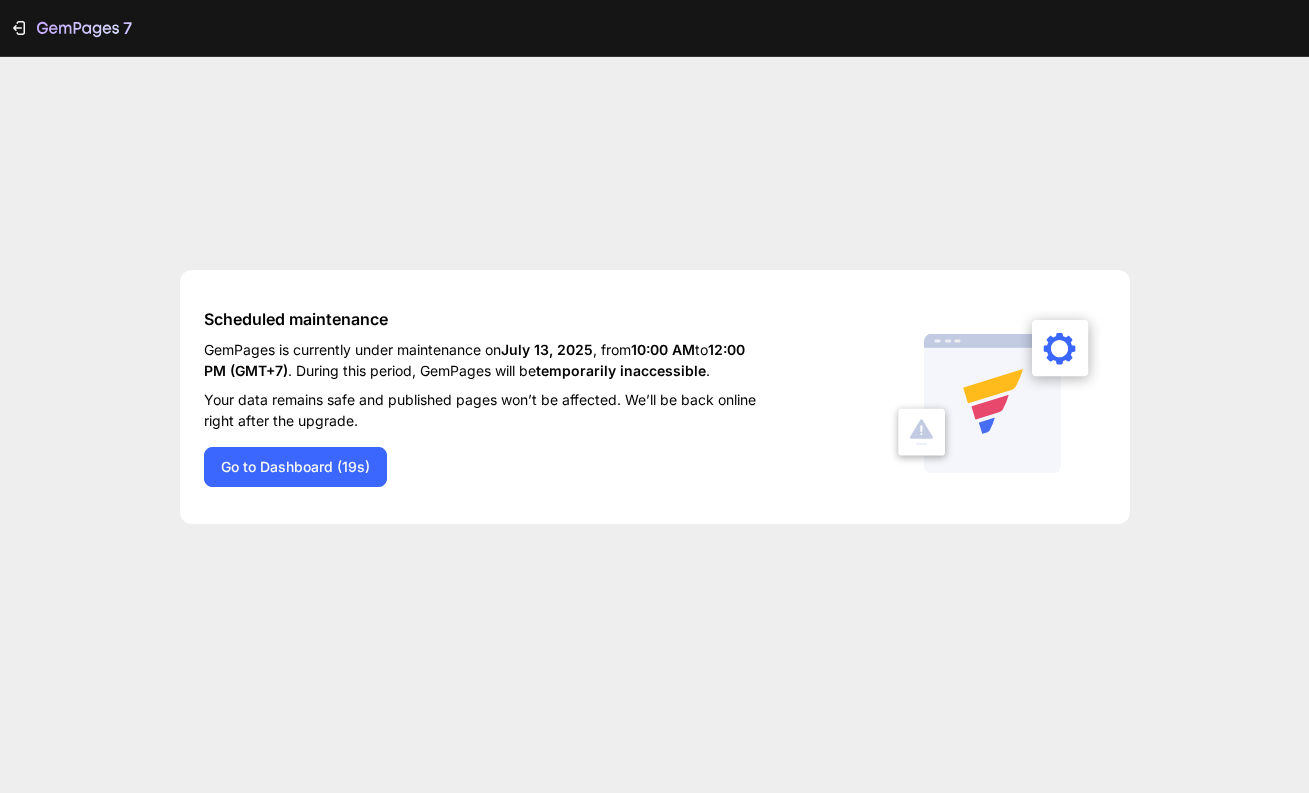 scroll, scrollTop: 0, scrollLeft: 0, axis: both 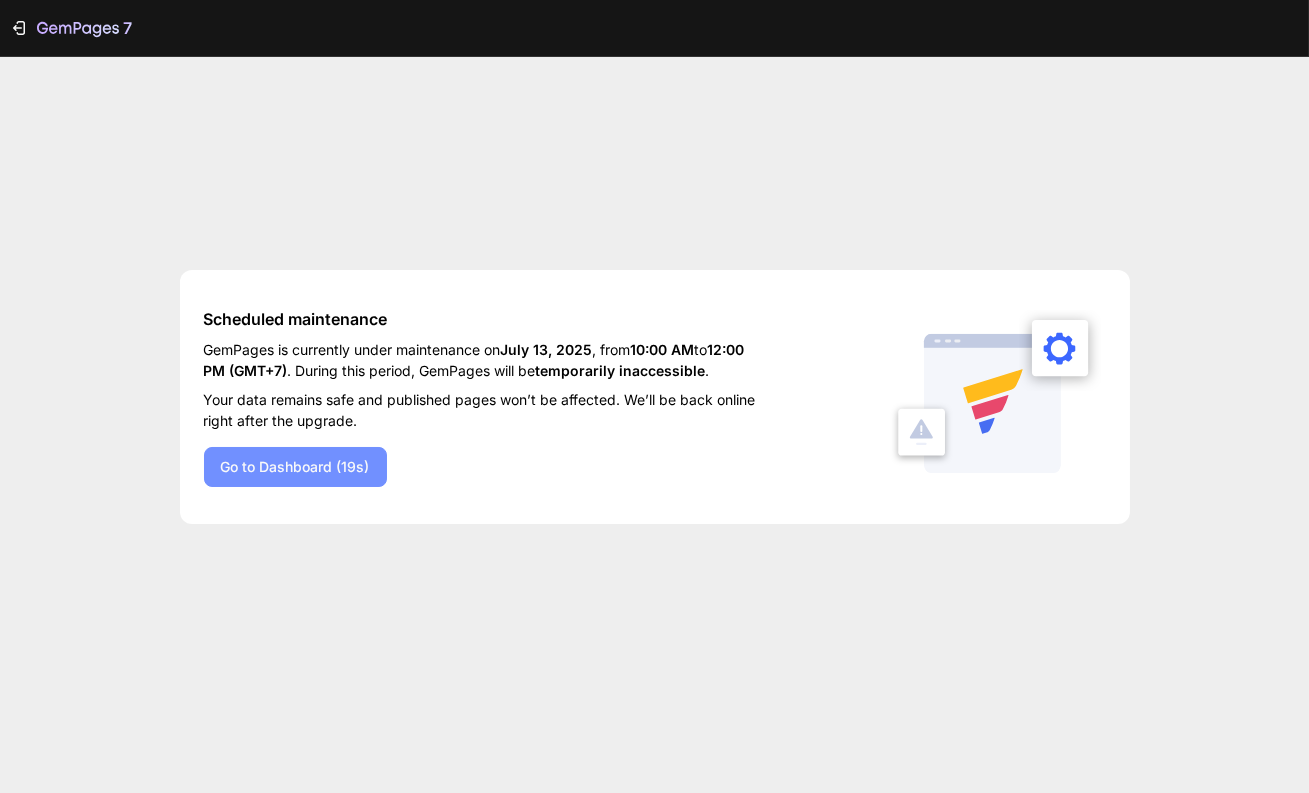 click on "Go to Dashboard (19s)" at bounding box center [295, 467] 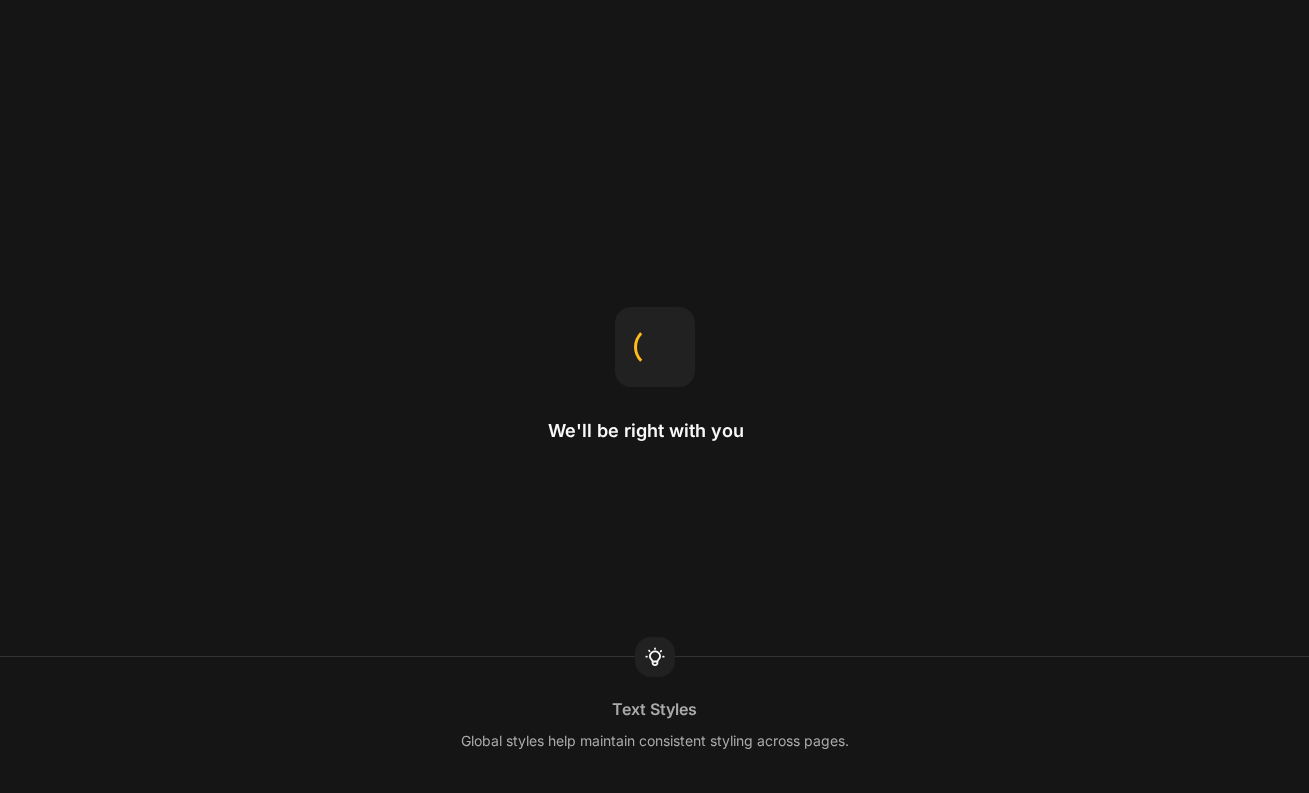 scroll, scrollTop: 0, scrollLeft: 0, axis: both 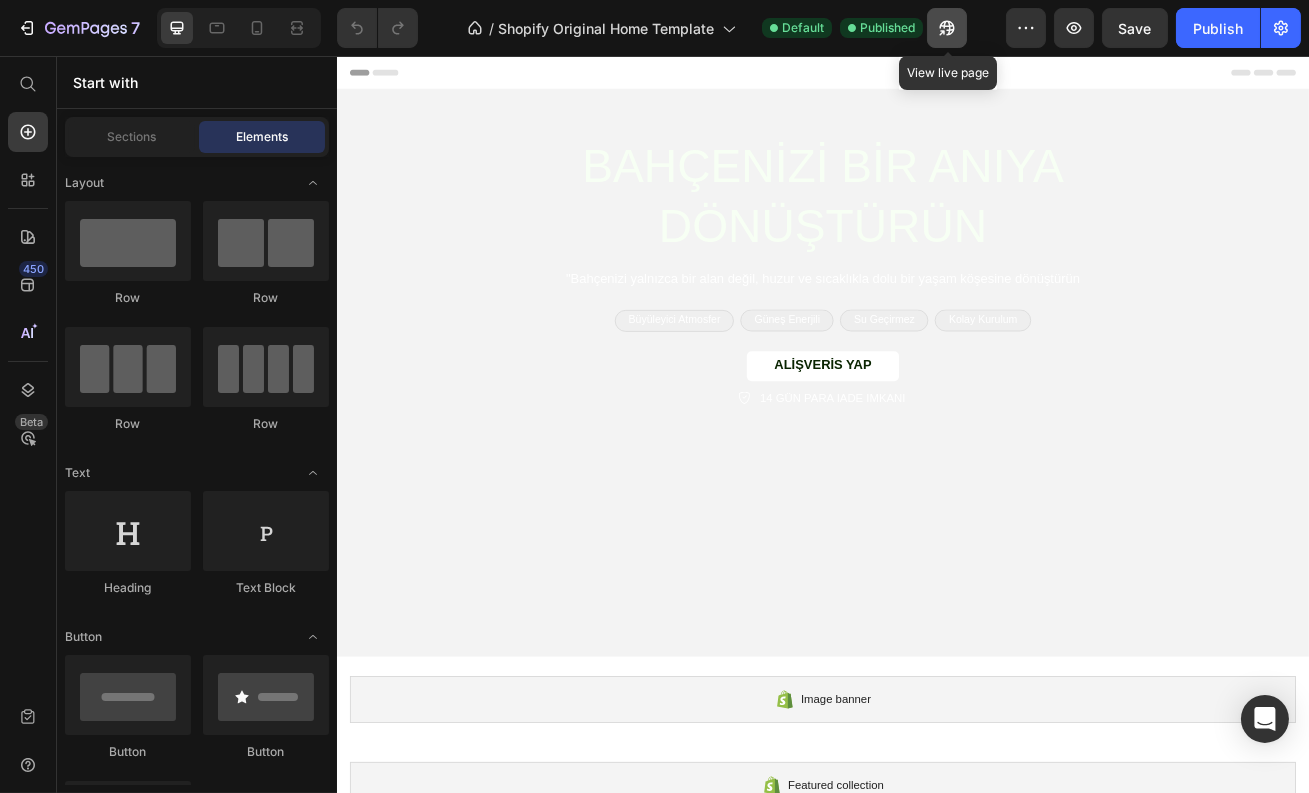 click 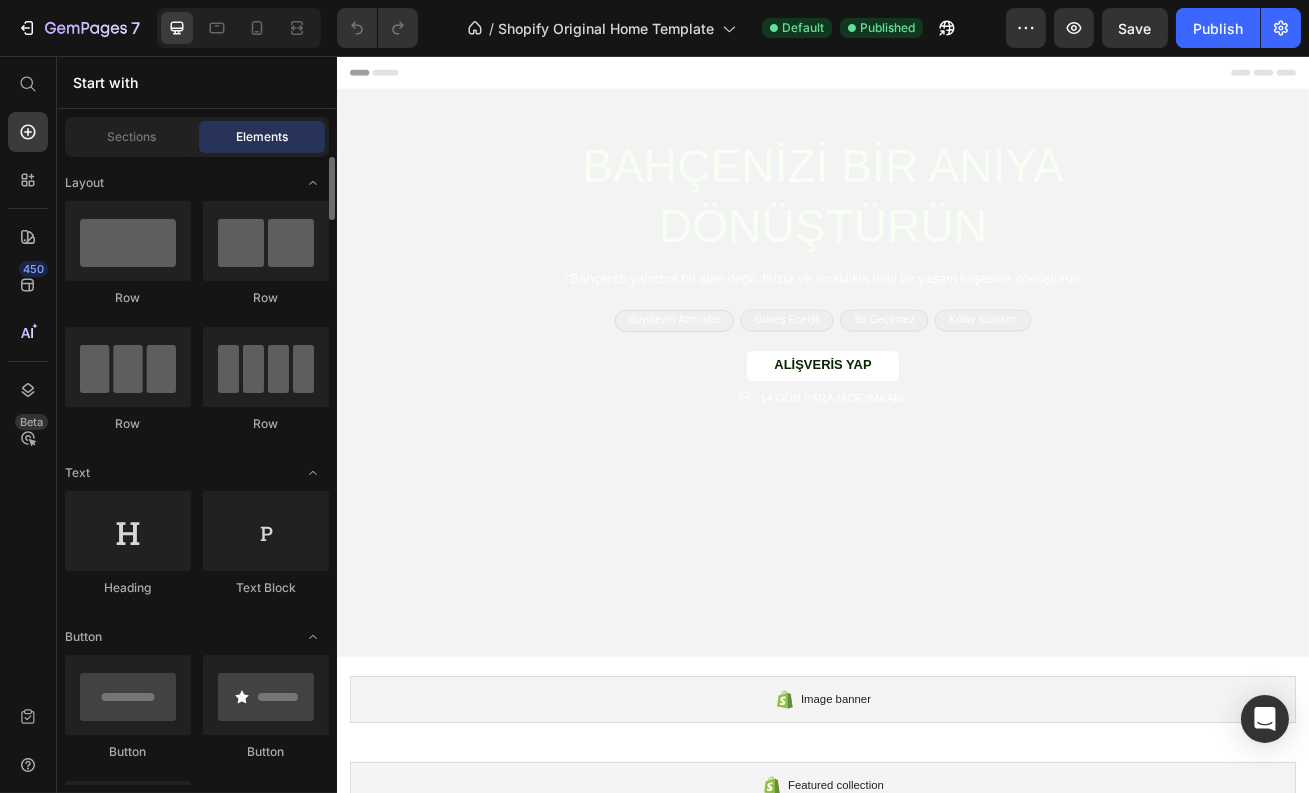 scroll, scrollTop: 90, scrollLeft: 0, axis: vertical 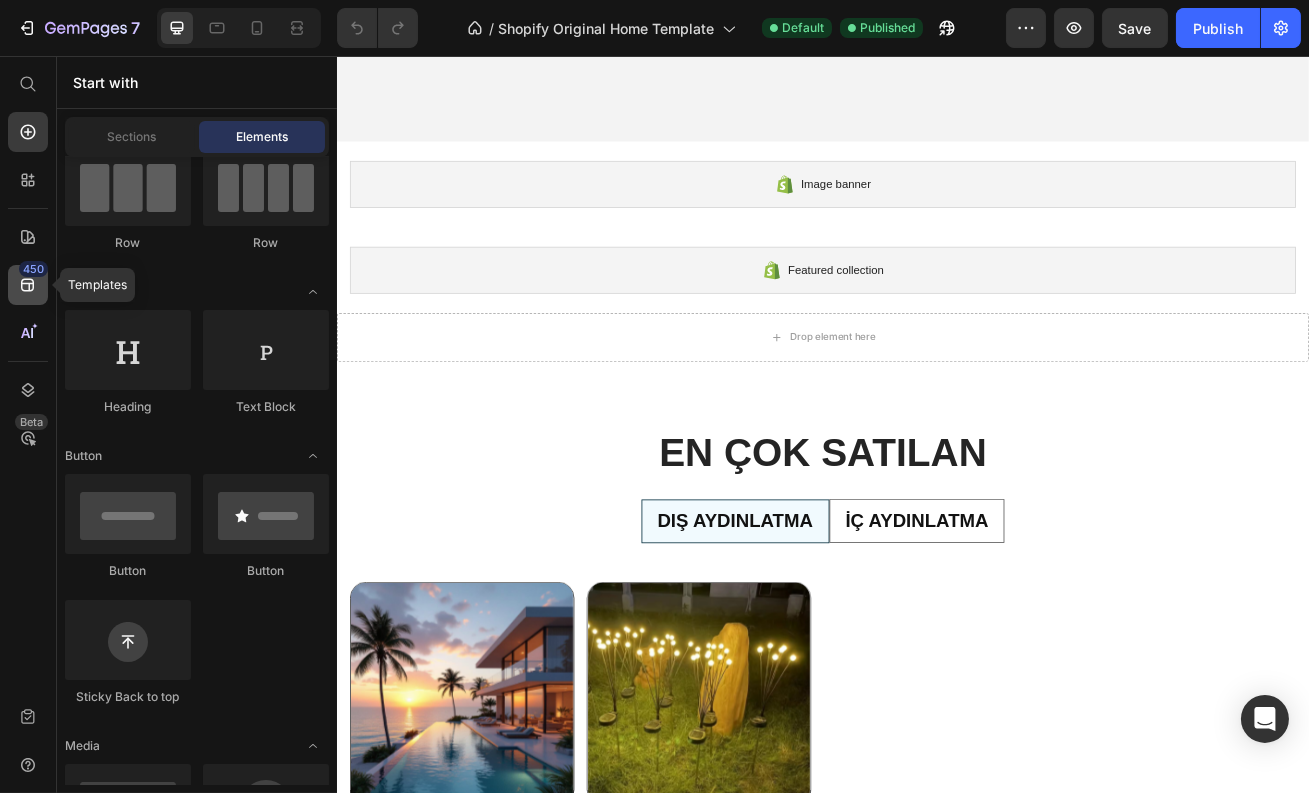 click on "450" 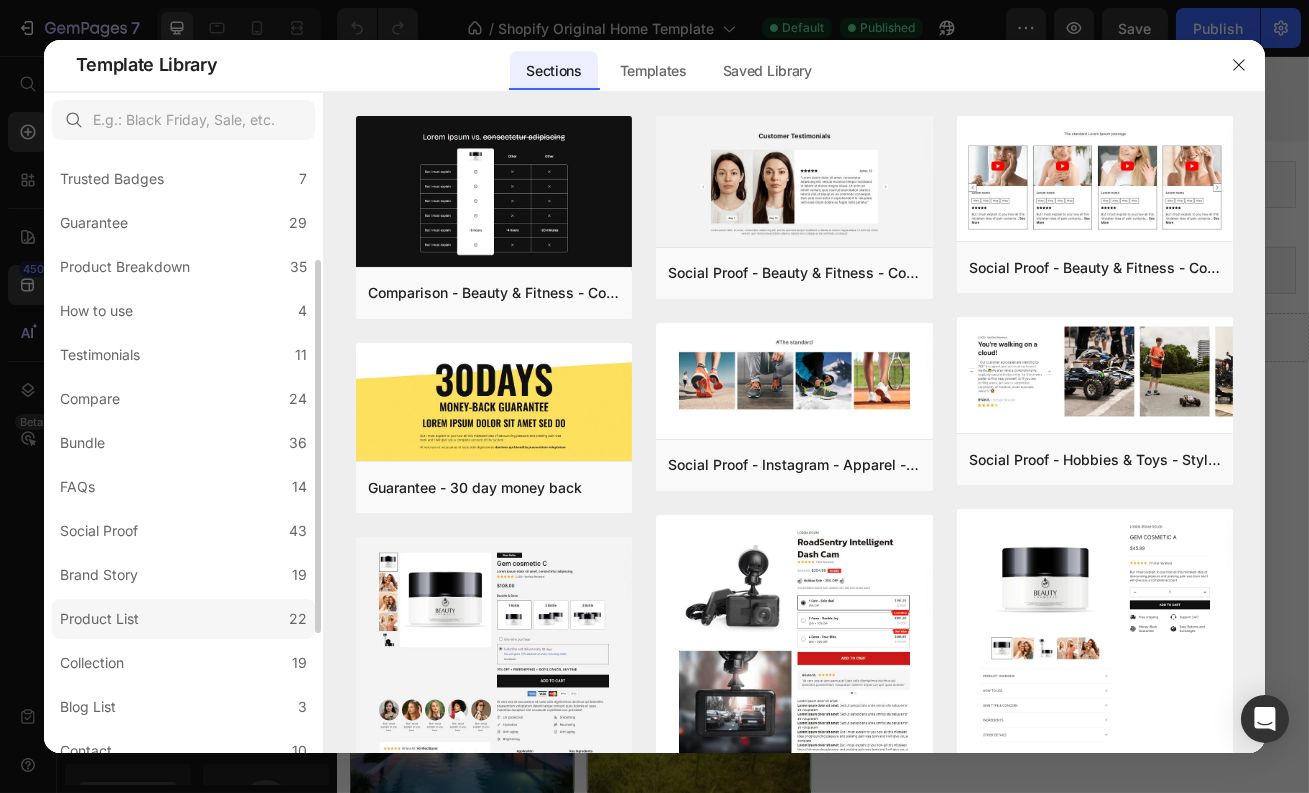 scroll, scrollTop: 272, scrollLeft: 0, axis: vertical 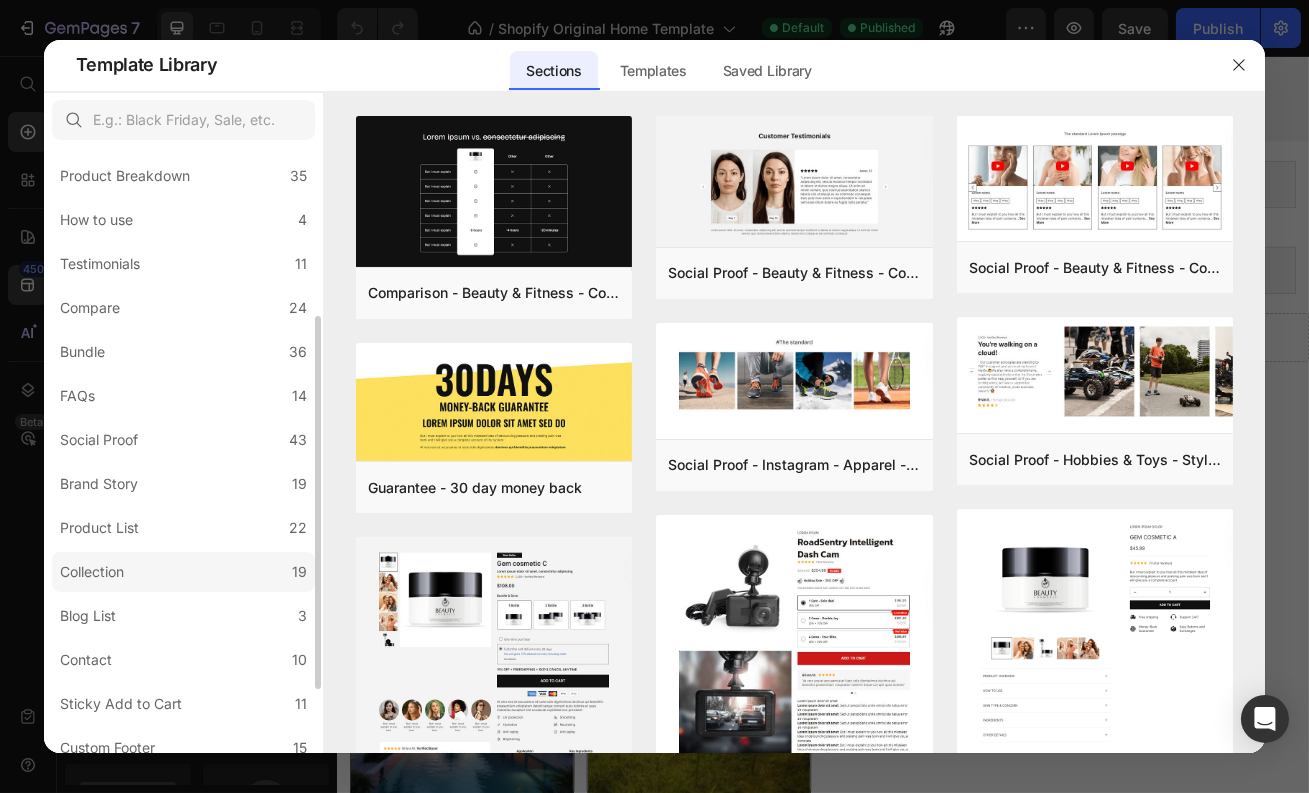click on "Collection 19" 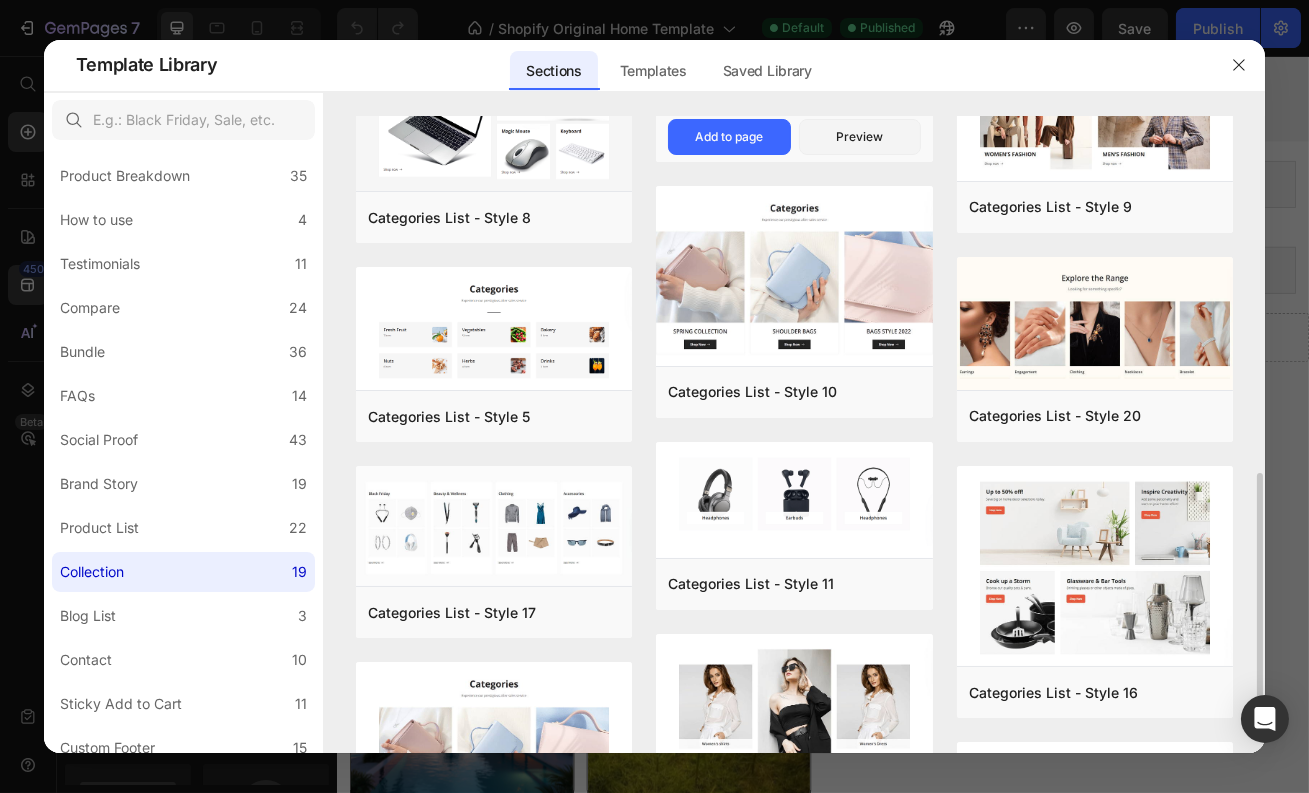 scroll, scrollTop: 727, scrollLeft: 0, axis: vertical 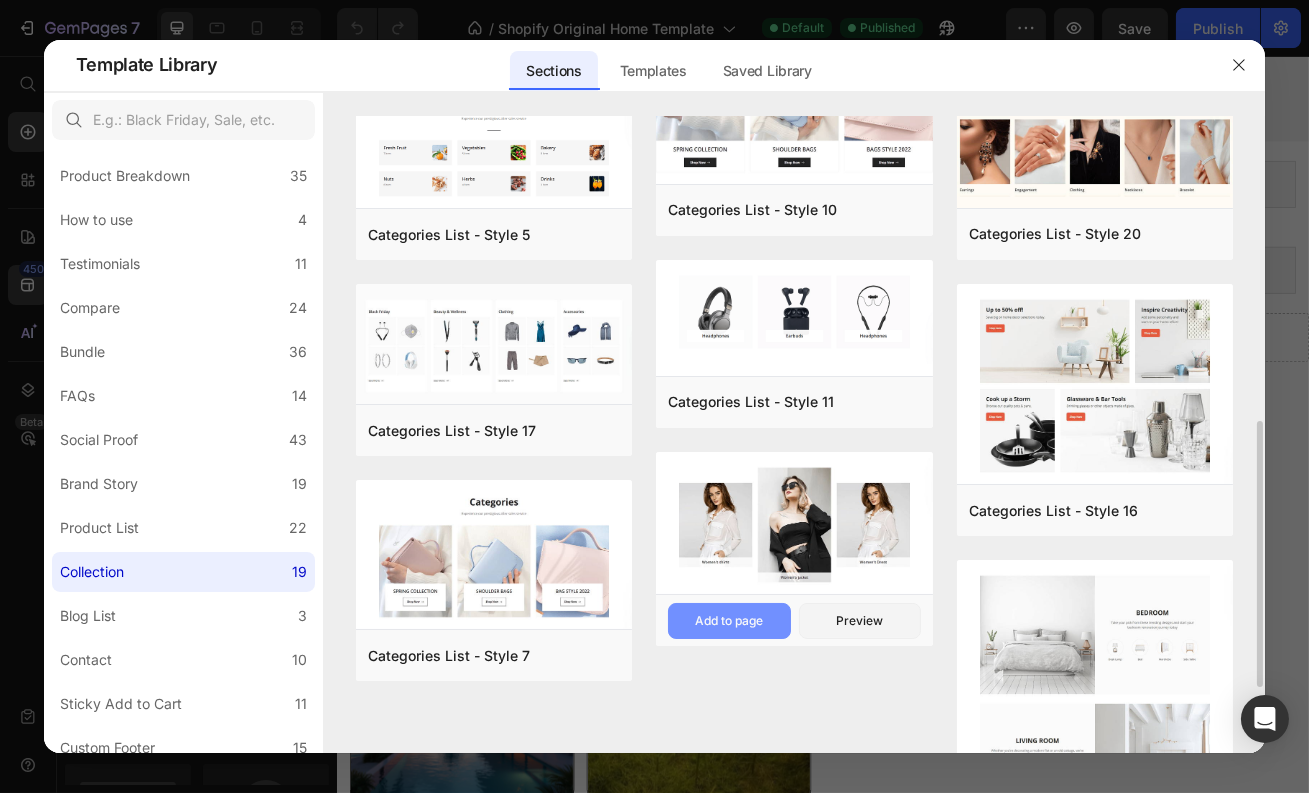 click on "Add to page" at bounding box center (729, 621) 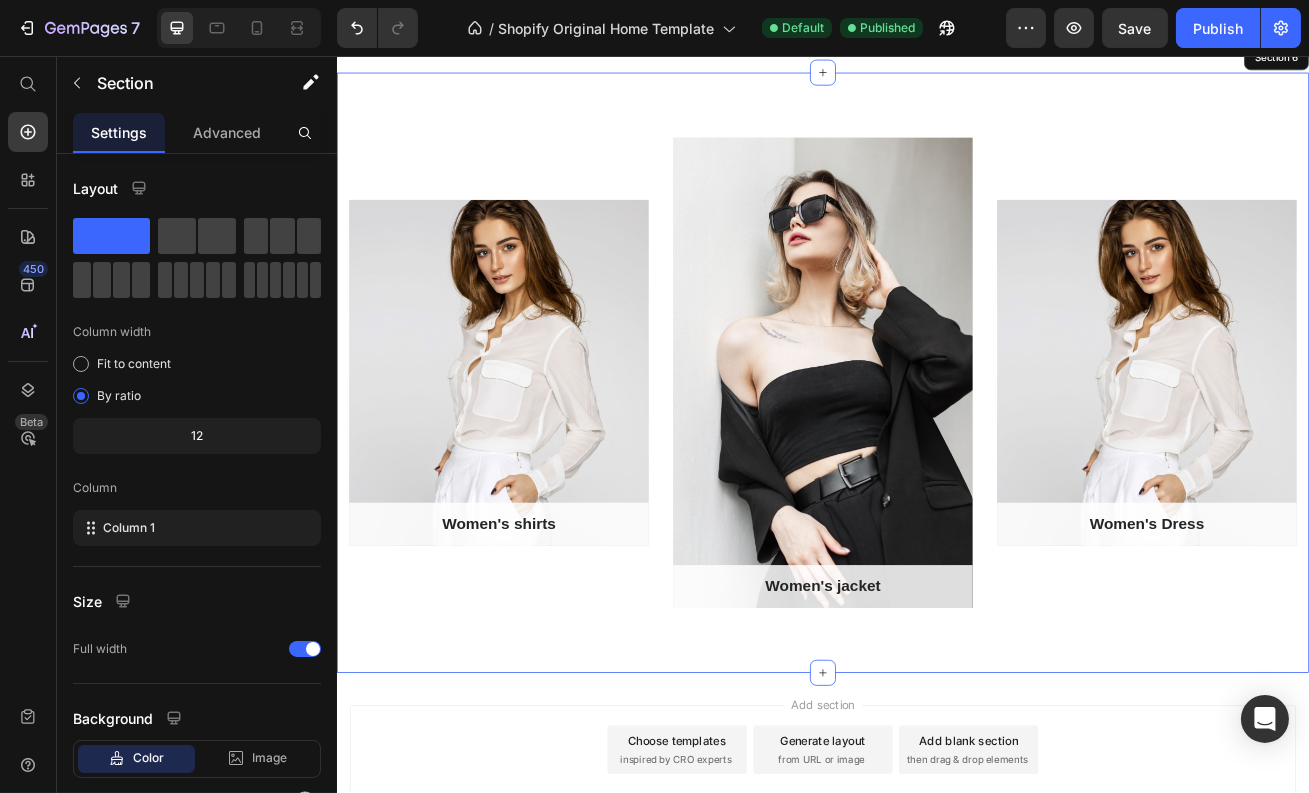 scroll, scrollTop: 2041, scrollLeft: 0, axis: vertical 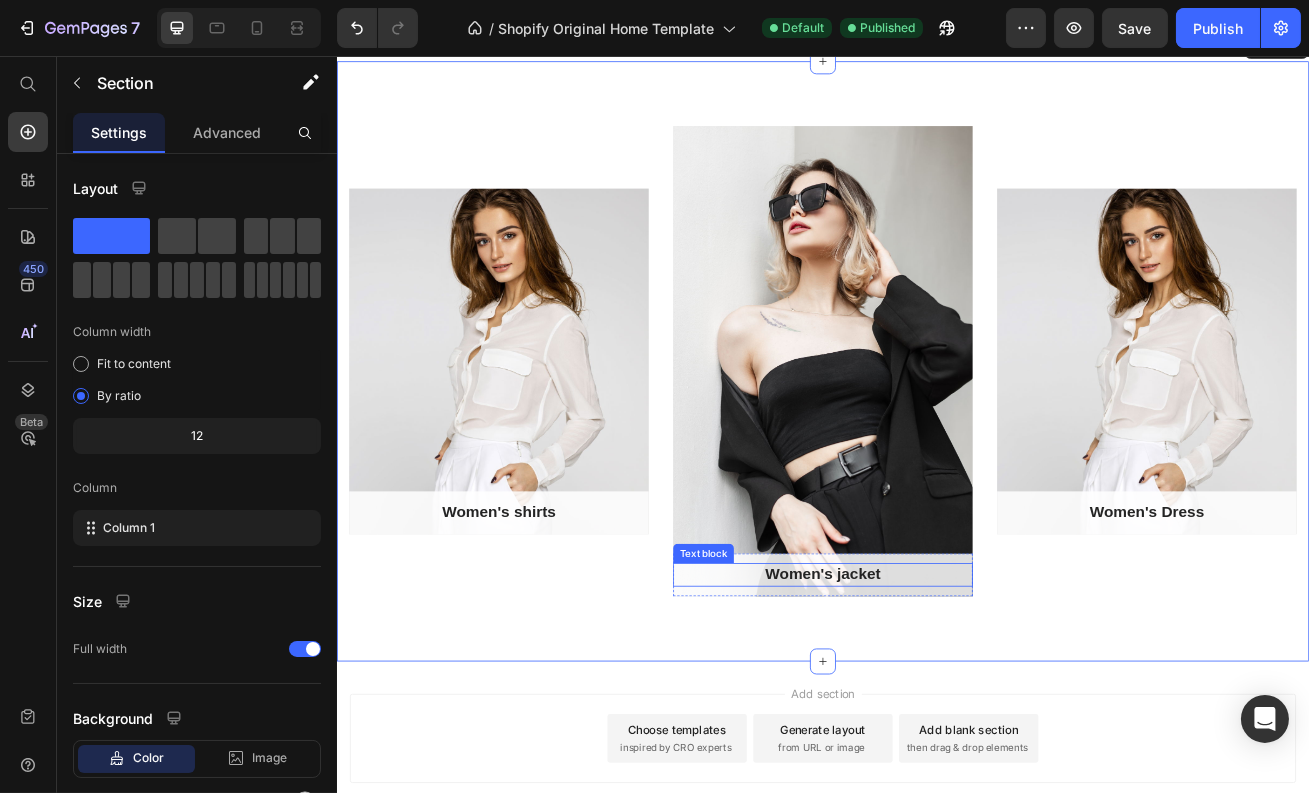 click on "Women's jacket" at bounding box center (936, 696) 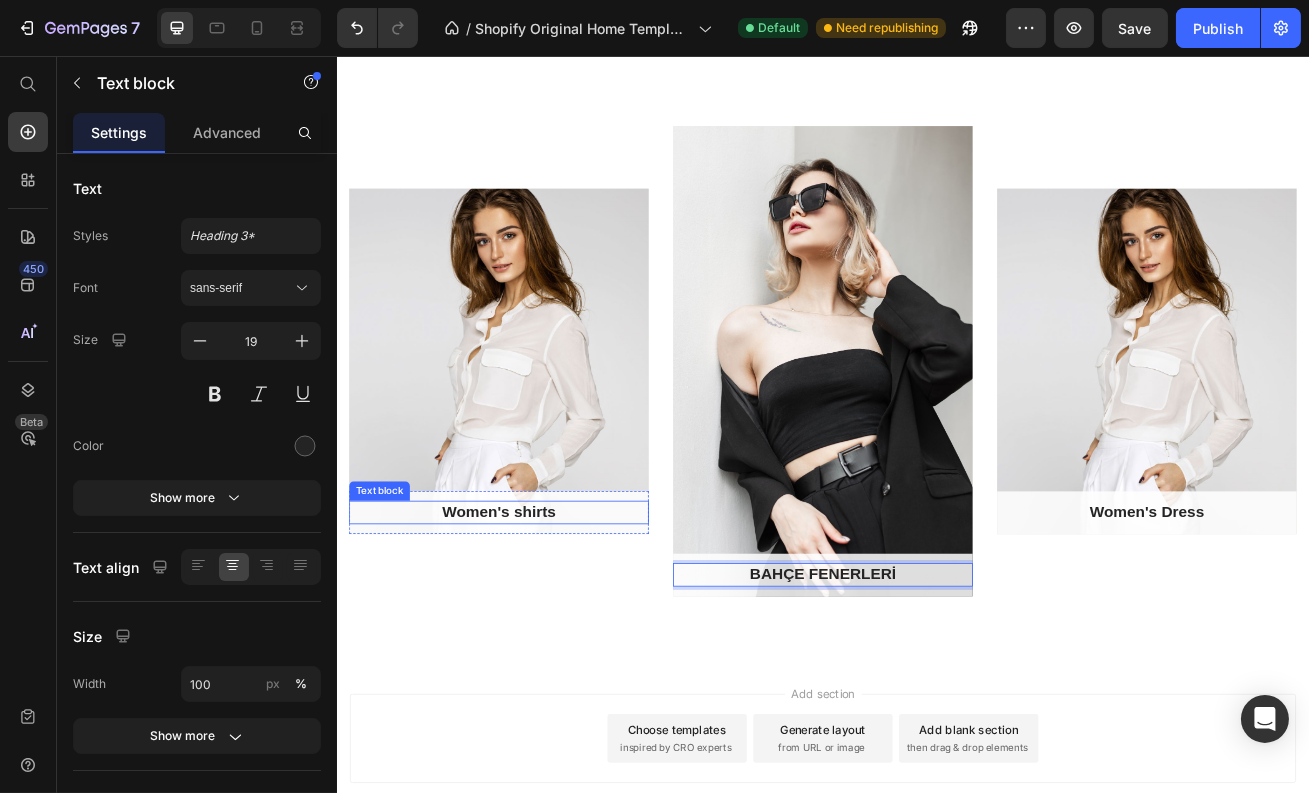 click on "Women's shirts" at bounding box center [536, 619] 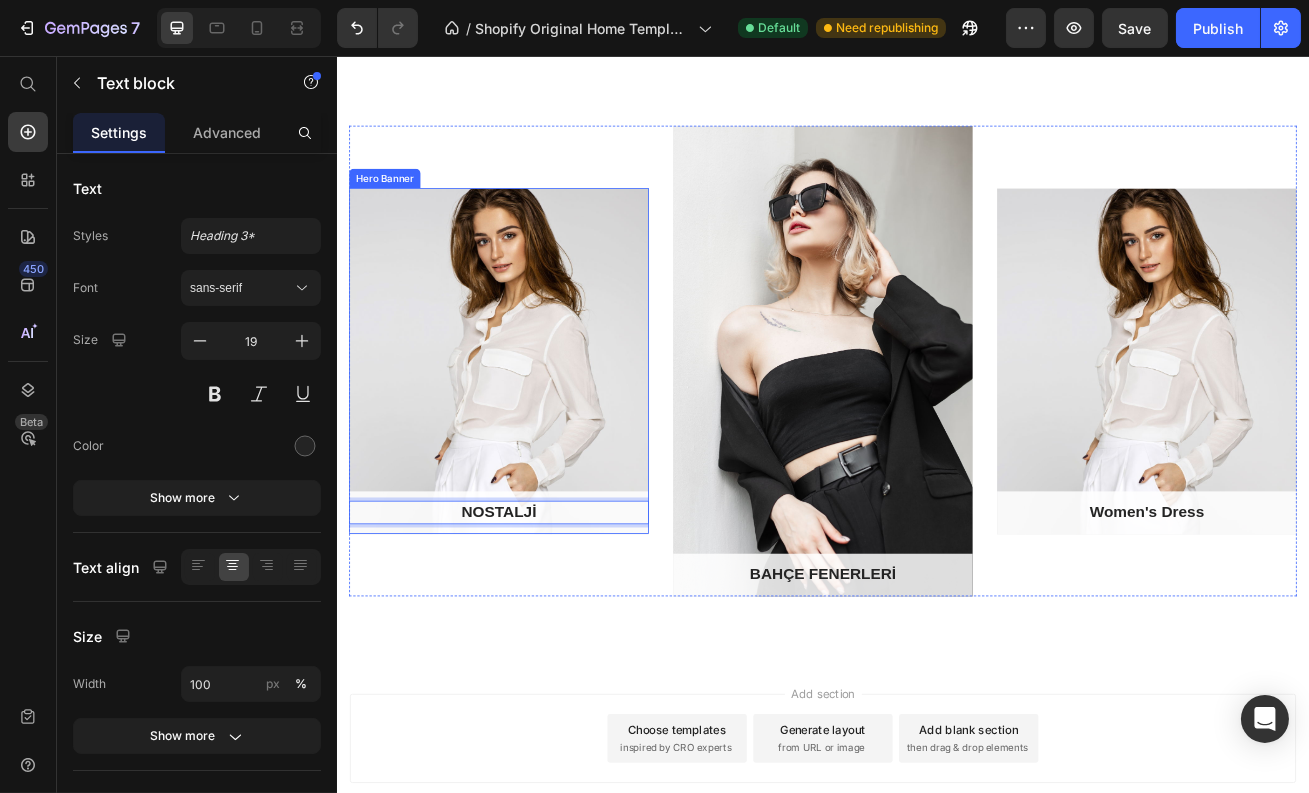 click at bounding box center (536, 432) 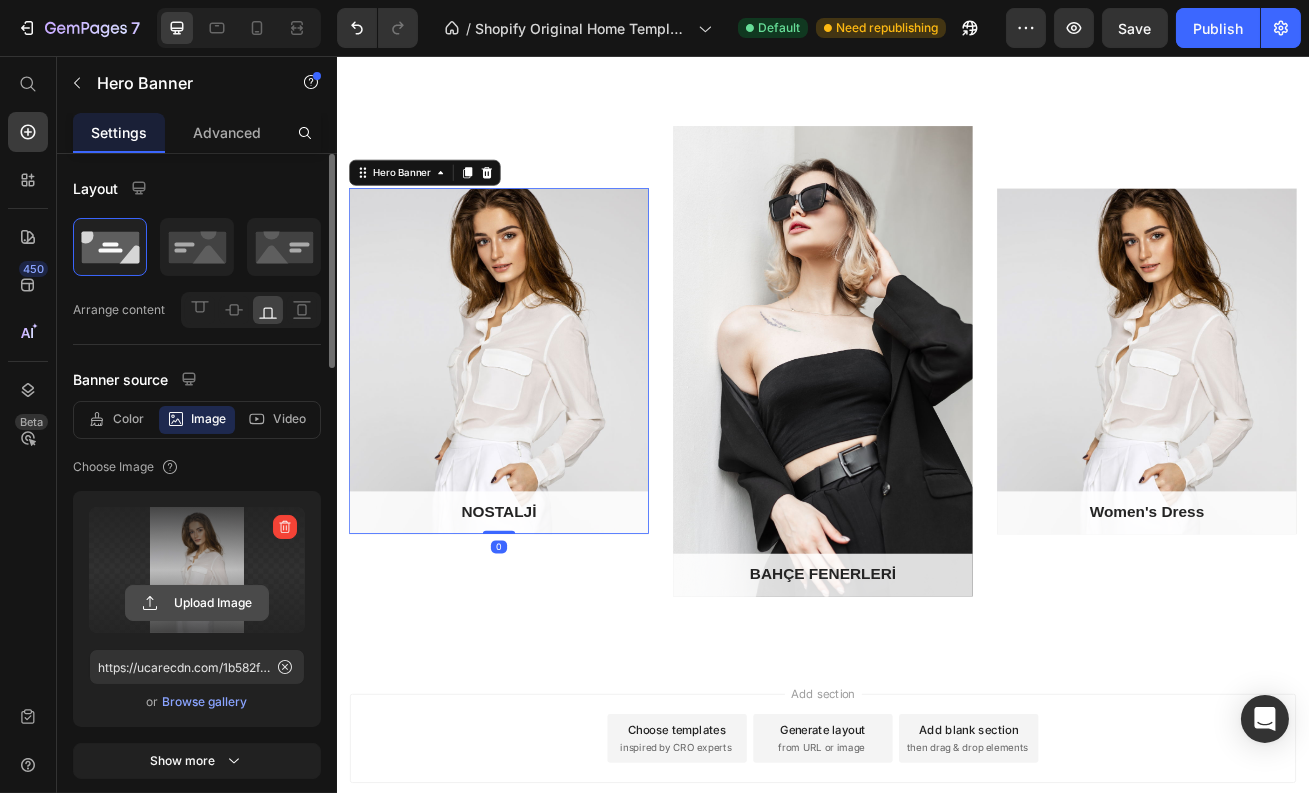 click 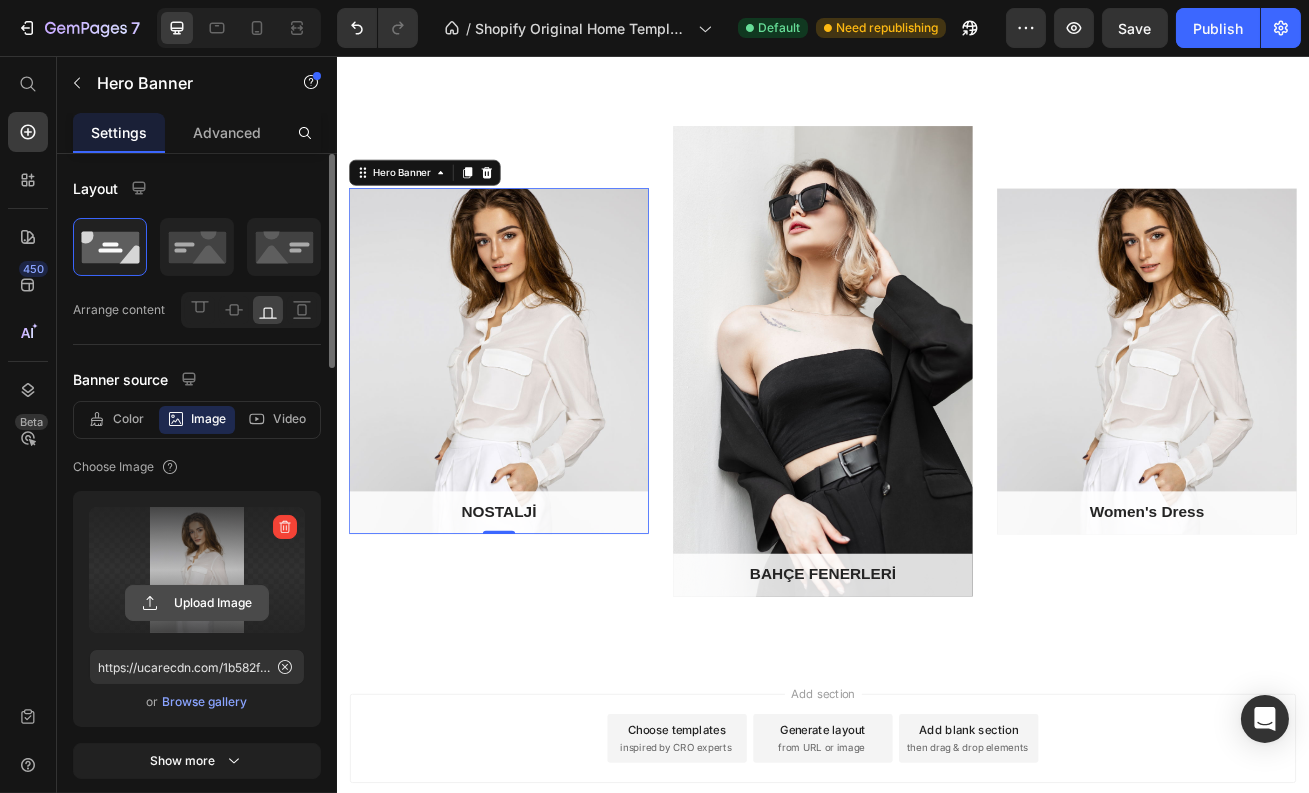 type on "C:\fakepath\imgi_10_Sc84dfdcb3bb74fe8a48a8c7792317b29f.jpg_960x960q75.jpg_.avif" 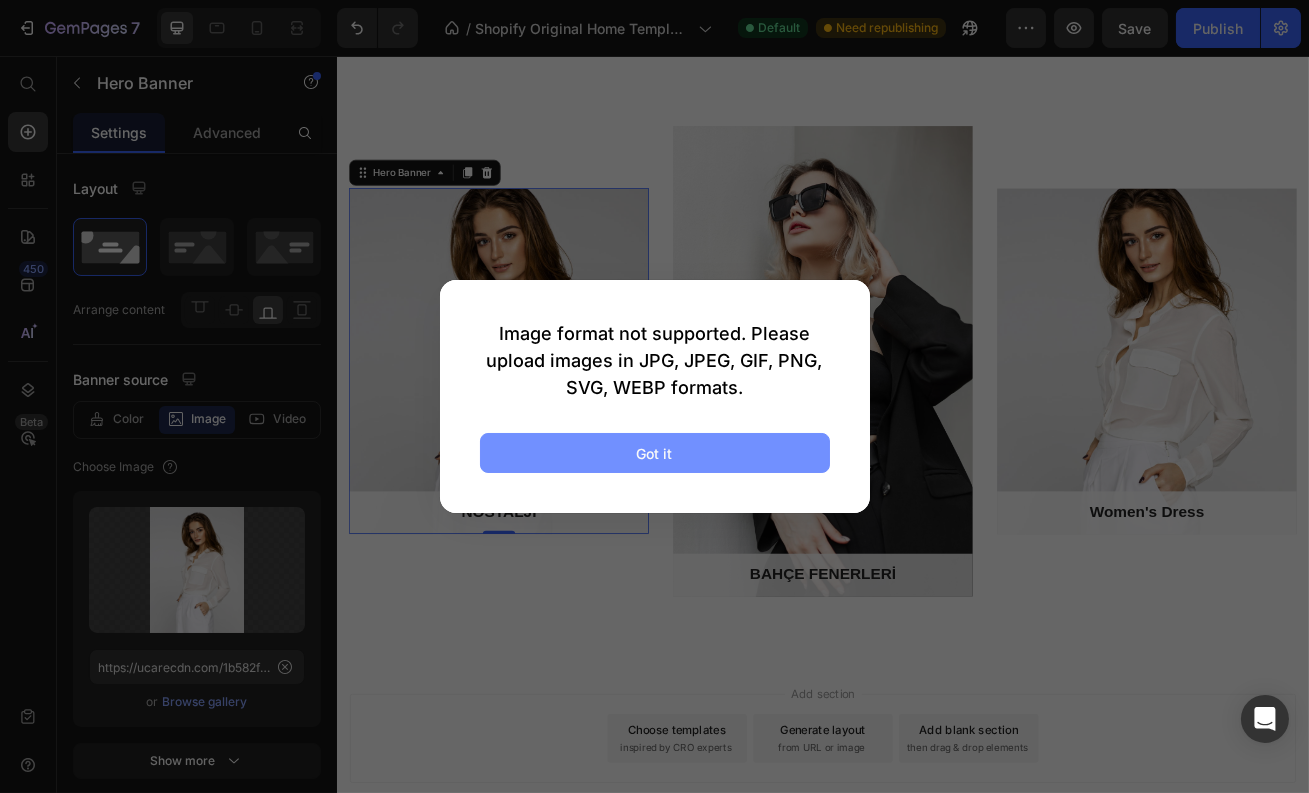 click on "Got it" at bounding box center (655, 453) 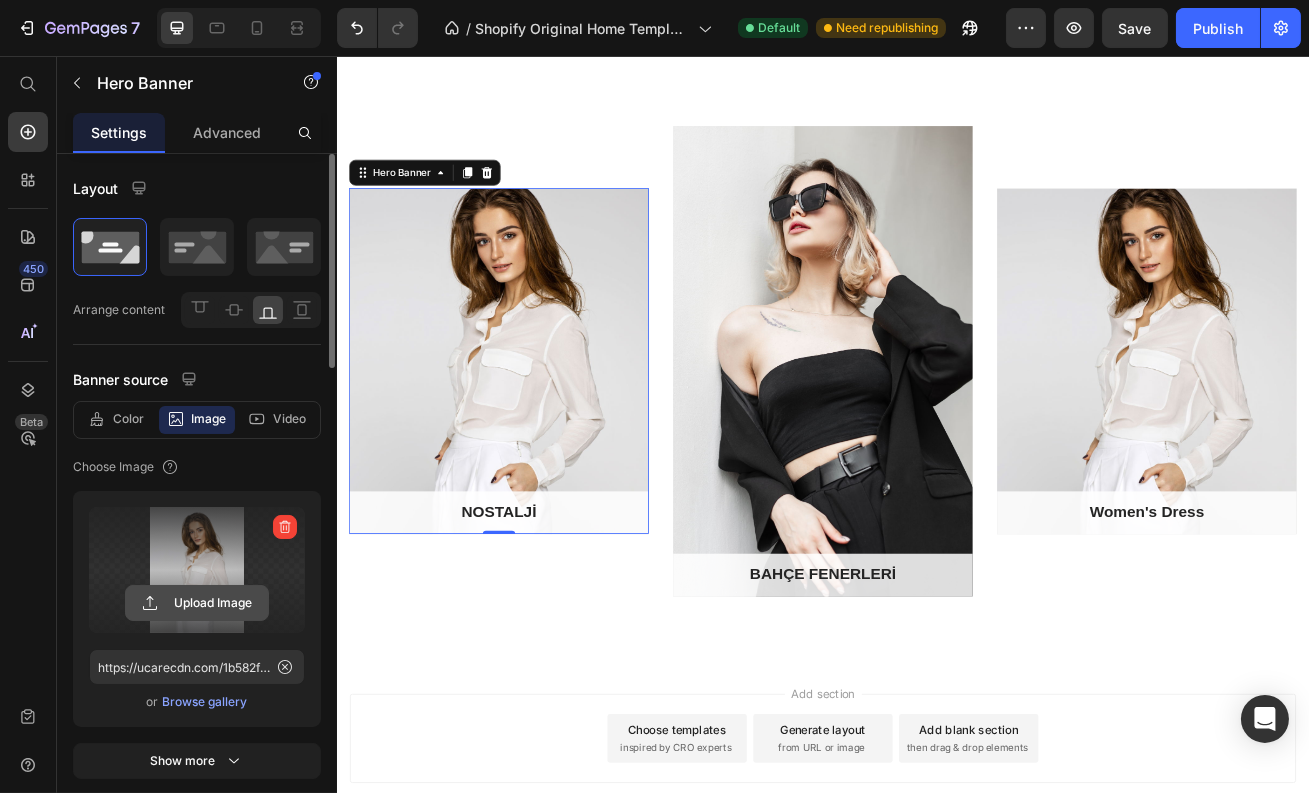 click 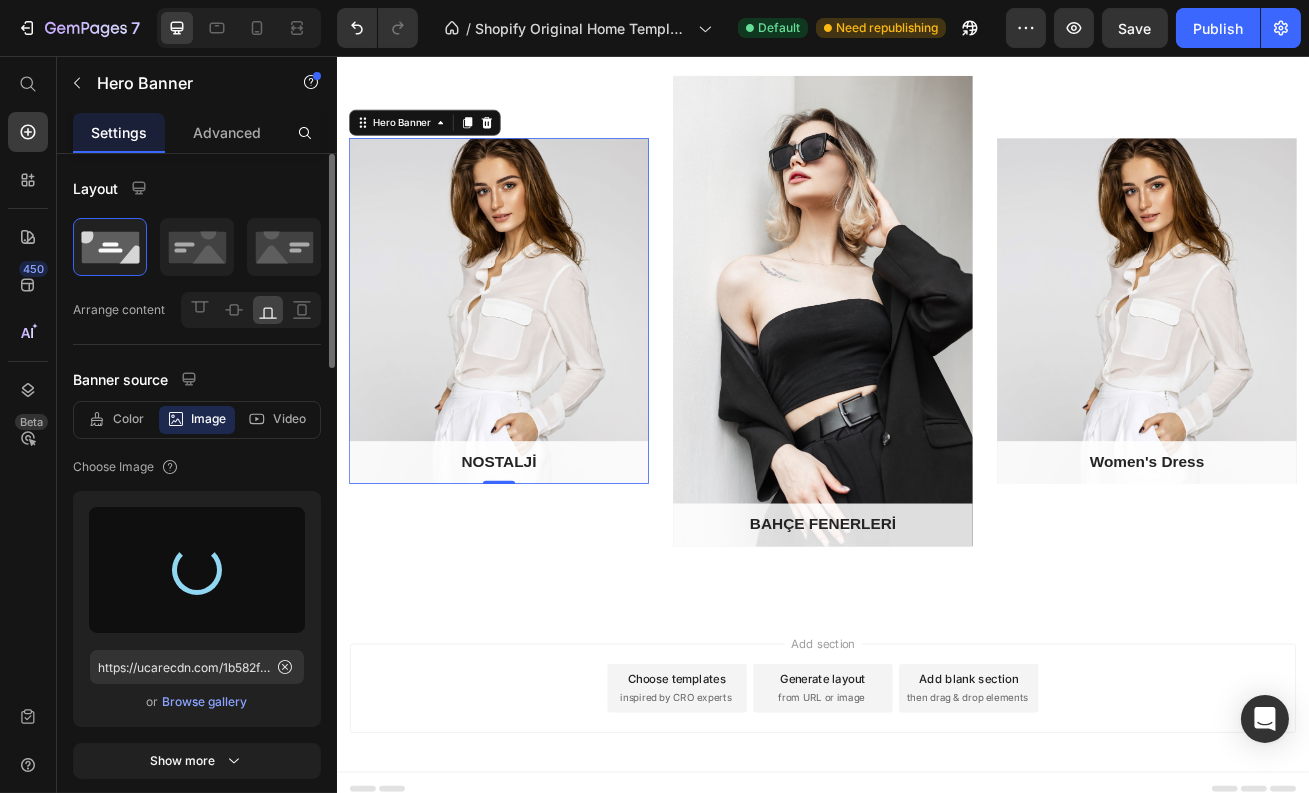 scroll, scrollTop: 2111, scrollLeft: 0, axis: vertical 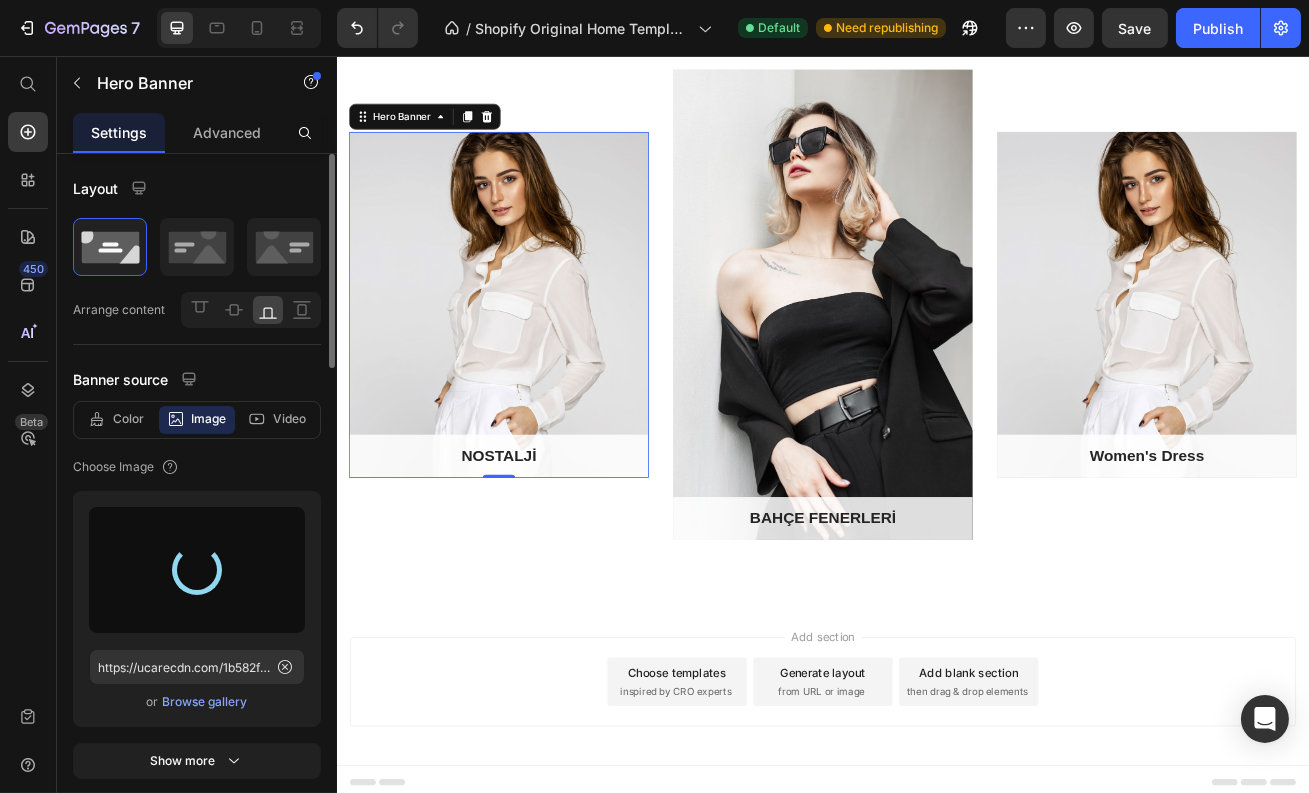 type on "https://cdn.shopify.com/s/files/1/0696/1037/3311/files/gempages_575090538248668389-fad1b534-8467-4015-b664-65a95051e5f9.png" 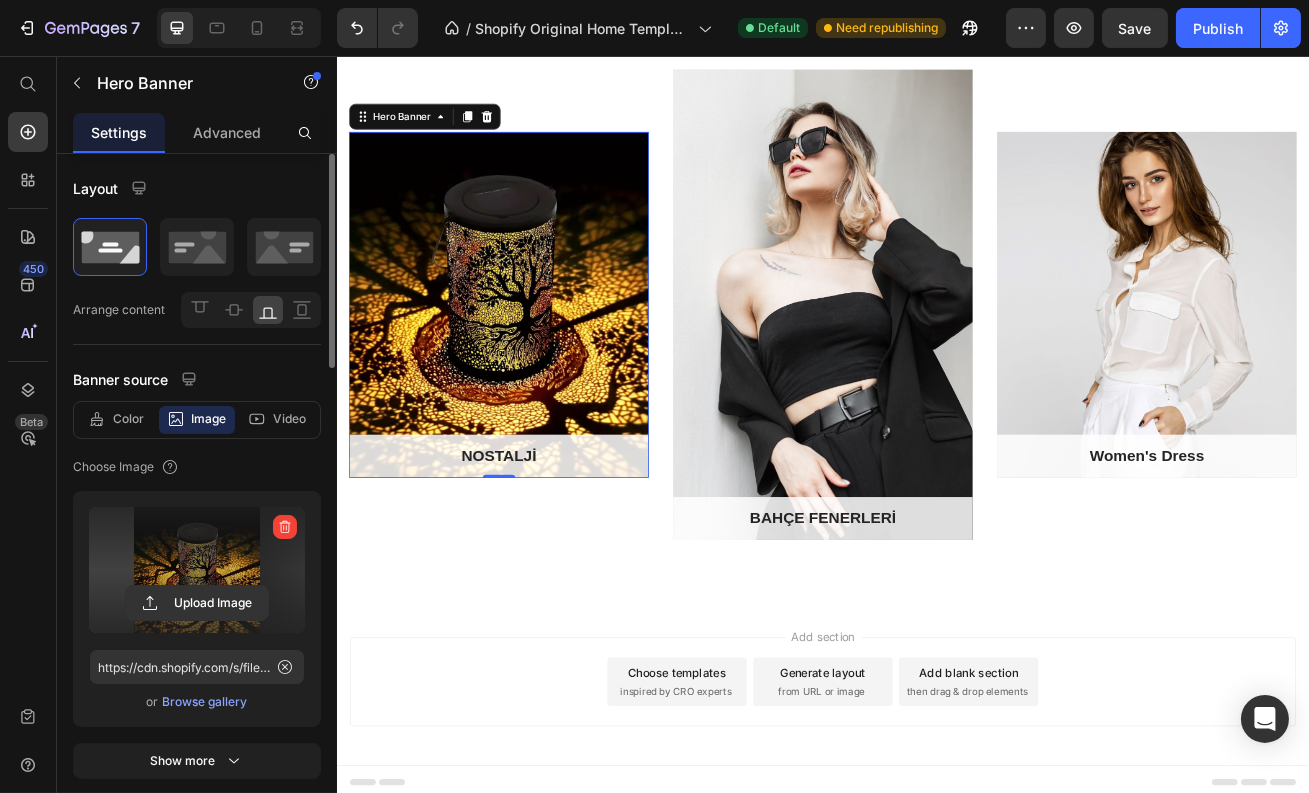 scroll, scrollTop: 2020, scrollLeft: 0, axis: vertical 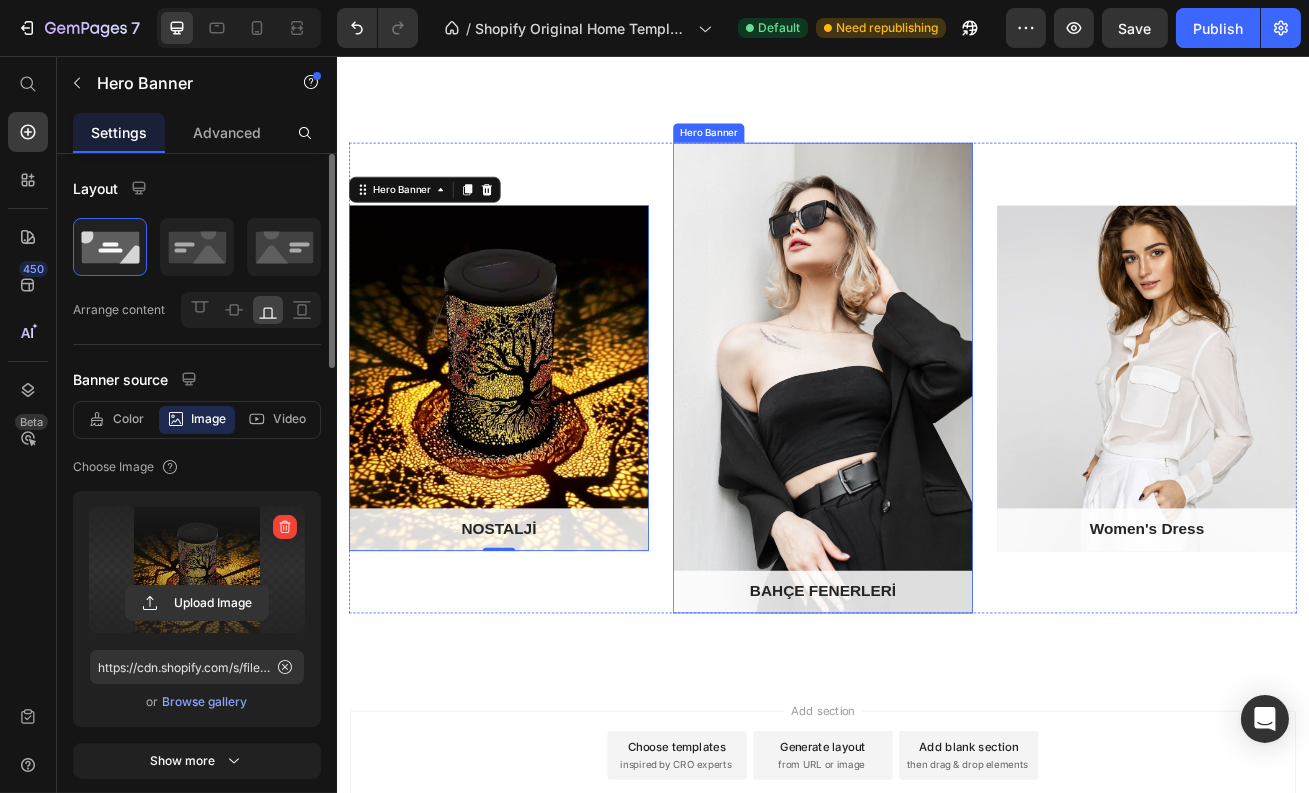 click at bounding box center [936, 453] 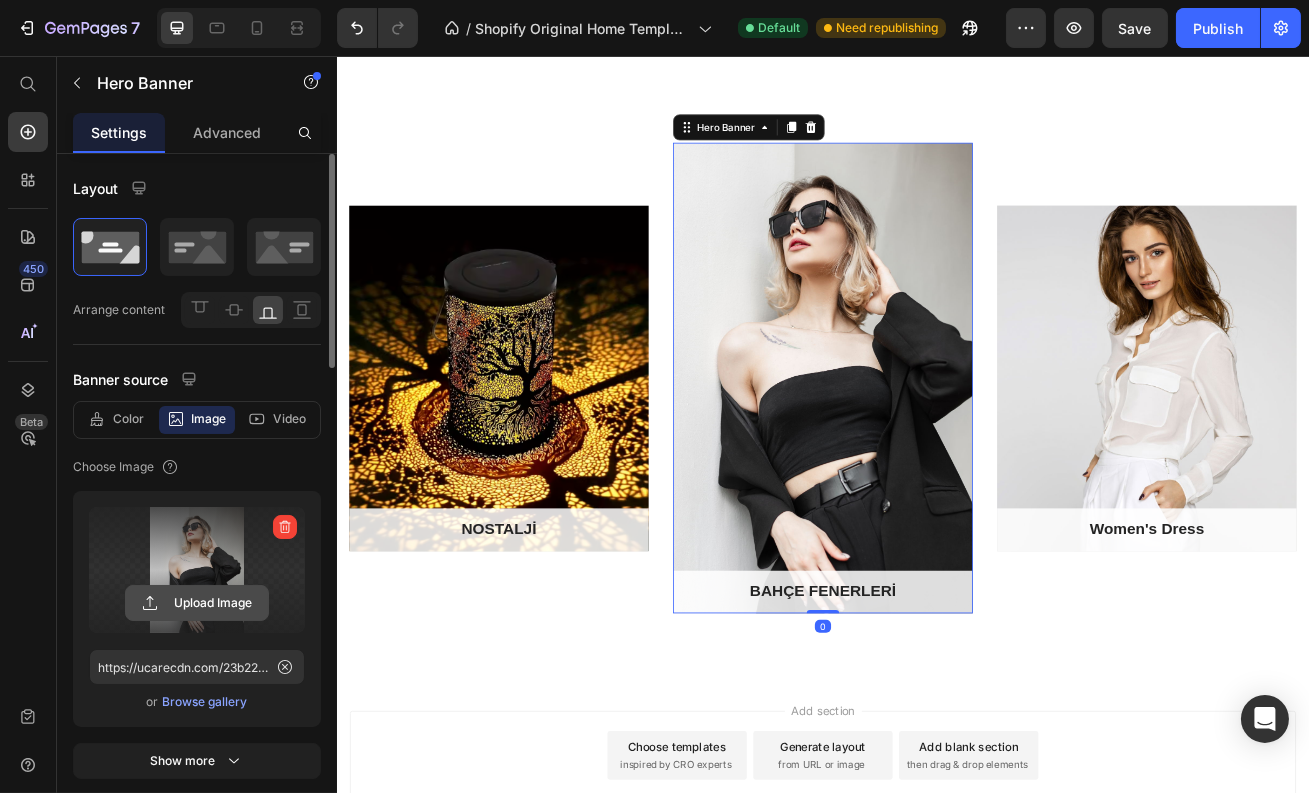 click 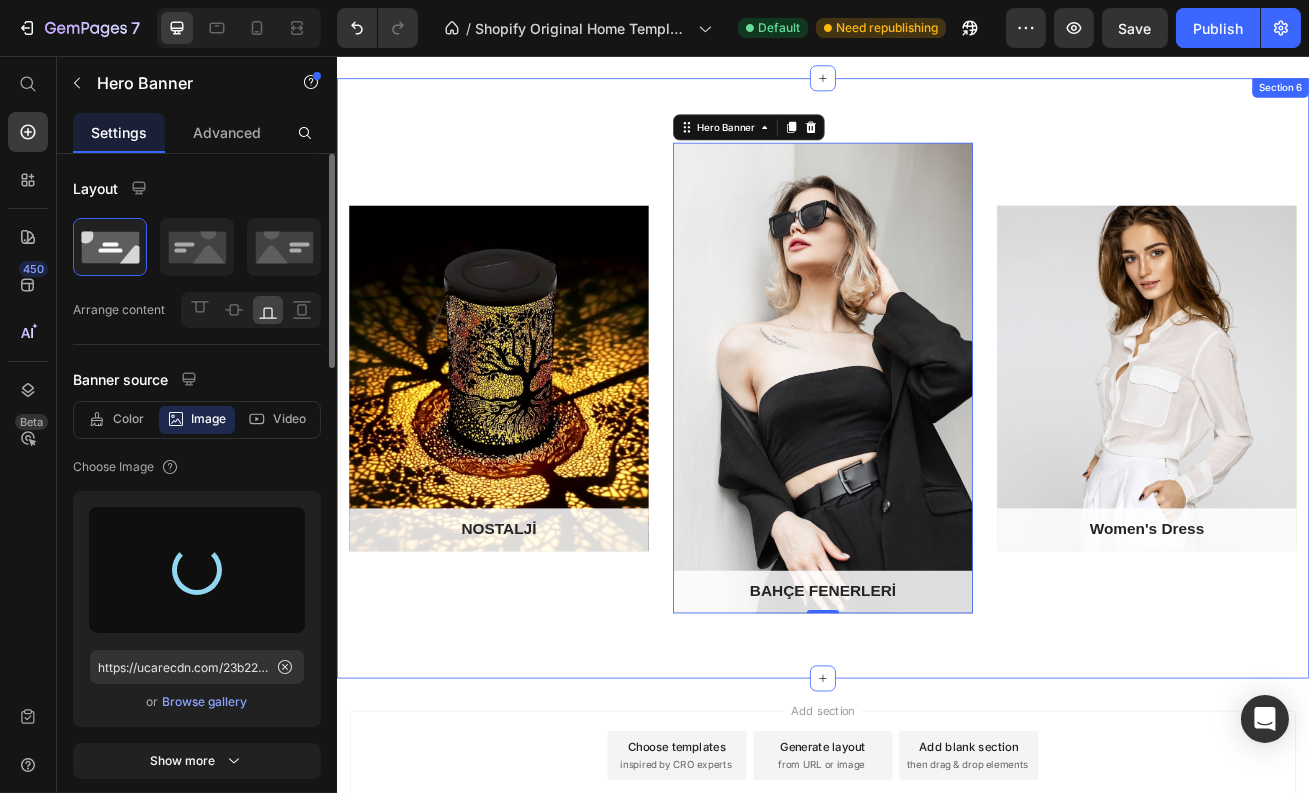 type on "https://cdn.shopify.com/s/files/1/0696/1037/3311/files/gempages_575090538248668389-e58c4a54-acfb-49ea-bb0e-5ef62235d833.jpg" 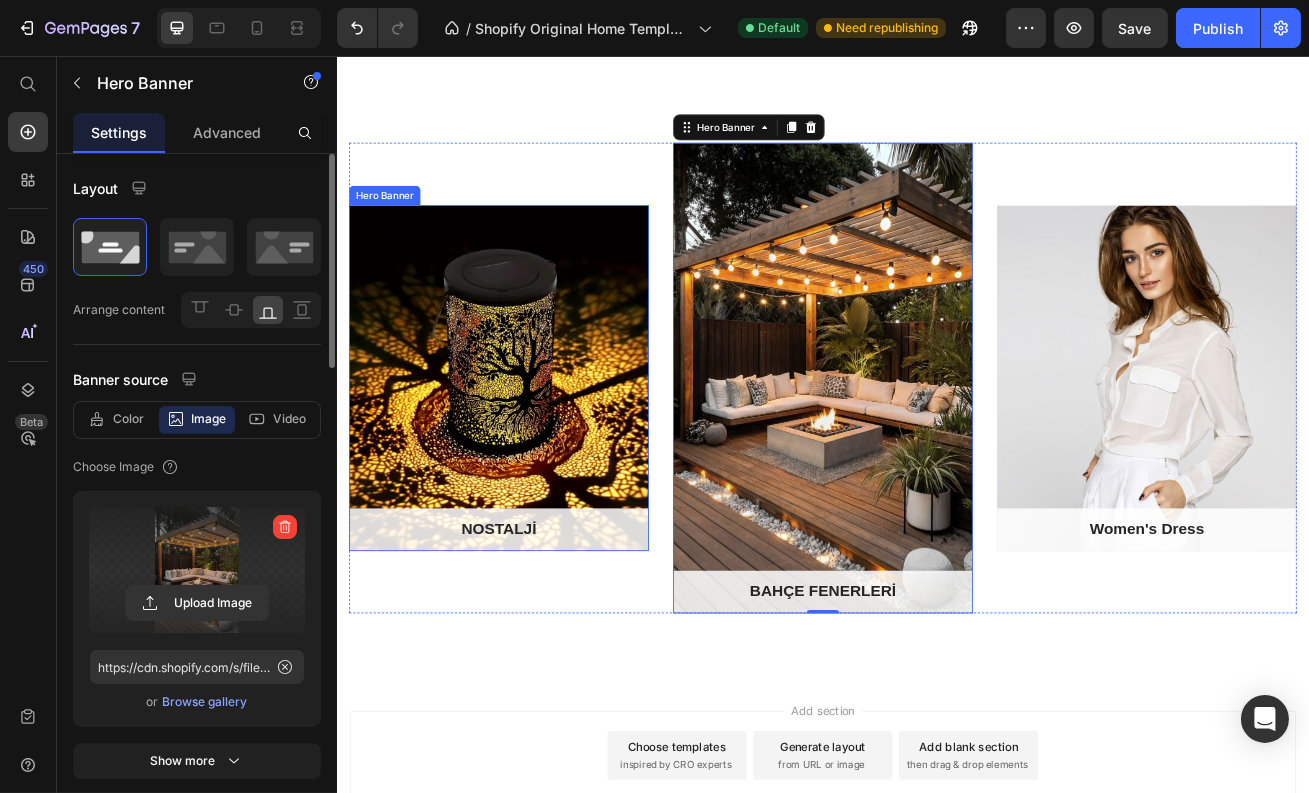 drag, startPoint x: 518, startPoint y: 494, endPoint x: 455, endPoint y: 639, distance: 158.09491 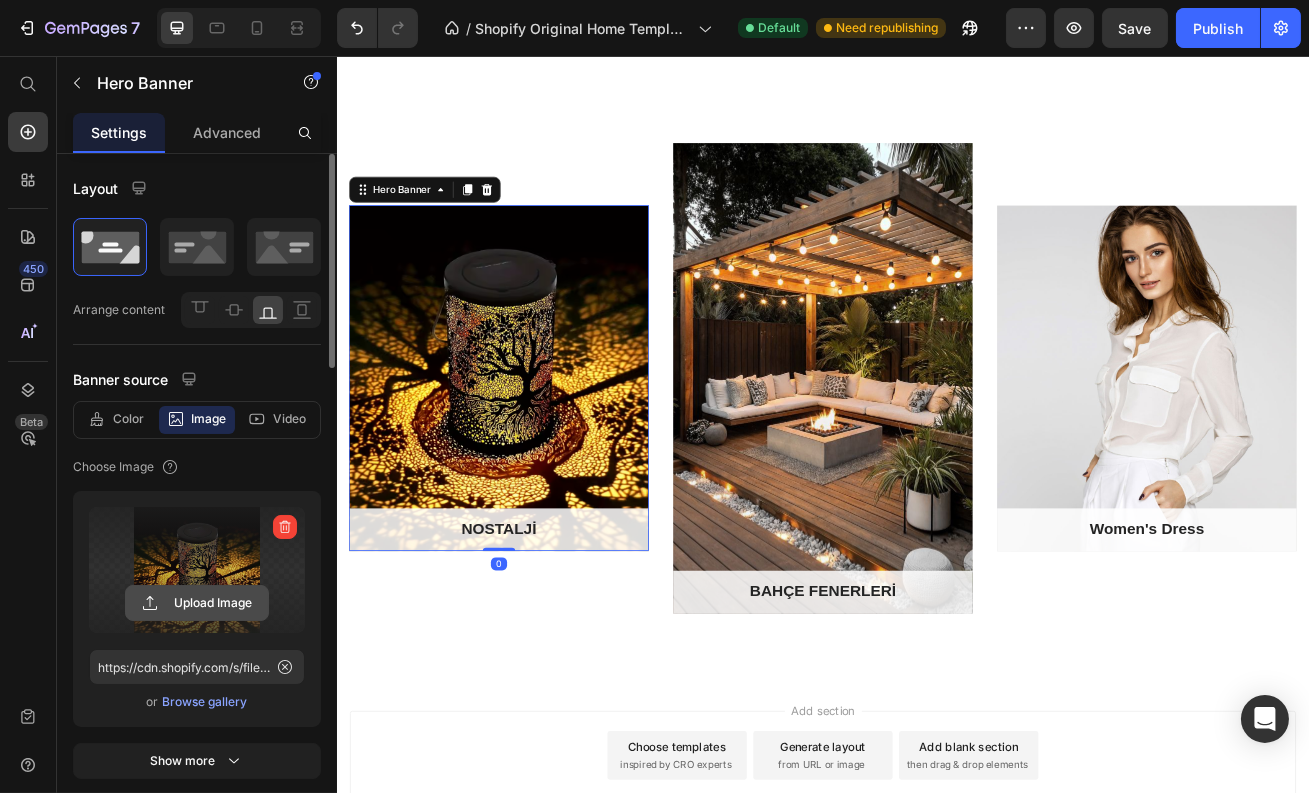 click 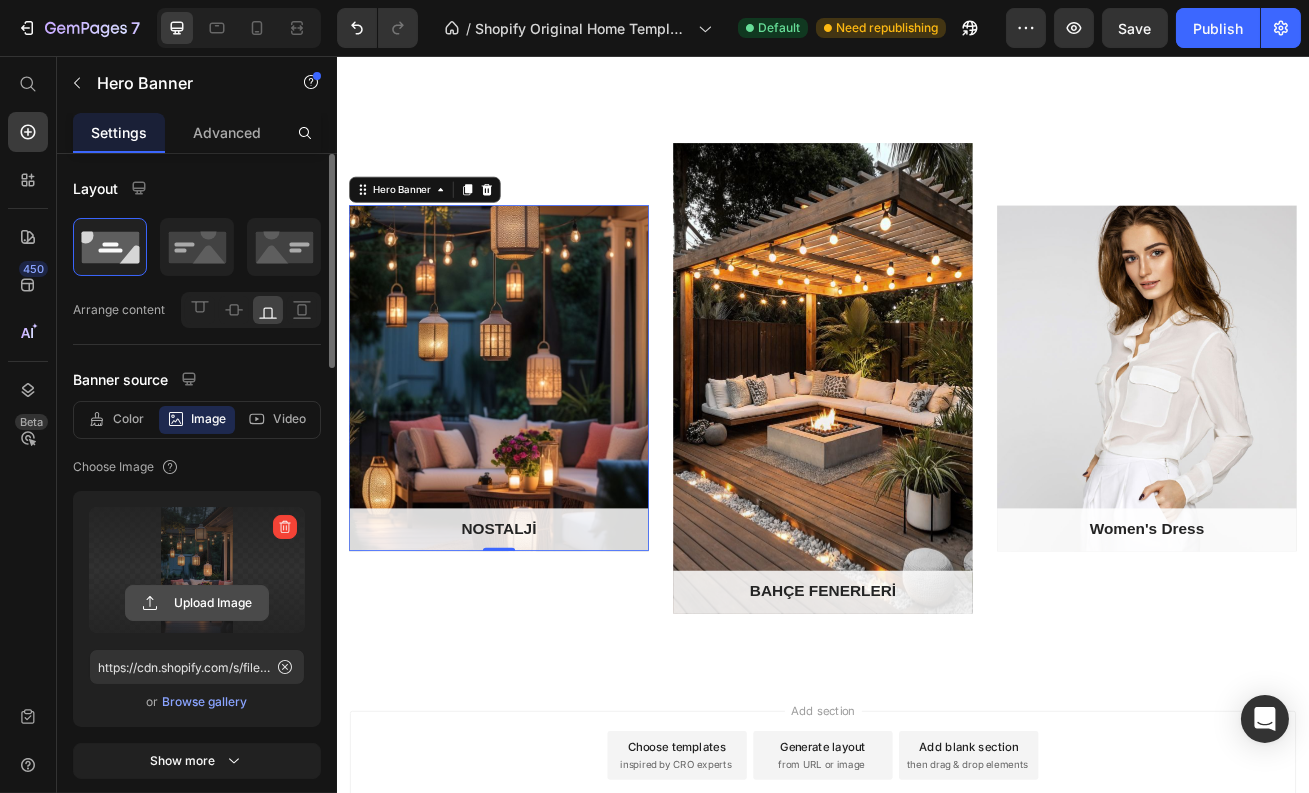 click 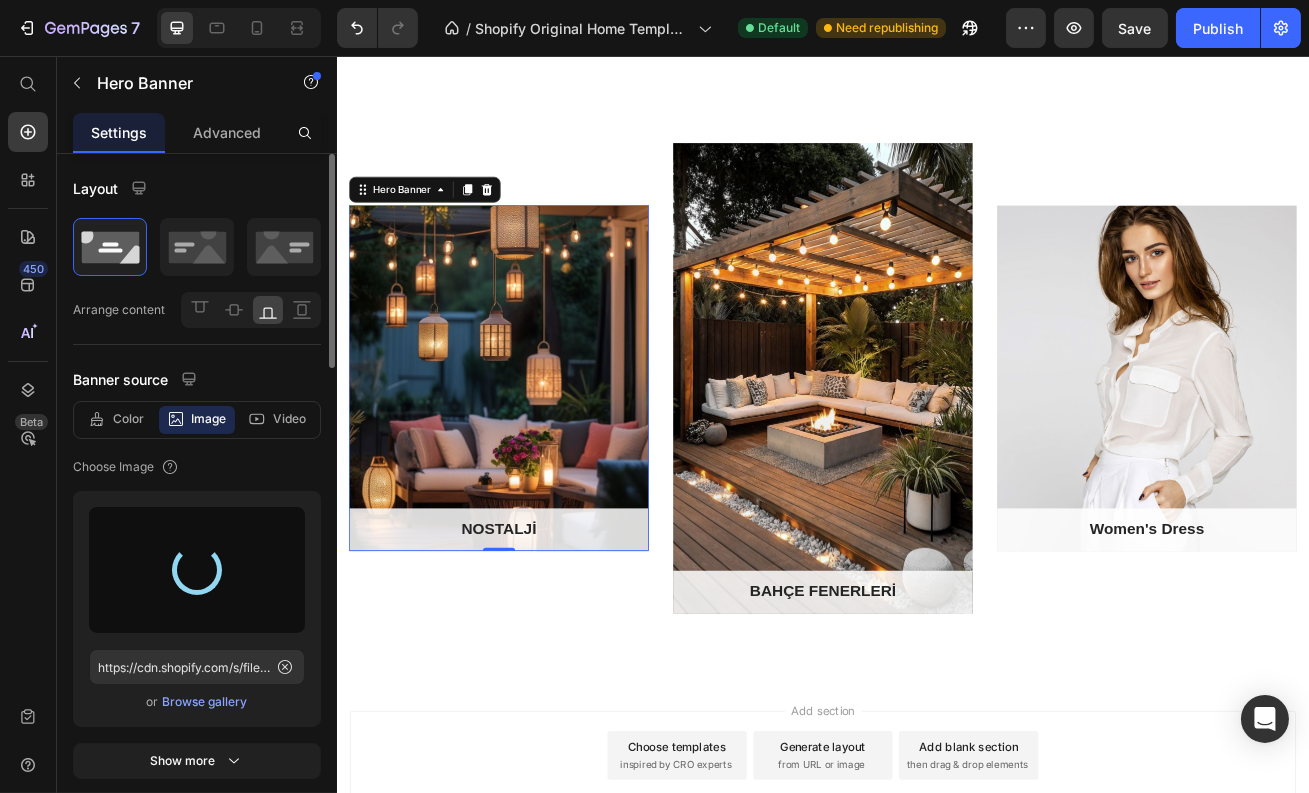 type on "https://cdn.shopify.com/s/files/1/0696/1037/3311/files/gempages_575090538248668389-8a3bdc81-43e0-4a24-a6aa-7e6133cad743.jpg" 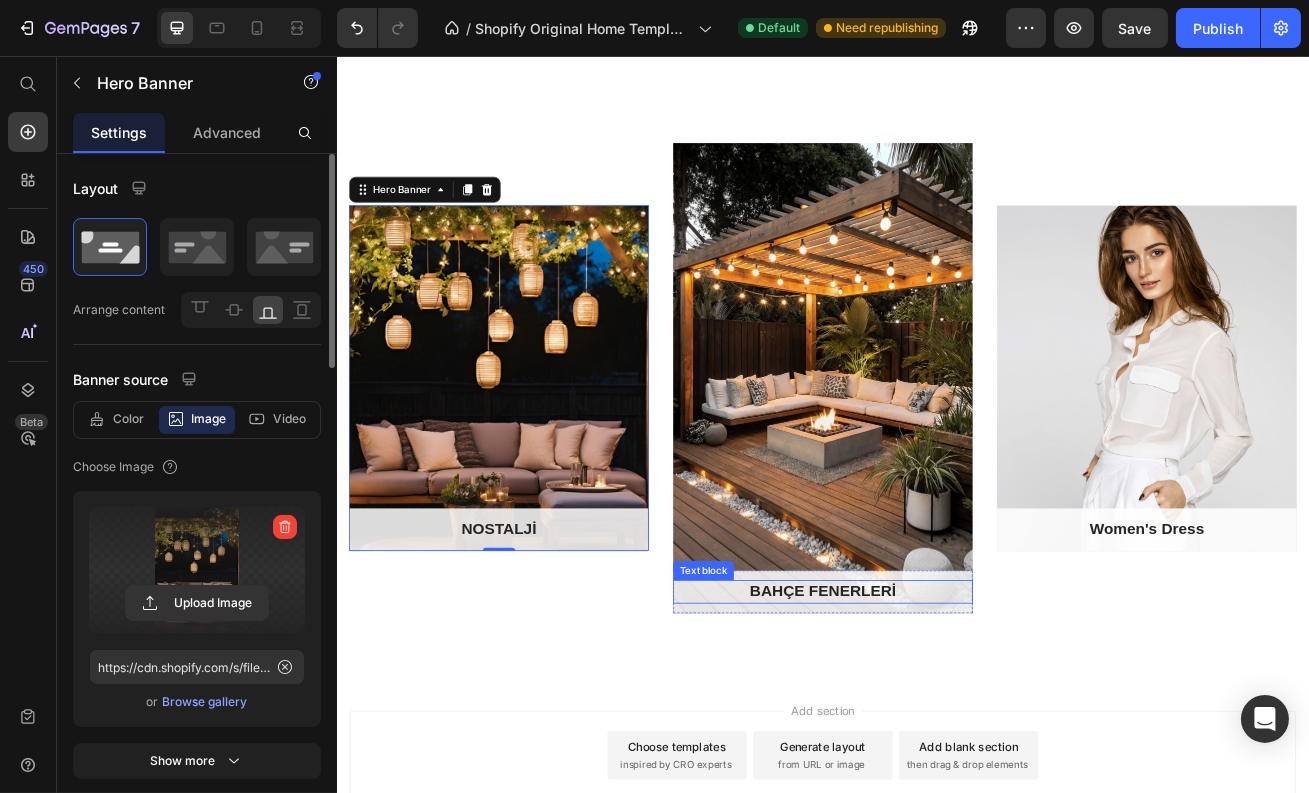 click on "BAHÇE FENERLERİ" at bounding box center (936, 717) 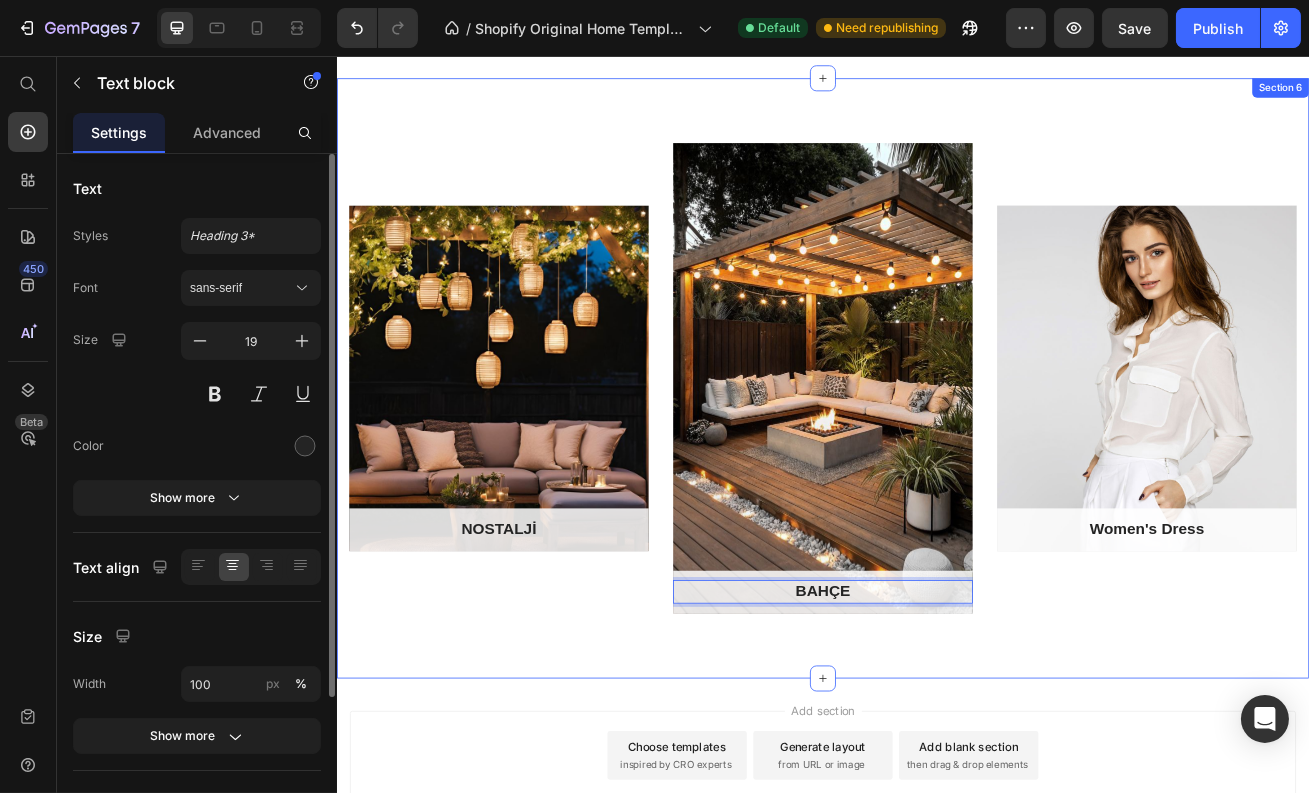click on "NOSTALJİ  Text block Row Hero Banner BAHÇE  Text block   0 Row Hero Banner Women's Dress Text block Row Hero Banner Row Section 6" at bounding box center (936, 453) 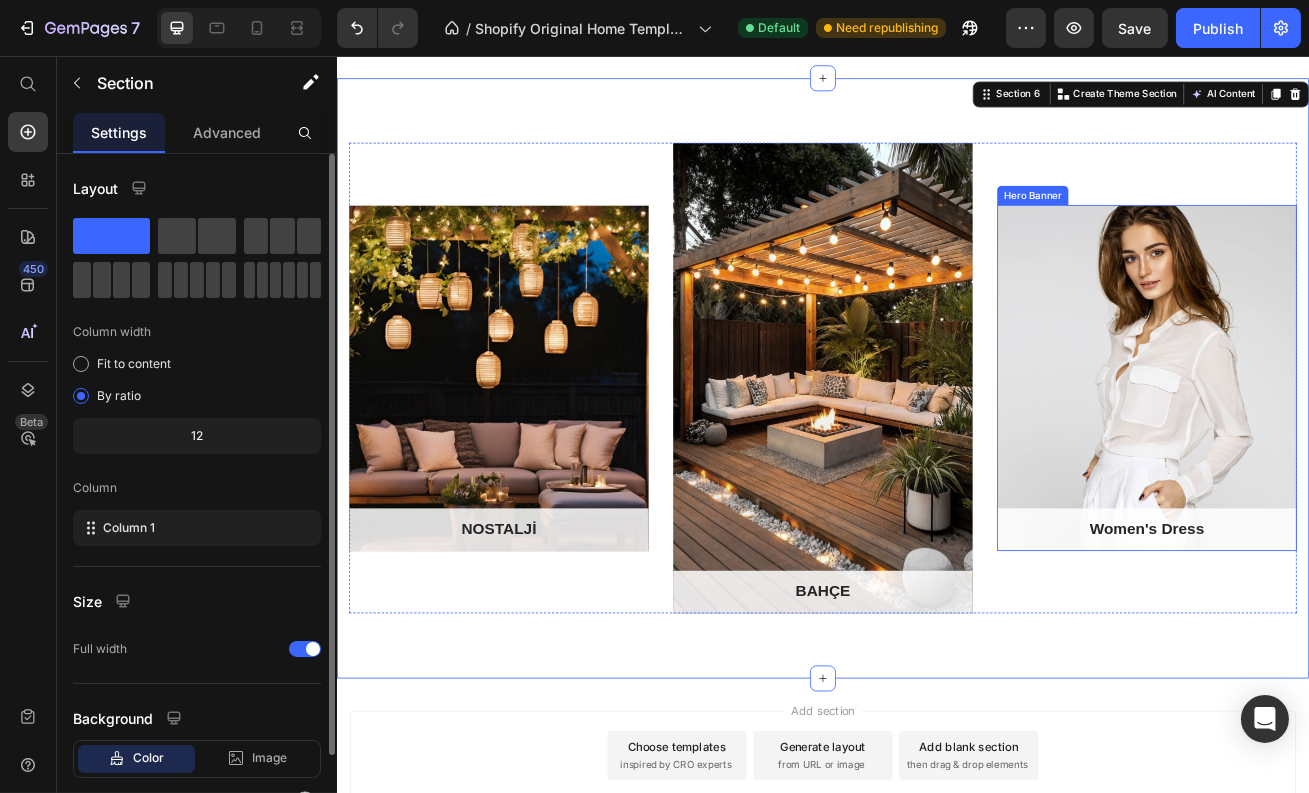 click at bounding box center (1336, 453) 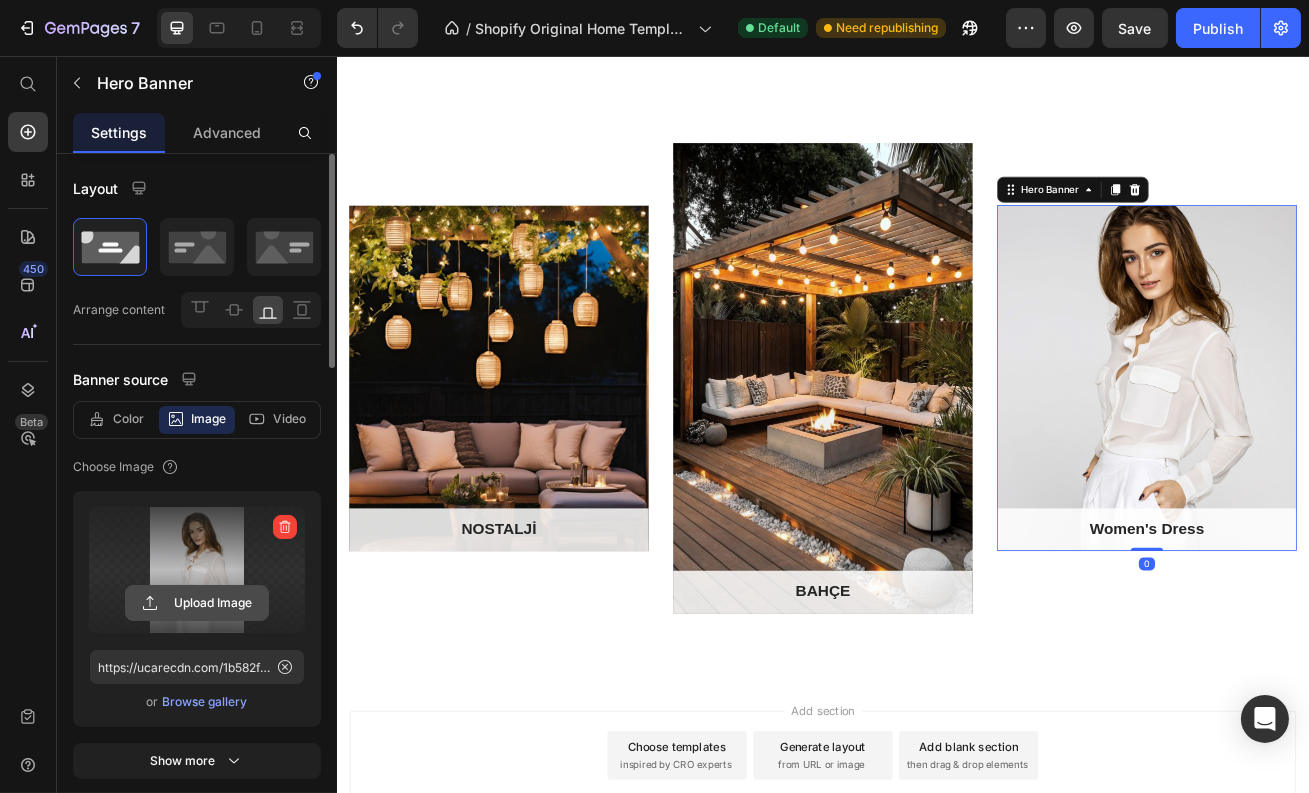 click 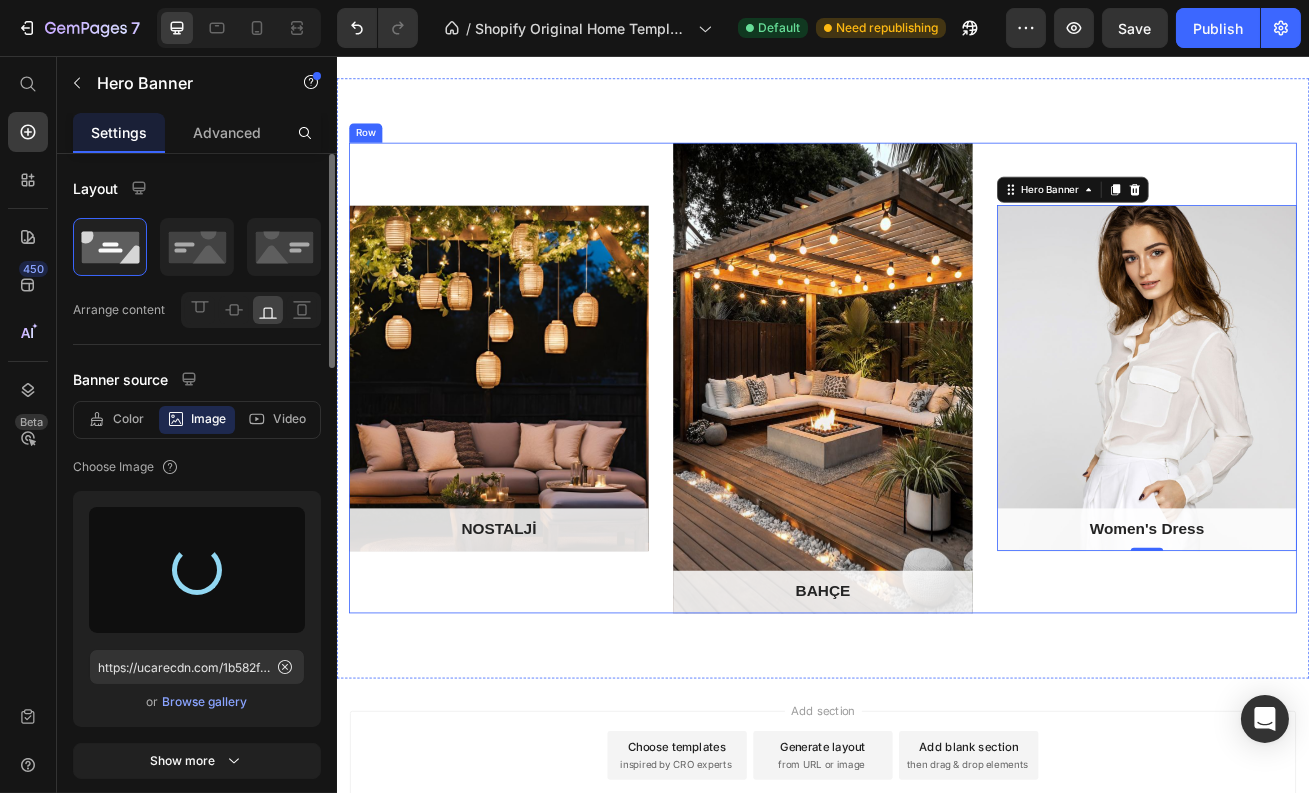 type on "https://cdn.shopify.com/s/files/1/0696/1037/3311/files/gempages_575090538248668389-cadd6c2a-998b-471c-8004-e2cda7125cf6.jpg" 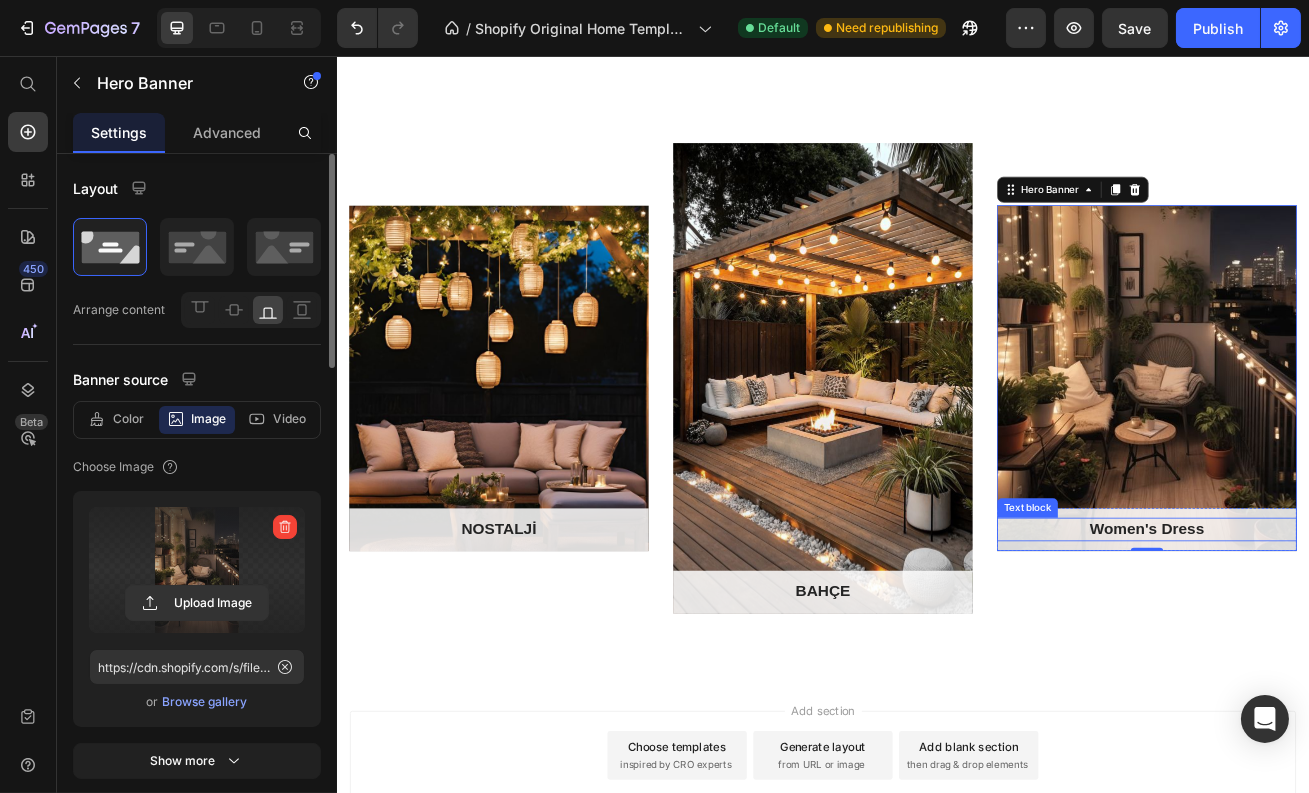 click on "Women's Dress" at bounding box center (1336, 640) 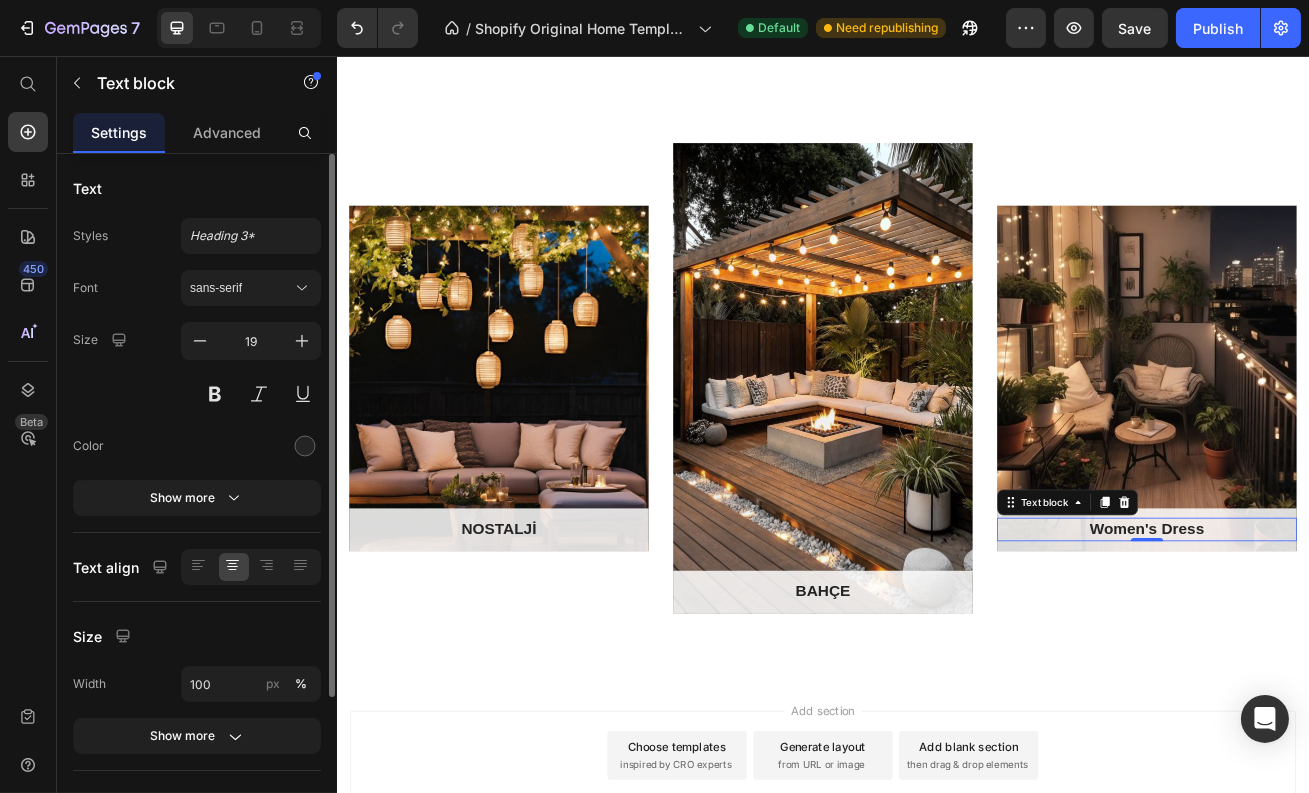 click on "Women's Dress" at bounding box center [1336, 640] 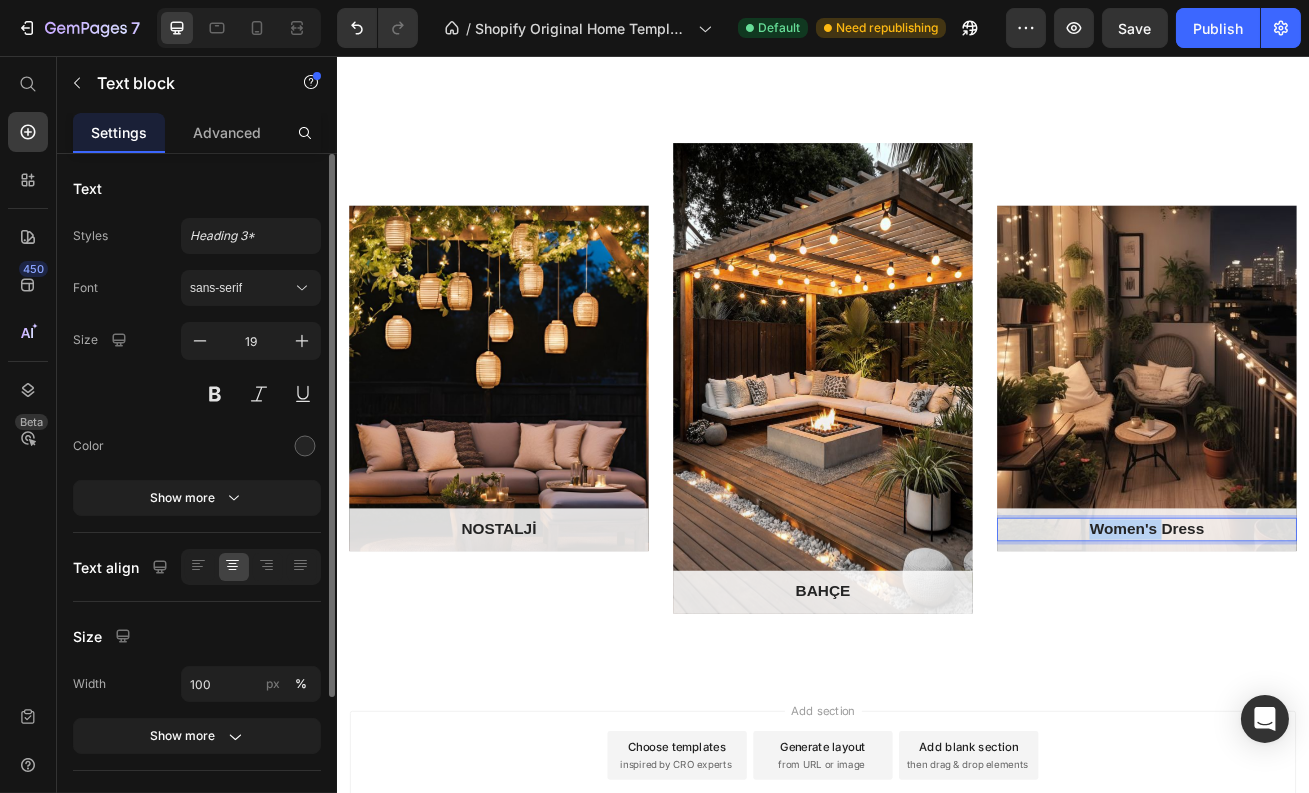 click on "Women's Dress" at bounding box center [1336, 640] 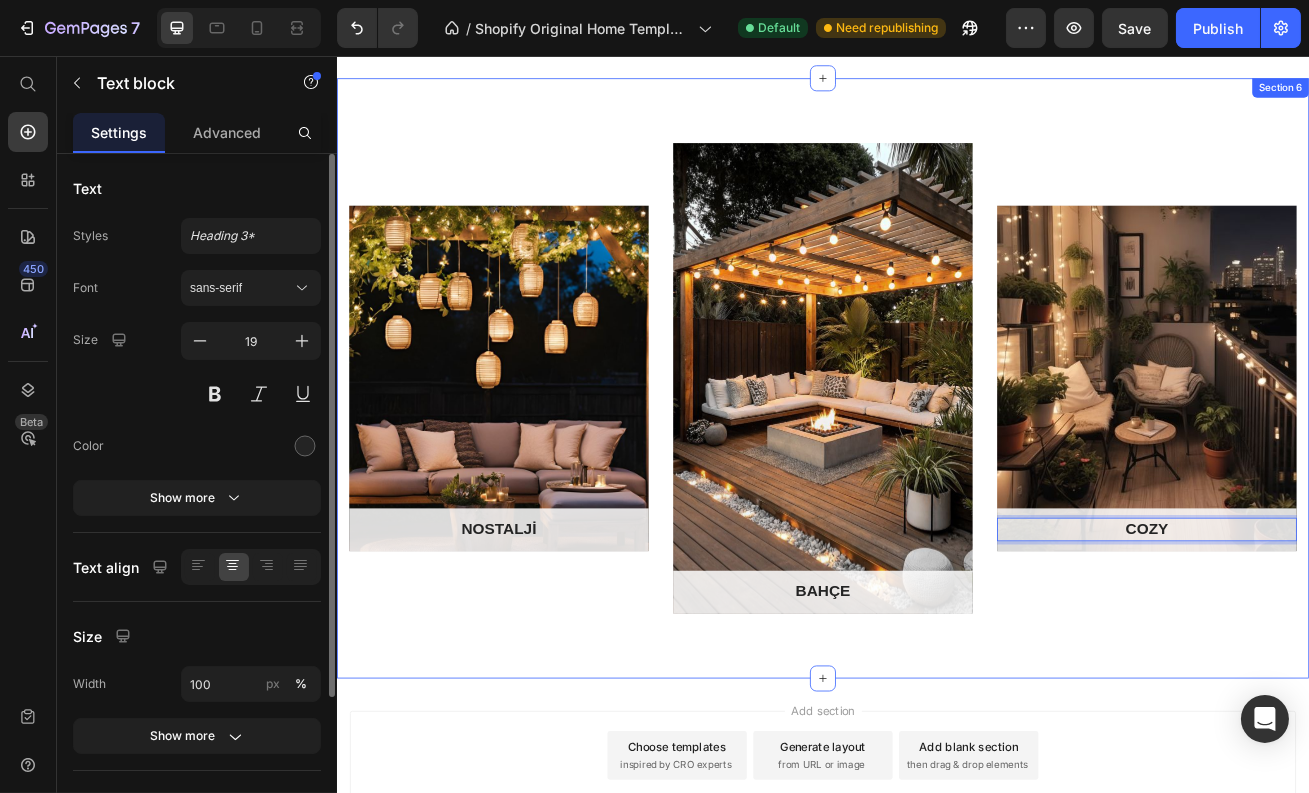 click on "NOSTALJİ  Text block Row Hero Banner BAHÇE  Text block Row Hero Banner COZY Text block   0 Row Hero Banner Row Section 6" at bounding box center (936, 453) 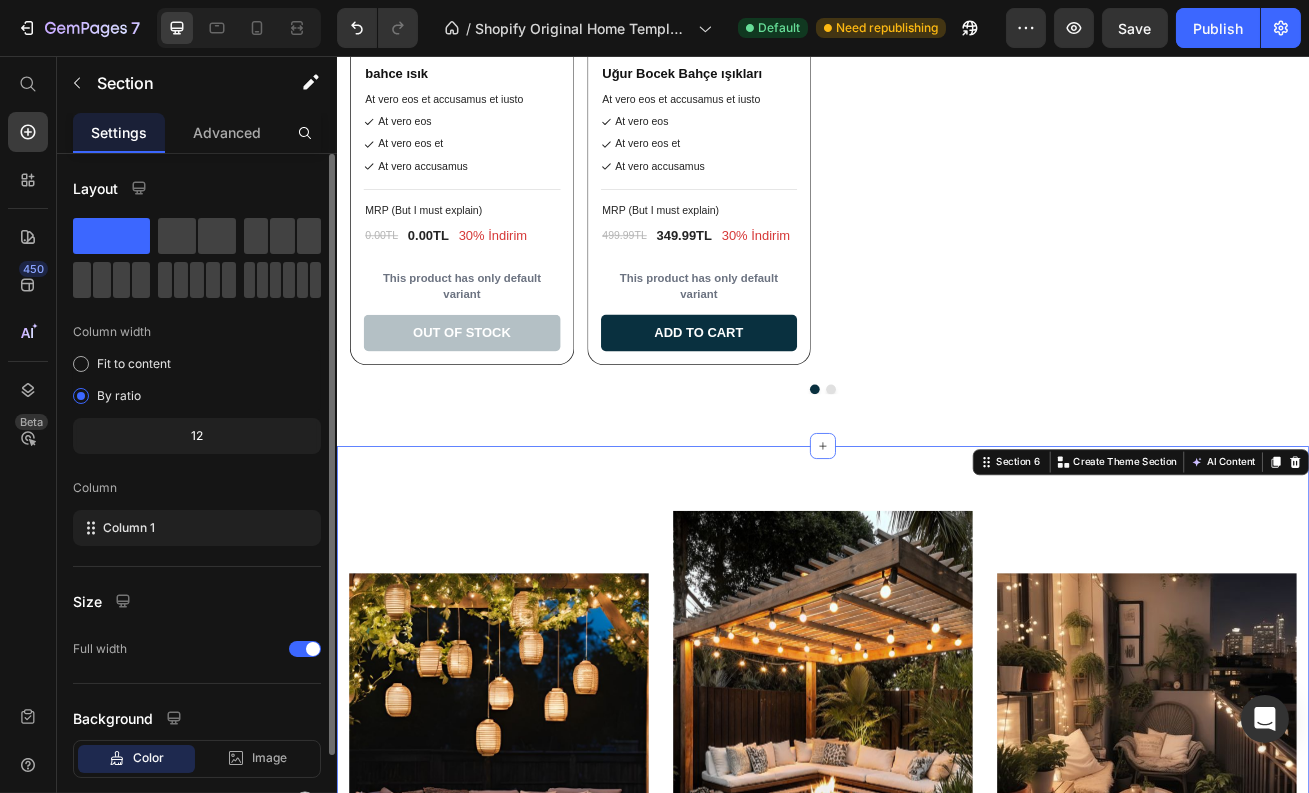 scroll, scrollTop: 1929, scrollLeft: 0, axis: vertical 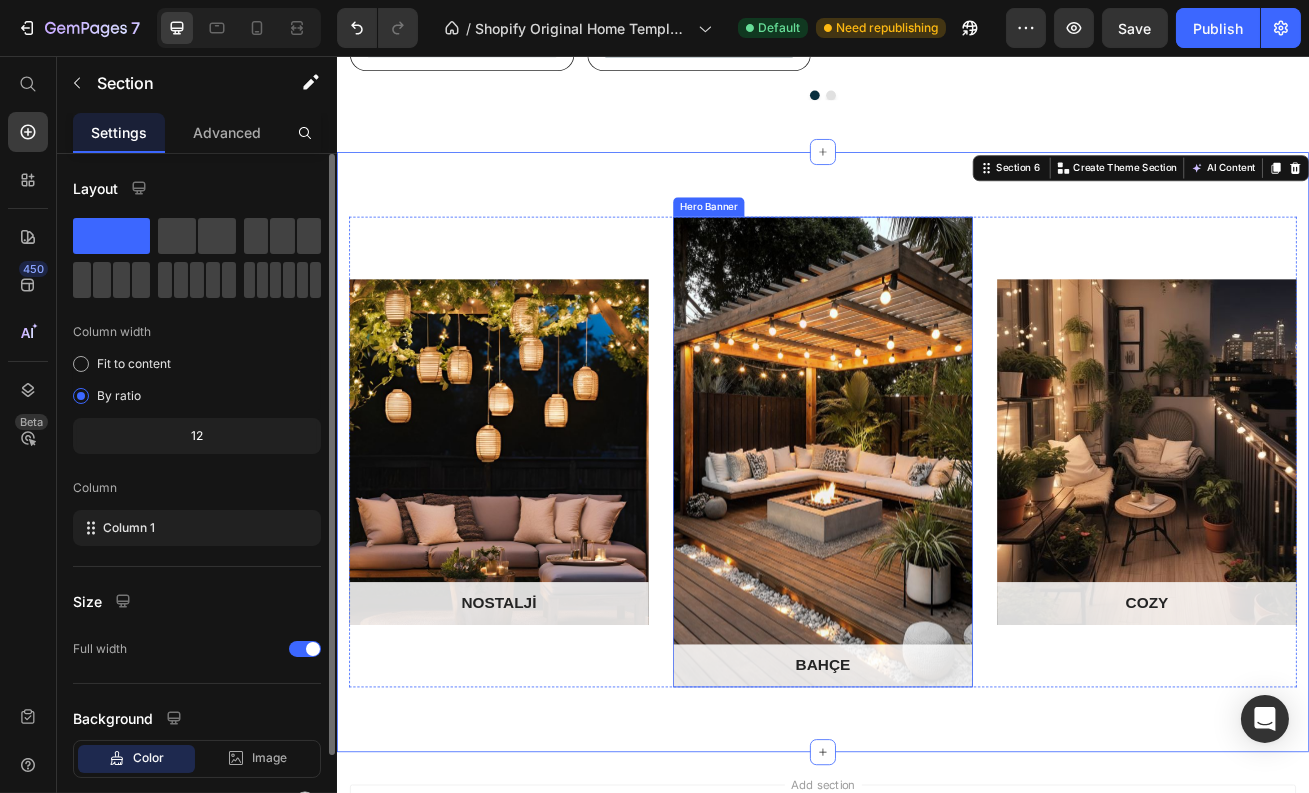 click at bounding box center (1336, 544) 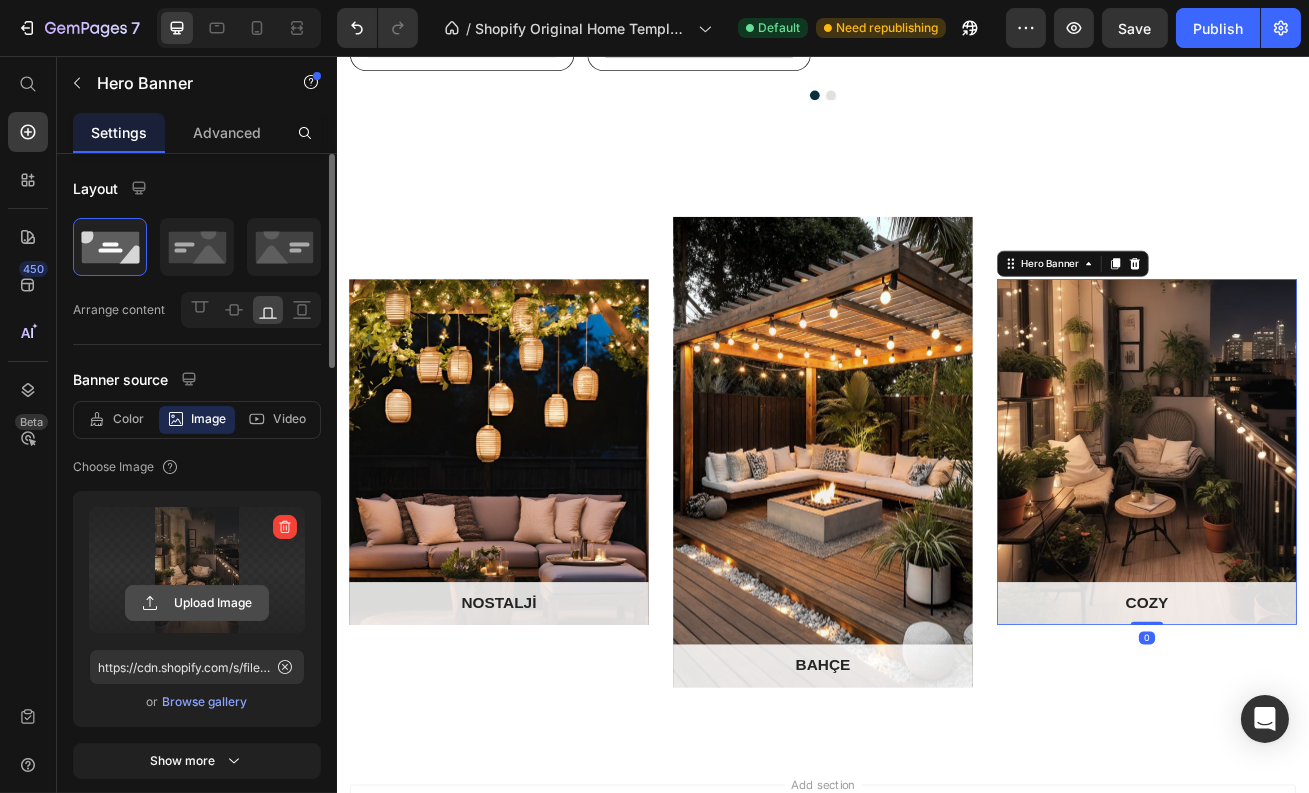 click 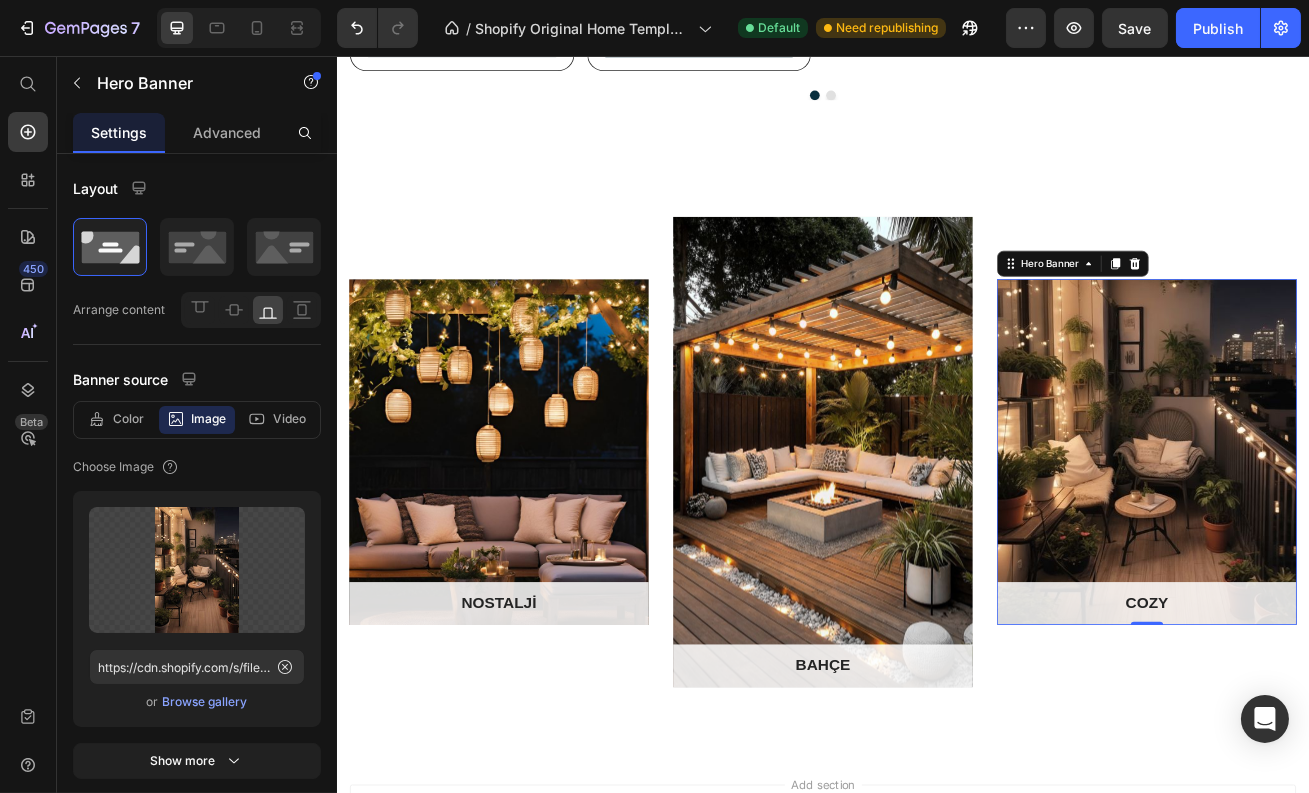 click at bounding box center (1336, 544) 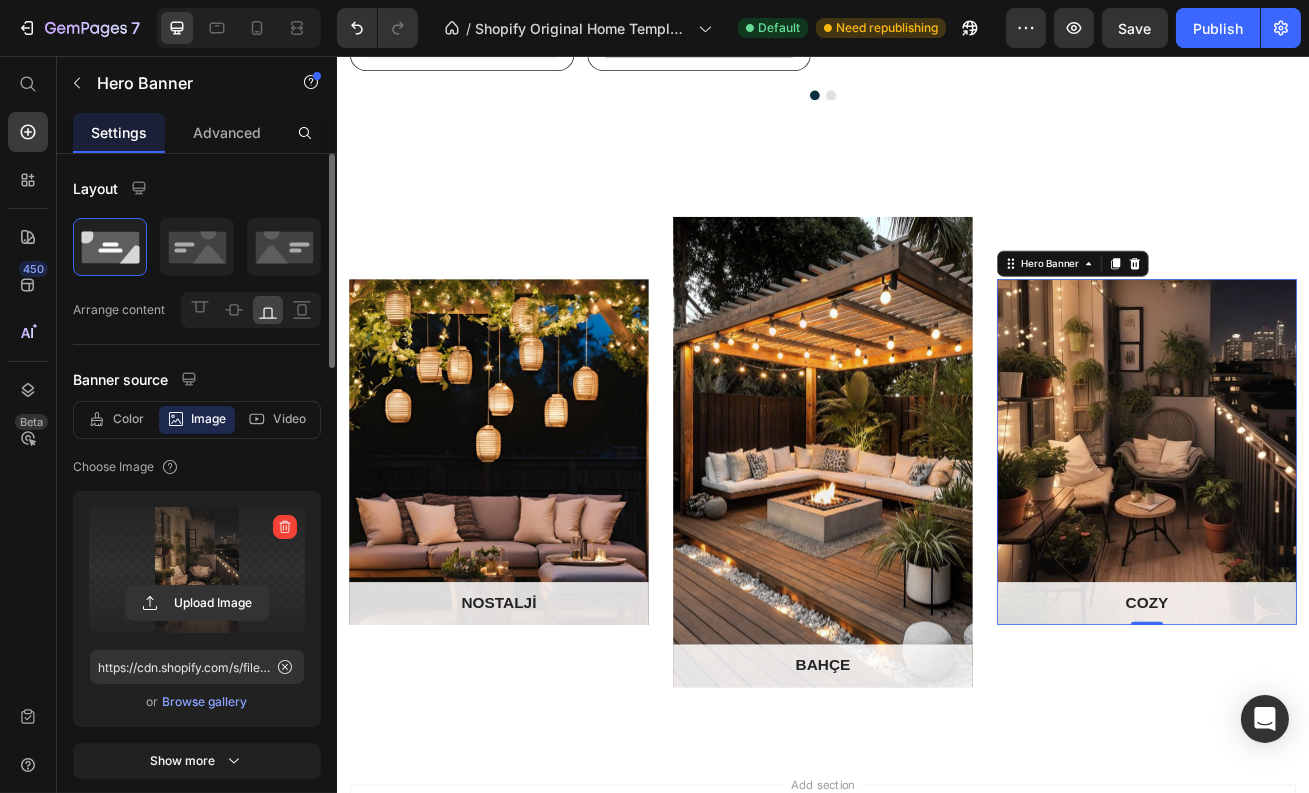 drag, startPoint x: 246, startPoint y: 566, endPoint x: 240, endPoint y: 575, distance: 10.816654 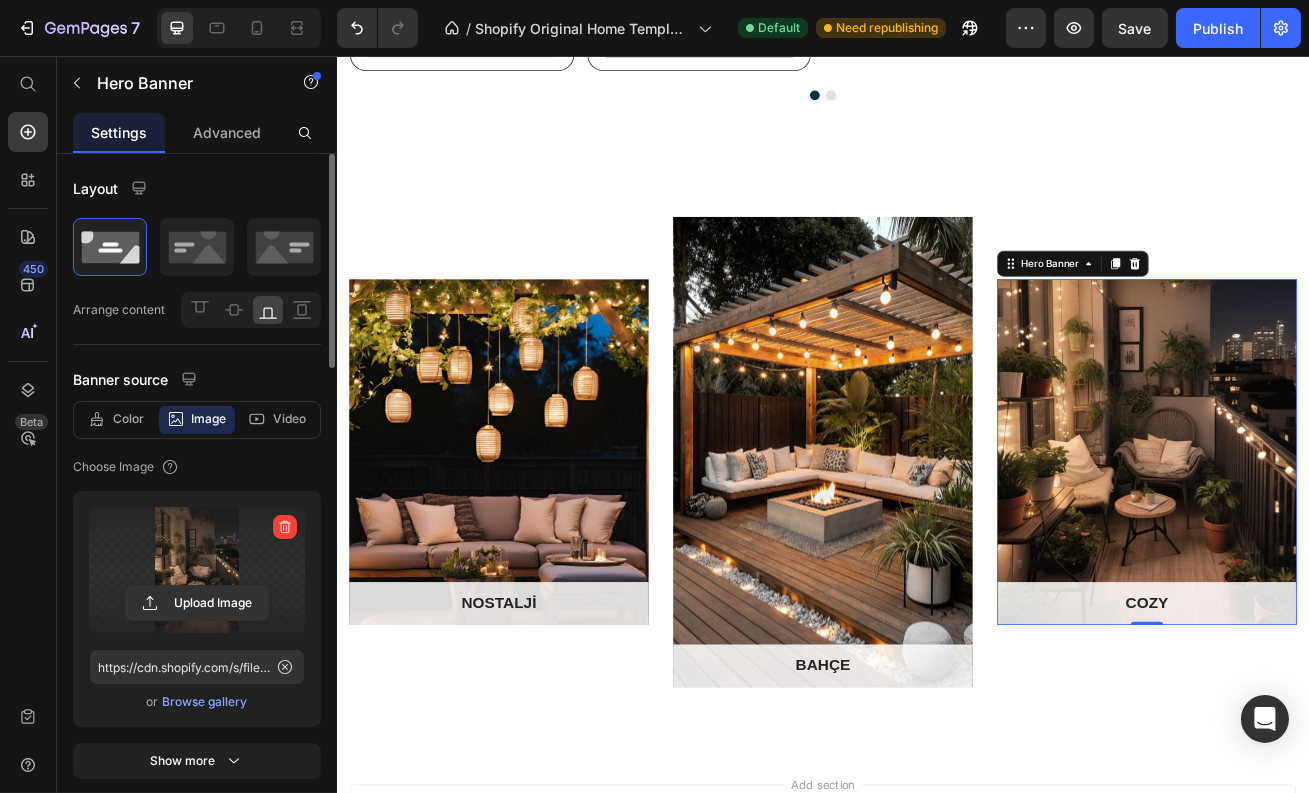 click 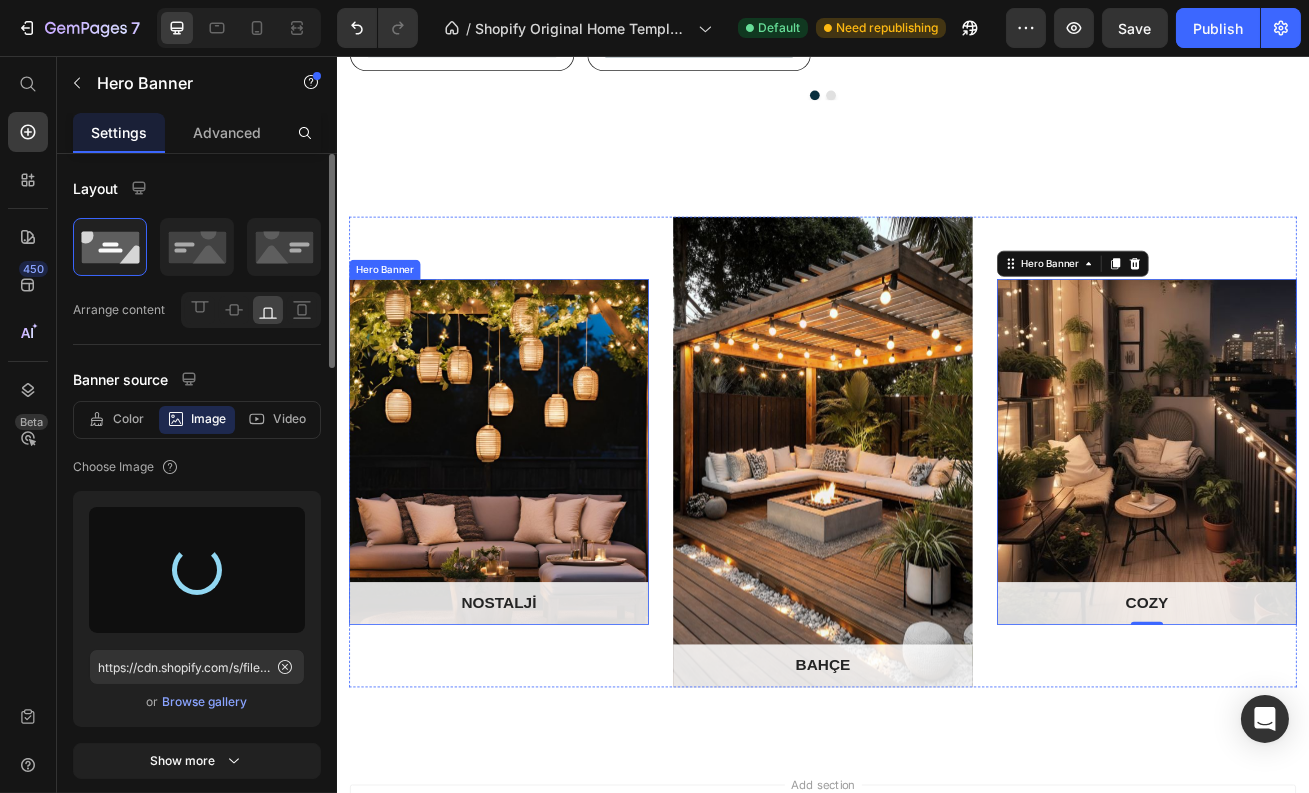 type on "https://cdn.shopify.com/s/files/1/0696/1037/3311/files/gempages_575090538248668389-211bb07f-9223-4d74-bf05-81c4dab333f0.jpg" 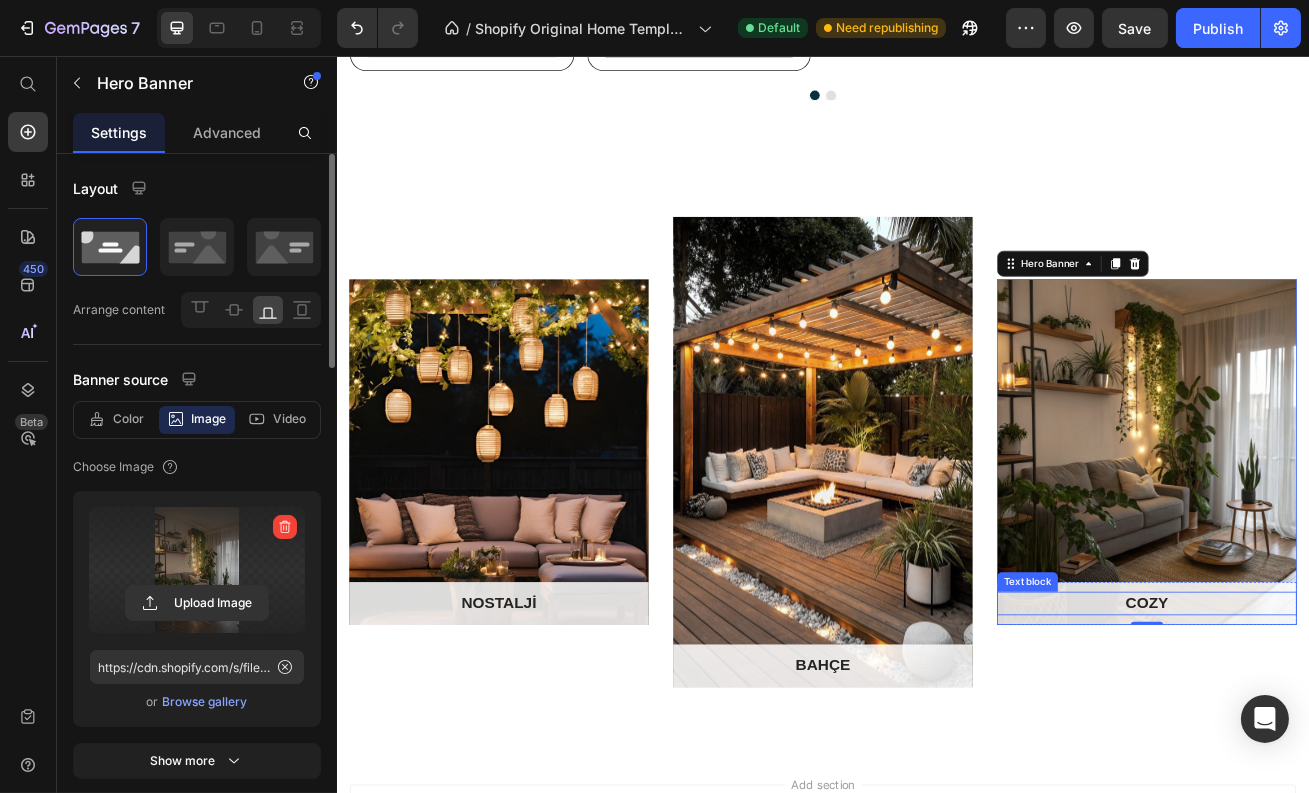 click on "COZY" at bounding box center [1336, 731] 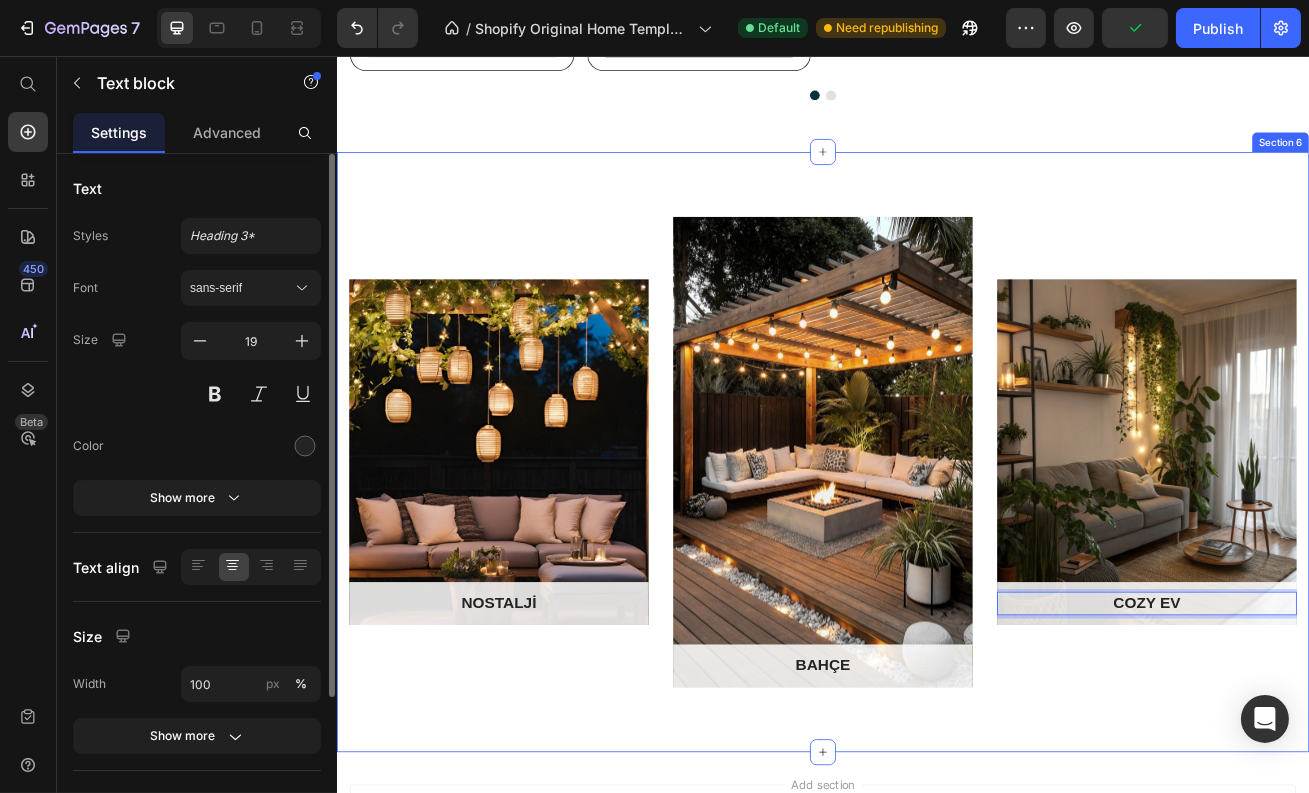 click on "NOSTALJİ  Text block Row Hero Banner BAHÇE  Text block Row Hero Banner COZY EV Text block   0 Row Hero Banner Row Section 6" at bounding box center [936, 544] 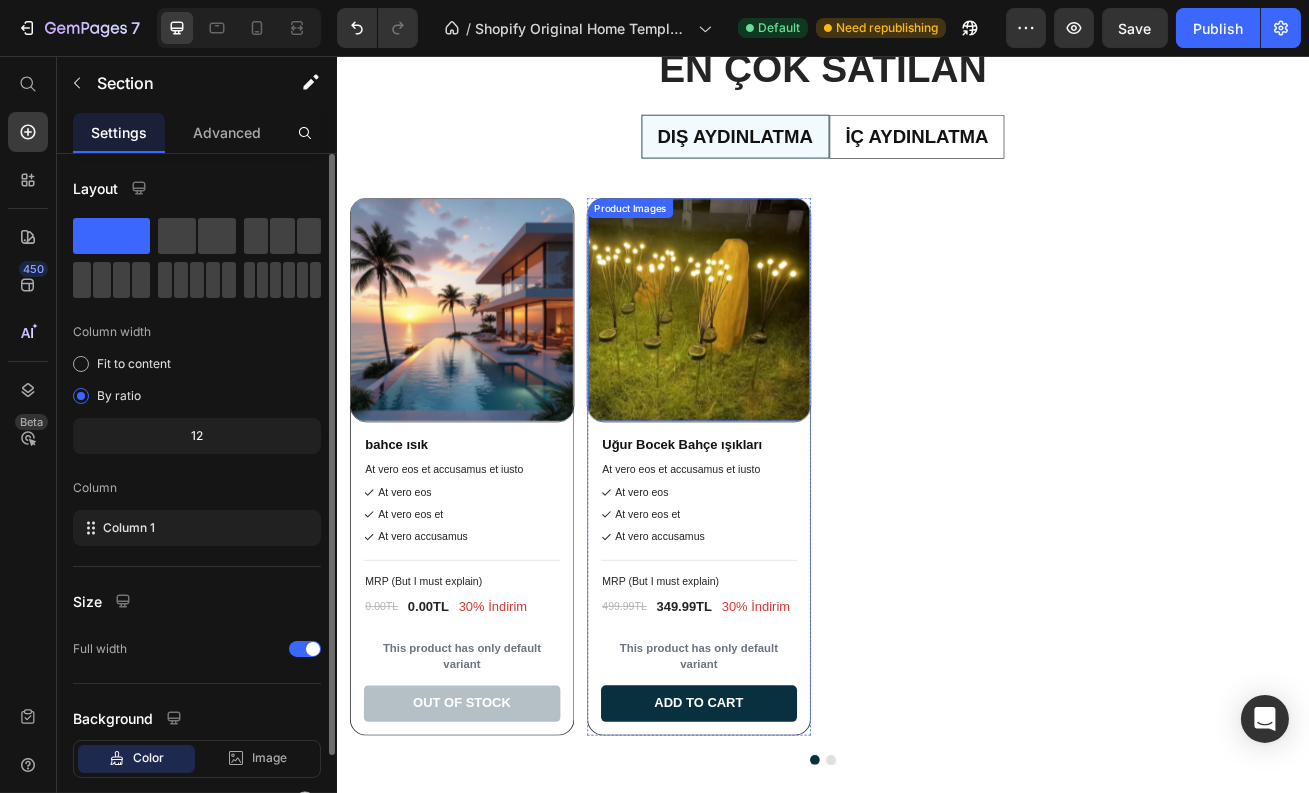 scroll, scrollTop: 1566, scrollLeft: 0, axis: vertical 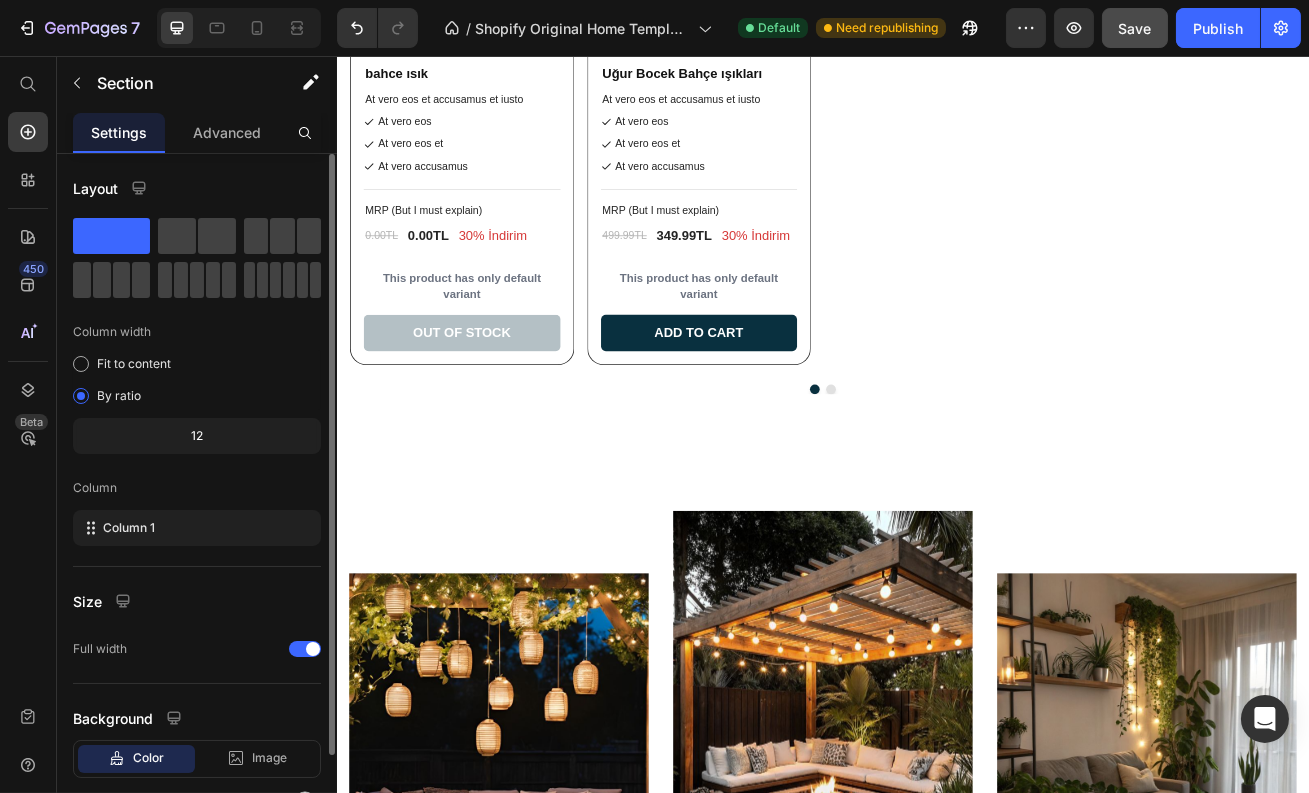 click on "Save" 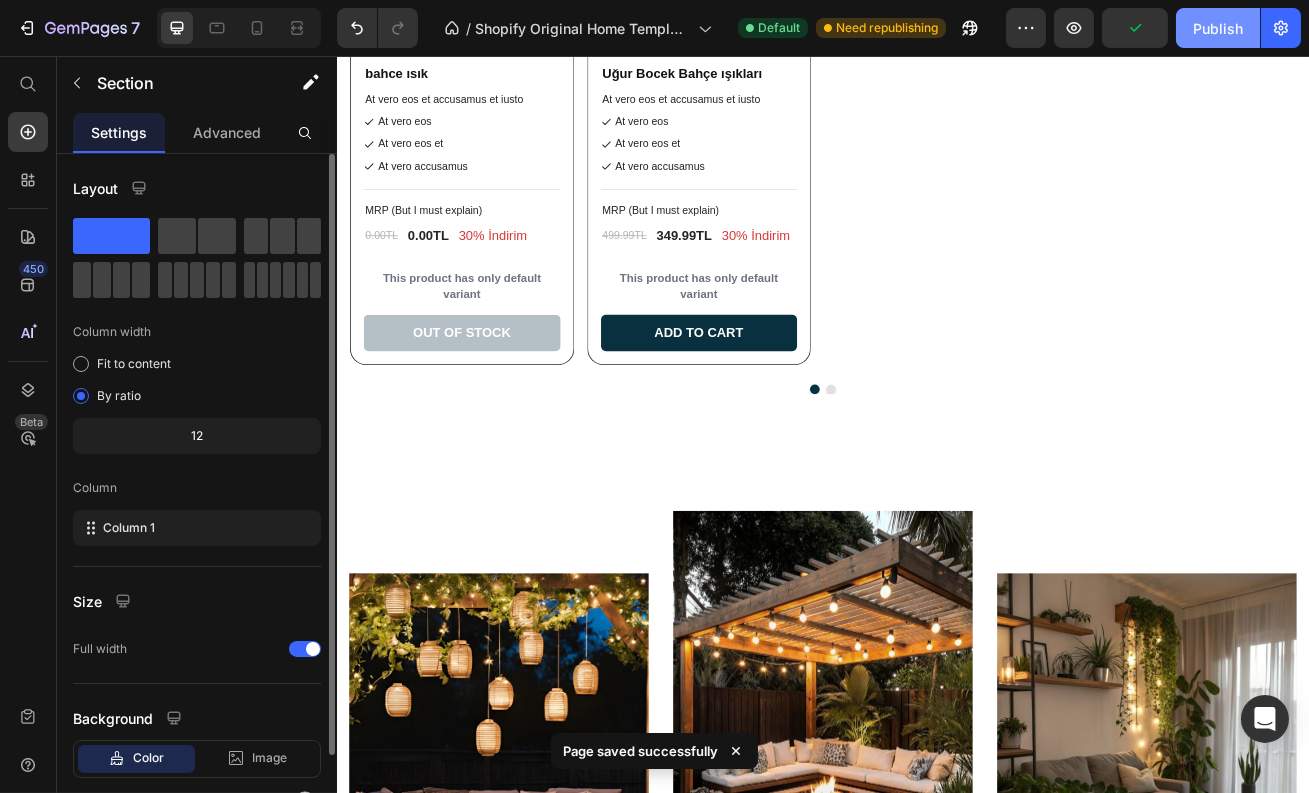 click on "Publish" at bounding box center (1218, 28) 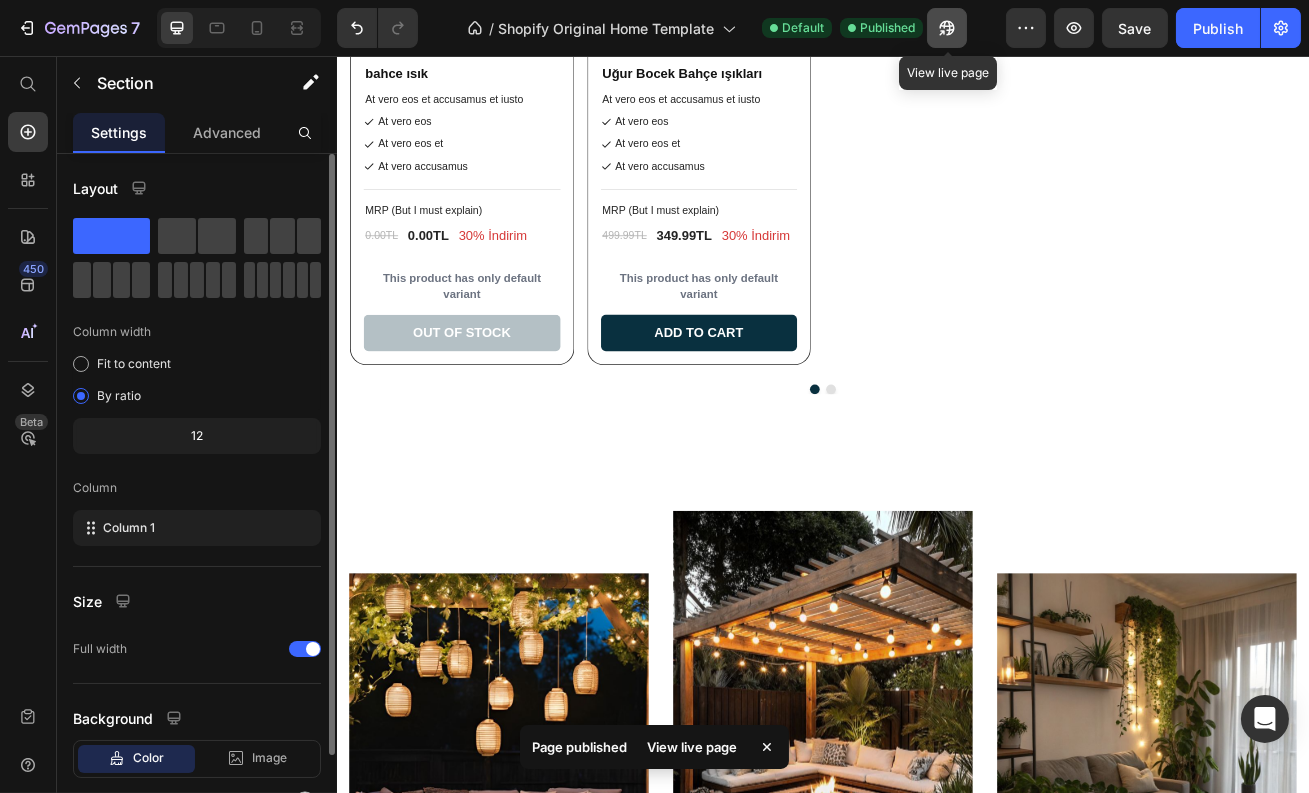 click 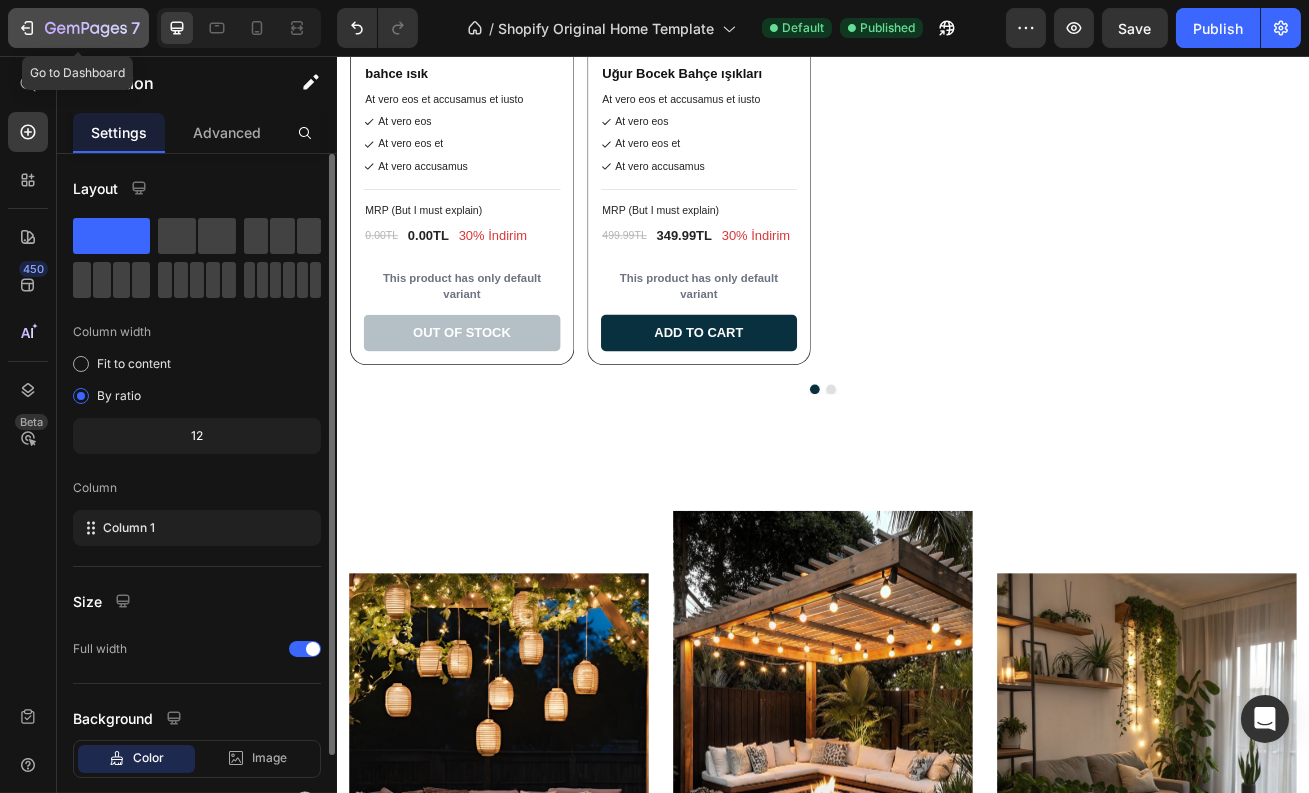 click 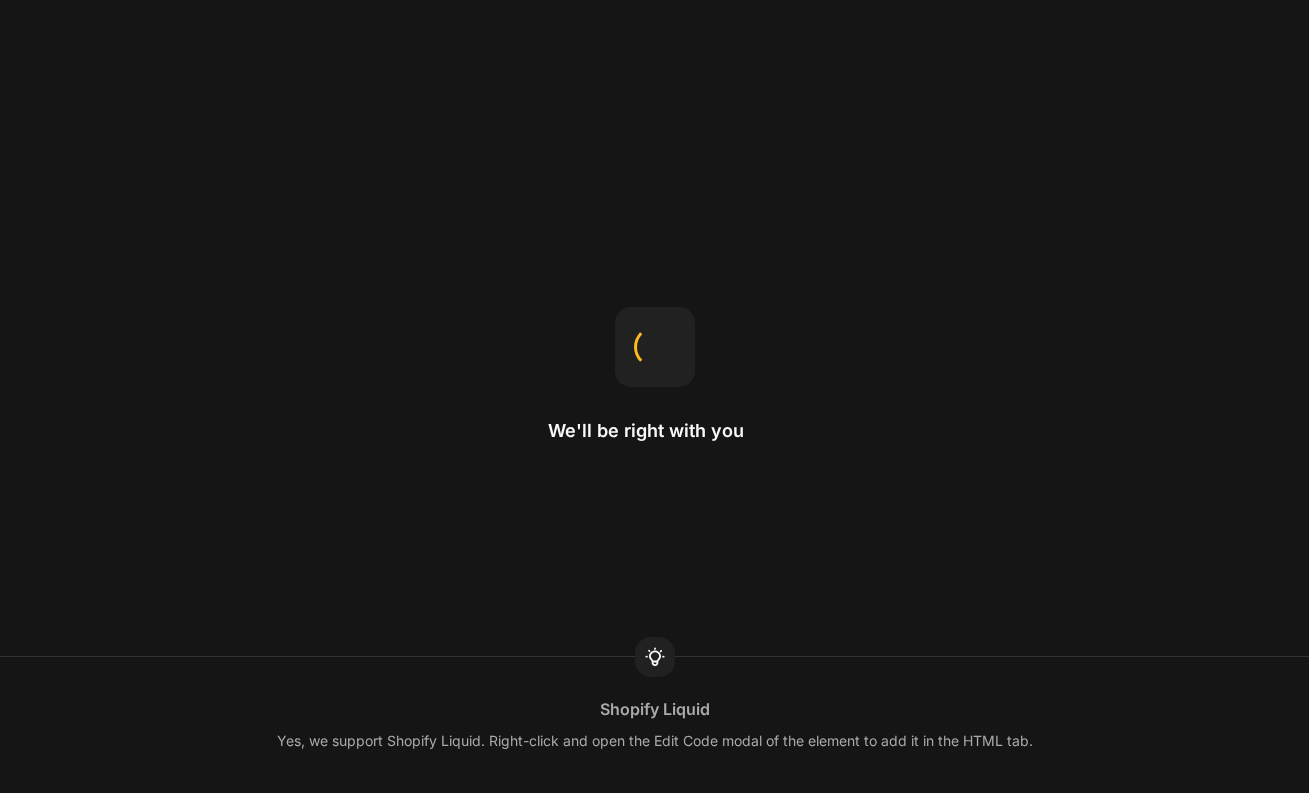 scroll, scrollTop: 0, scrollLeft: 0, axis: both 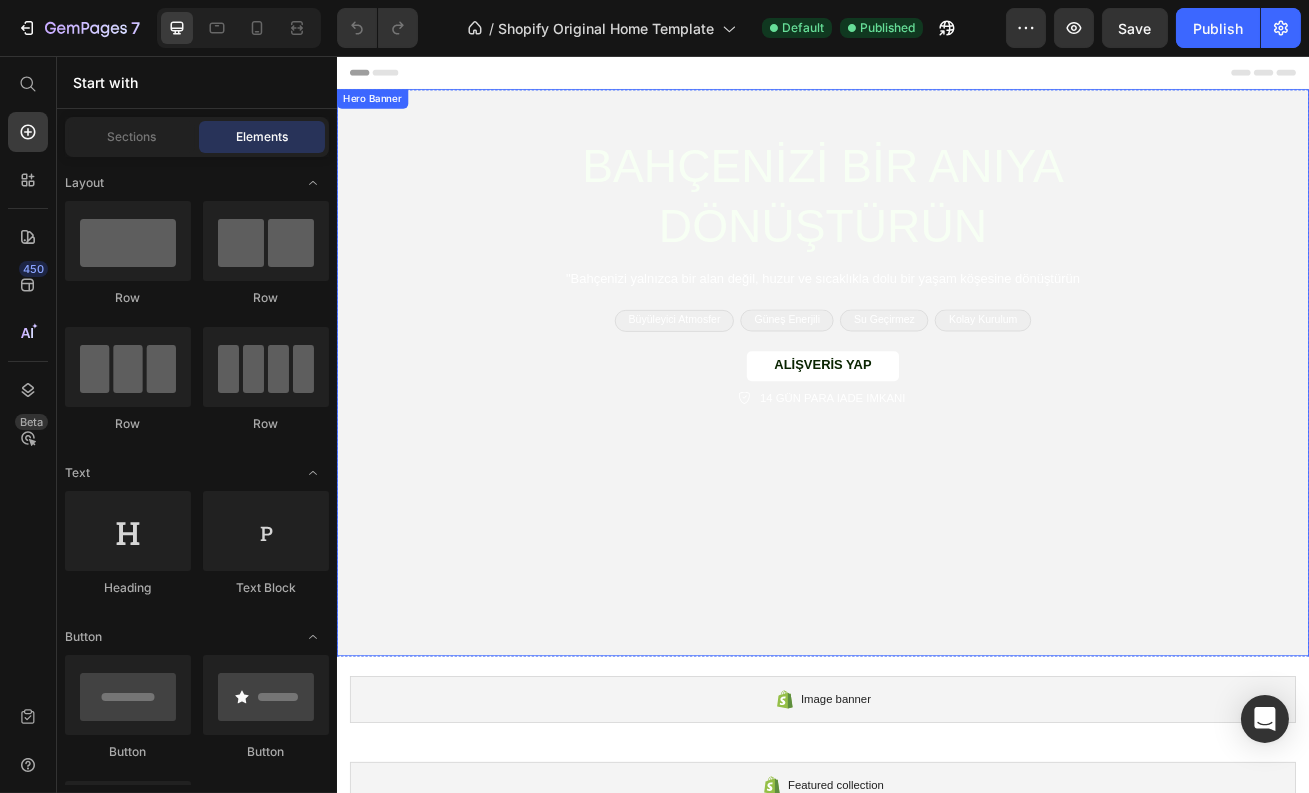 click on "BAHÇENİZİ BİR ANIYA DÖNÜŞTÜRÜN Heading "Bahçenizi yalnızca bir alan değil, huzur ve sıcaklıkla dolu bir yaşam köşesine dönüştürün Text Block Büyüleyici Atmosfer Text Block Row Güneş Enerjili Text Block Row Su Geçirmez Text Block Row Kolay Kurulum  Text Block Row Row ALİŞVERİS YAP   Button
14 GÜN PARA IADE IMKANI Item List Row" at bounding box center [936, 322] 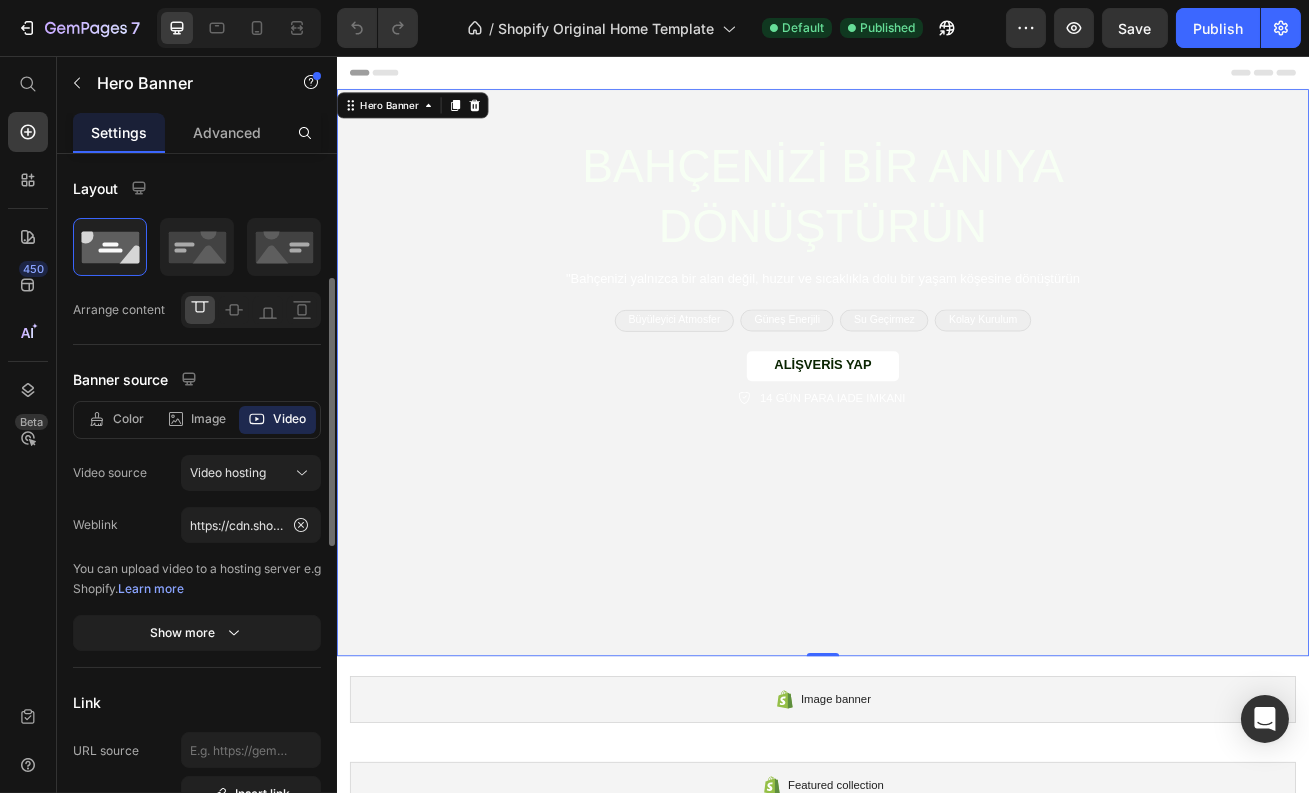 scroll, scrollTop: 90, scrollLeft: 0, axis: vertical 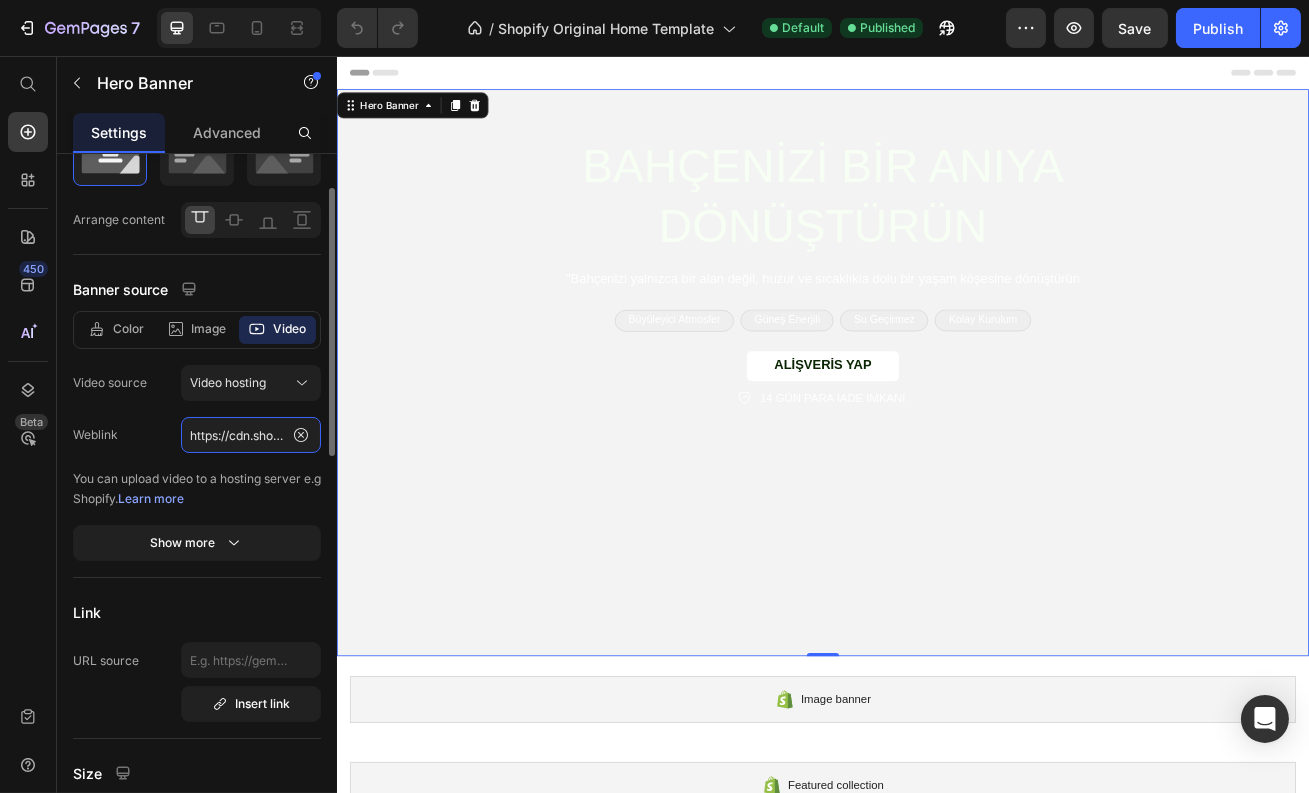 click on "https://cdn.shopify.com/videos/c/o/v/3c1758afc6ba49fe8801b00b09ad148f.mp4" 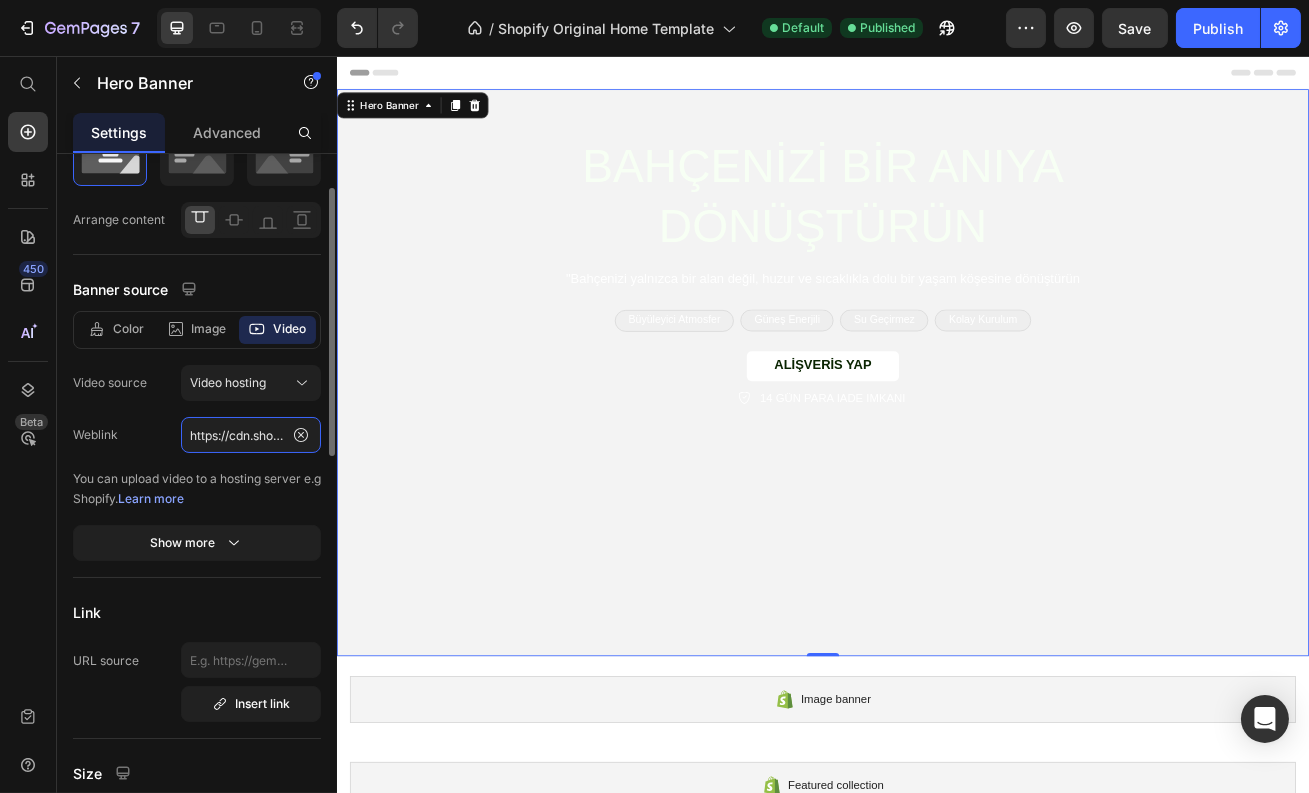 scroll, scrollTop: 0, scrollLeft: 366, axis: horizontal 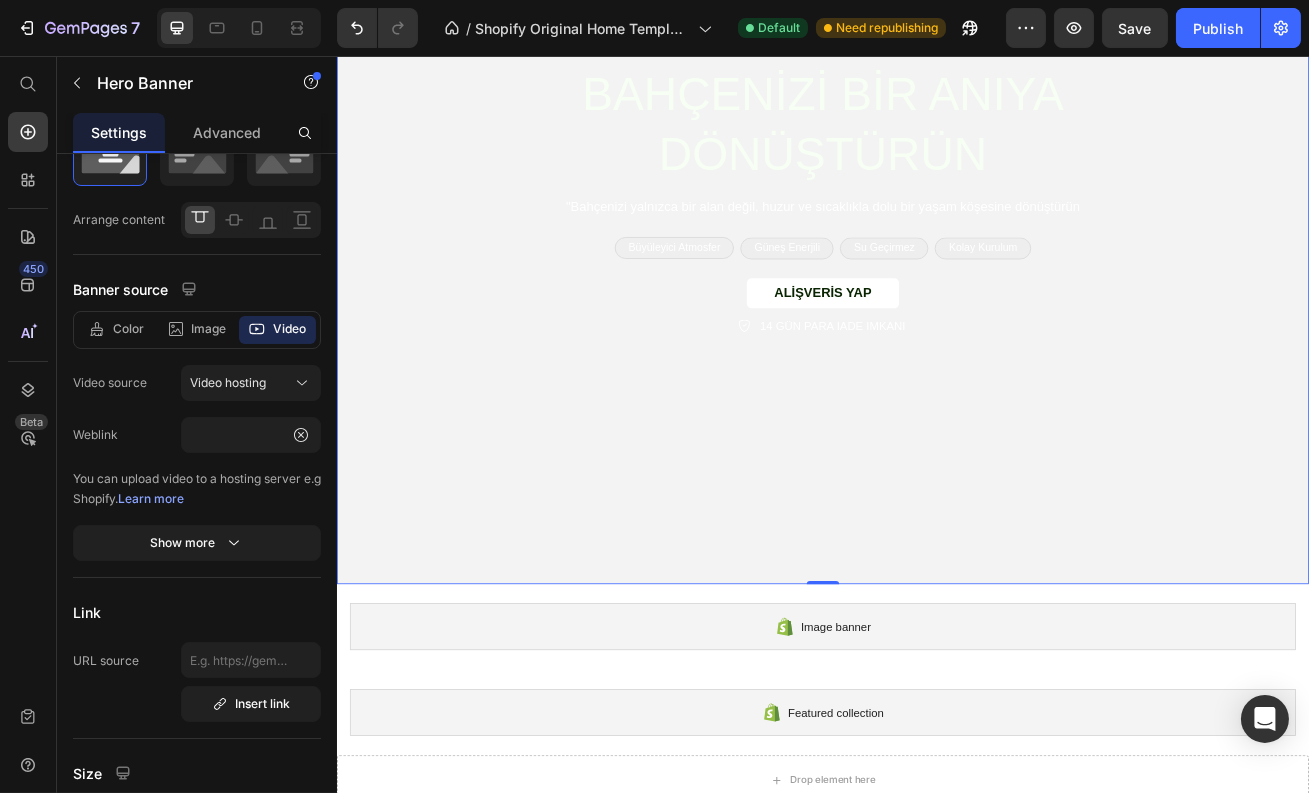 click on "Image banner Shopify section: Image banner" at bounding box center (936, 760) 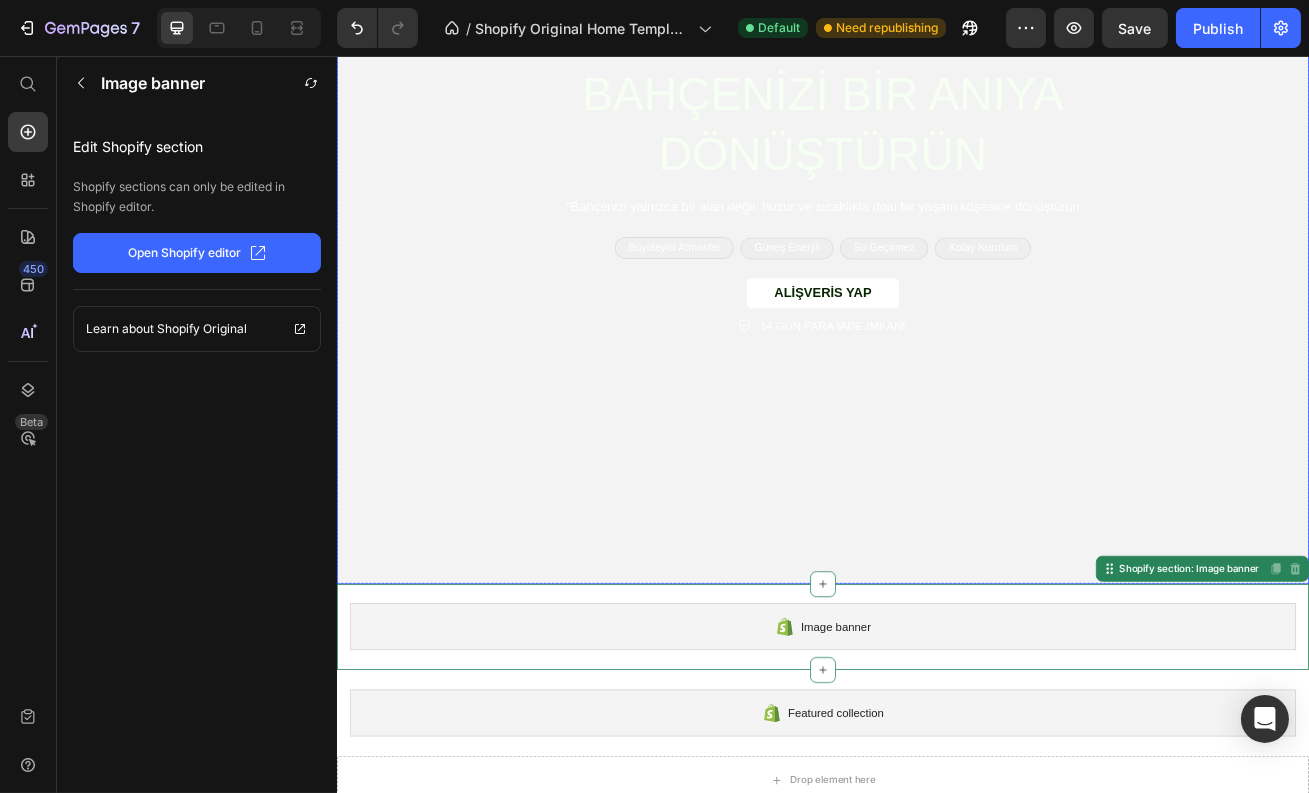 click at bounding box center (936, 357) 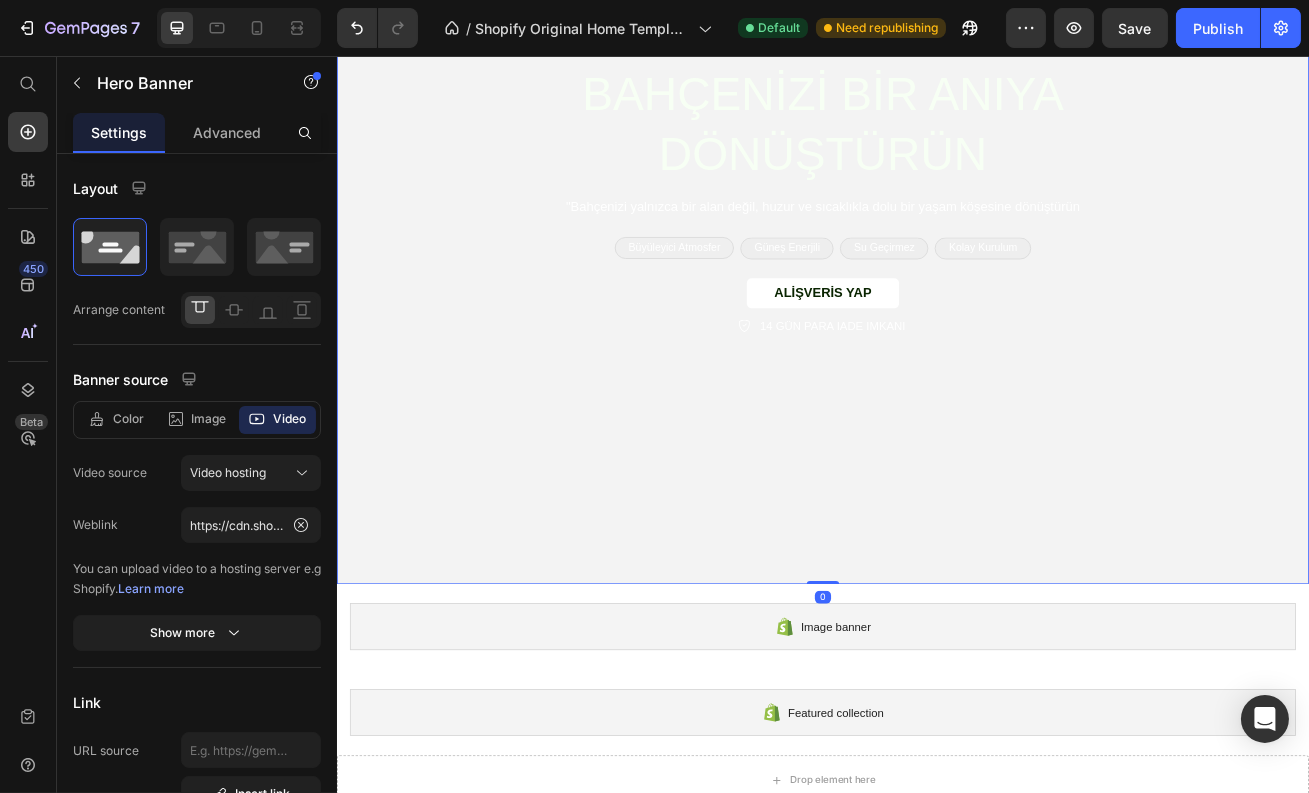 drag, startPoint x: 930, startPoint y: 705, endPoint x: 935, endPoint y: 617, distance: 88.14193 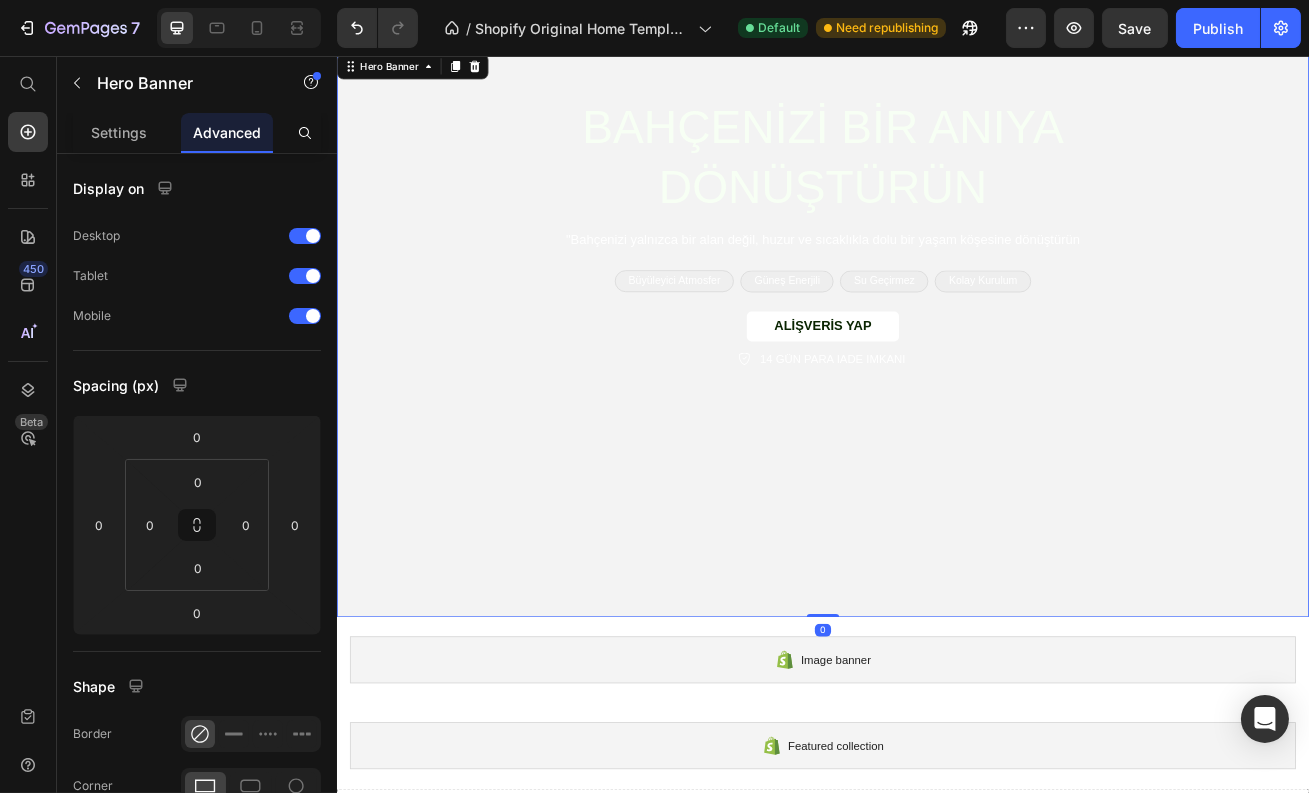 scroll, scrollTop: 0, scrollLeft: 0, axis: both 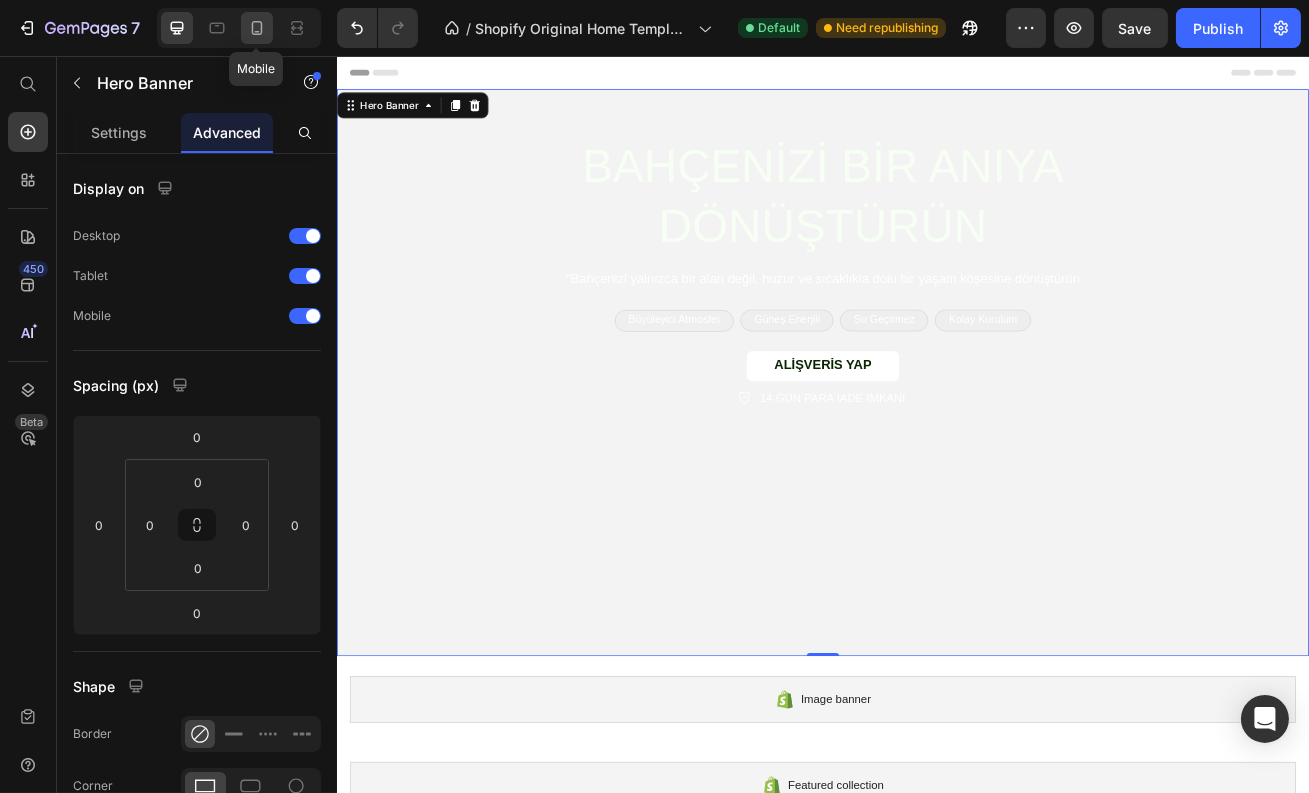 click 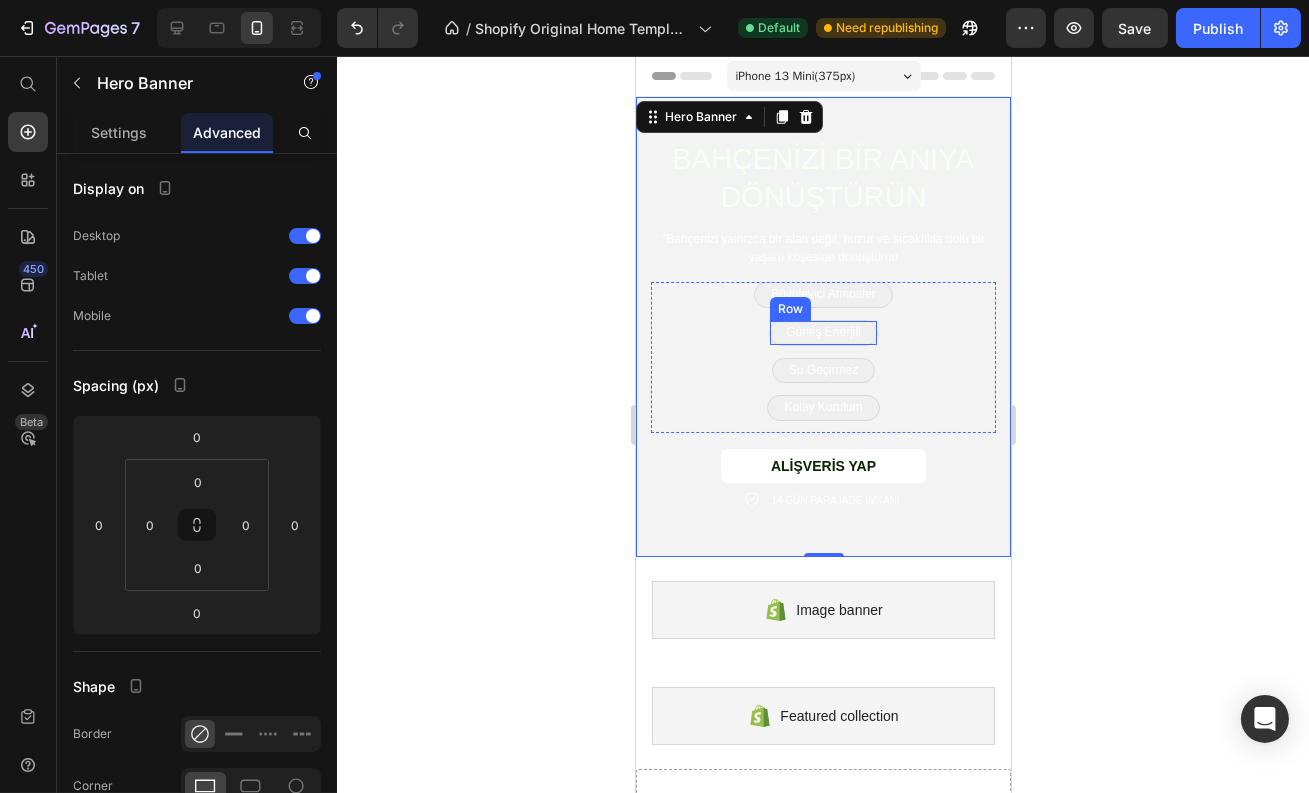 click on "Güneş Enerjili" at bounding box center [822, 333] 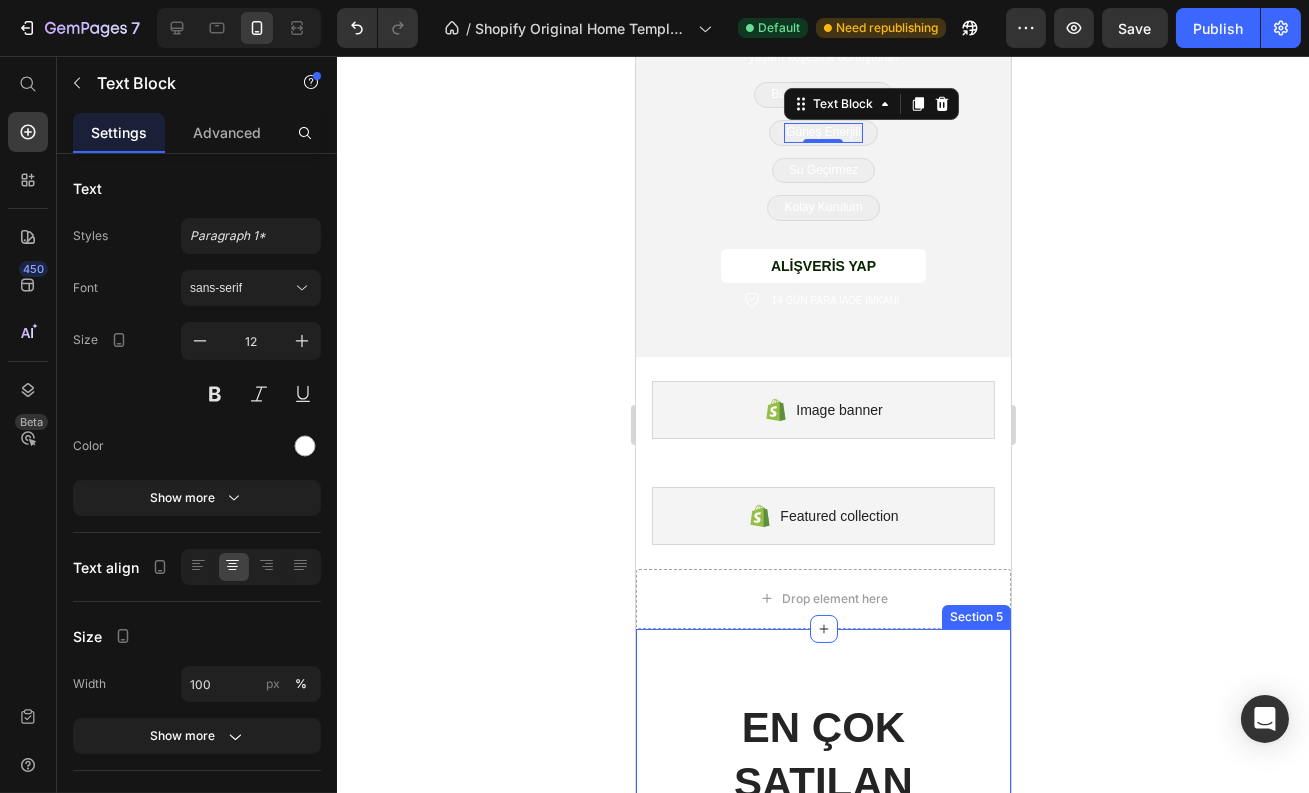 scroll, scrollTop: 99, scrollLeft: 0, axis: vertical 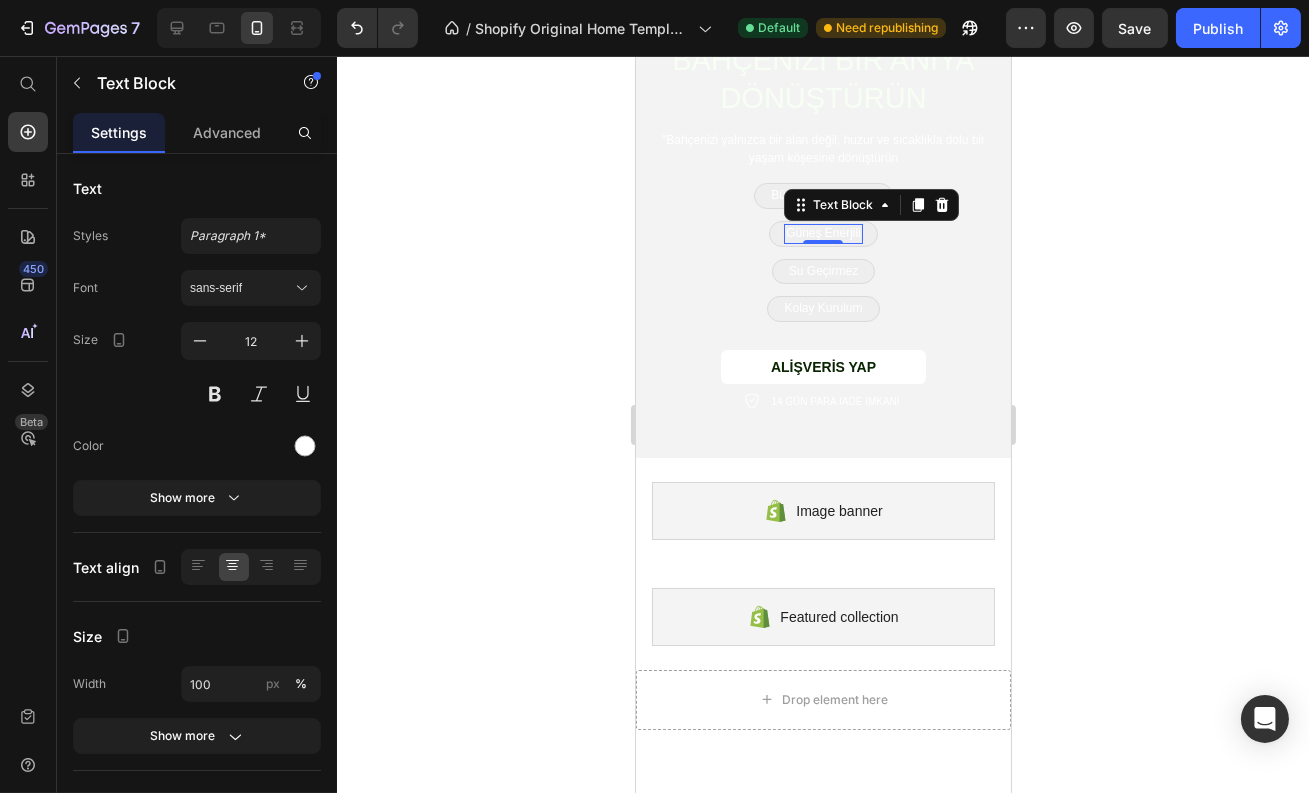 click on "Güneş Enerjili Text Block   0 Row" at bounding box center (822, 234) 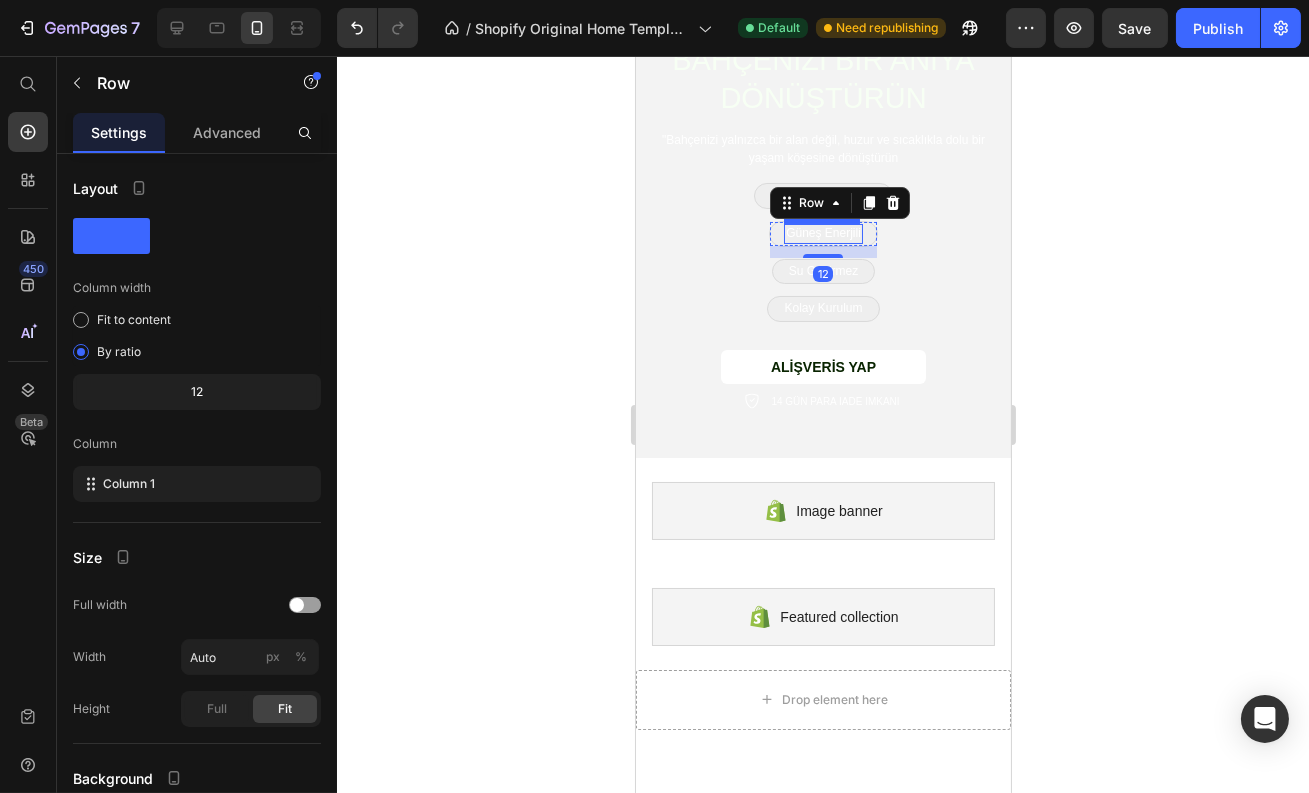 click on "Güneş Enerjili" at bounding box center [822, 234] 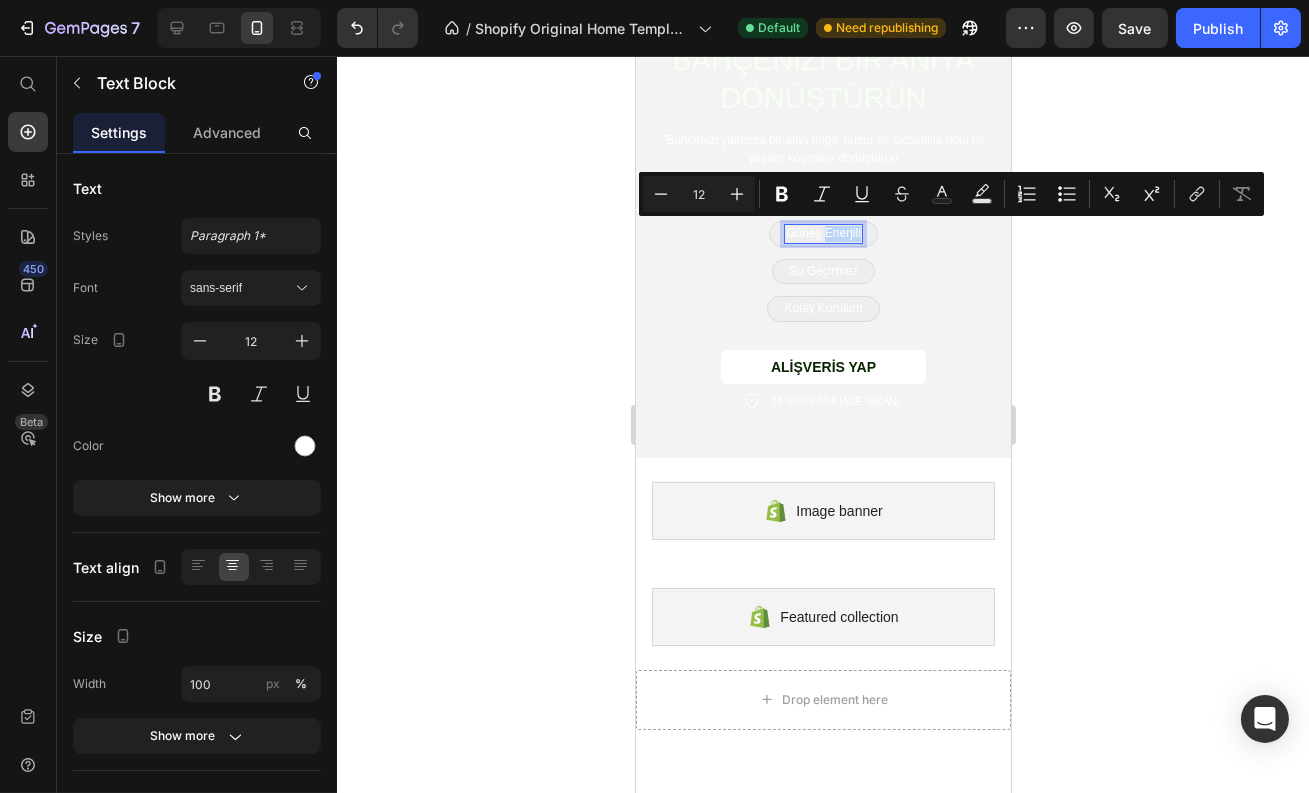 click on "Güneş Enerjili" at bounding box center [822, 234] 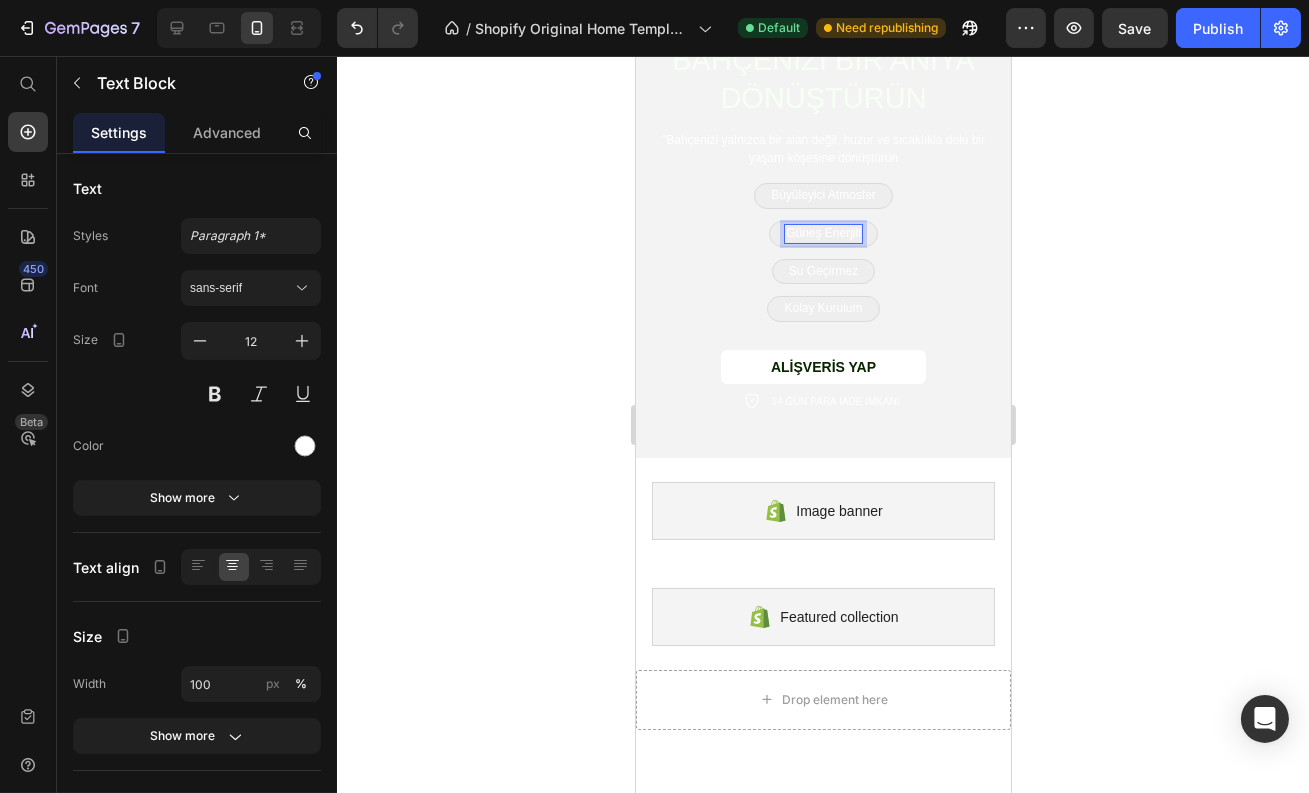 click on "Güneş Enerjili" at bounding box center (822, 234) 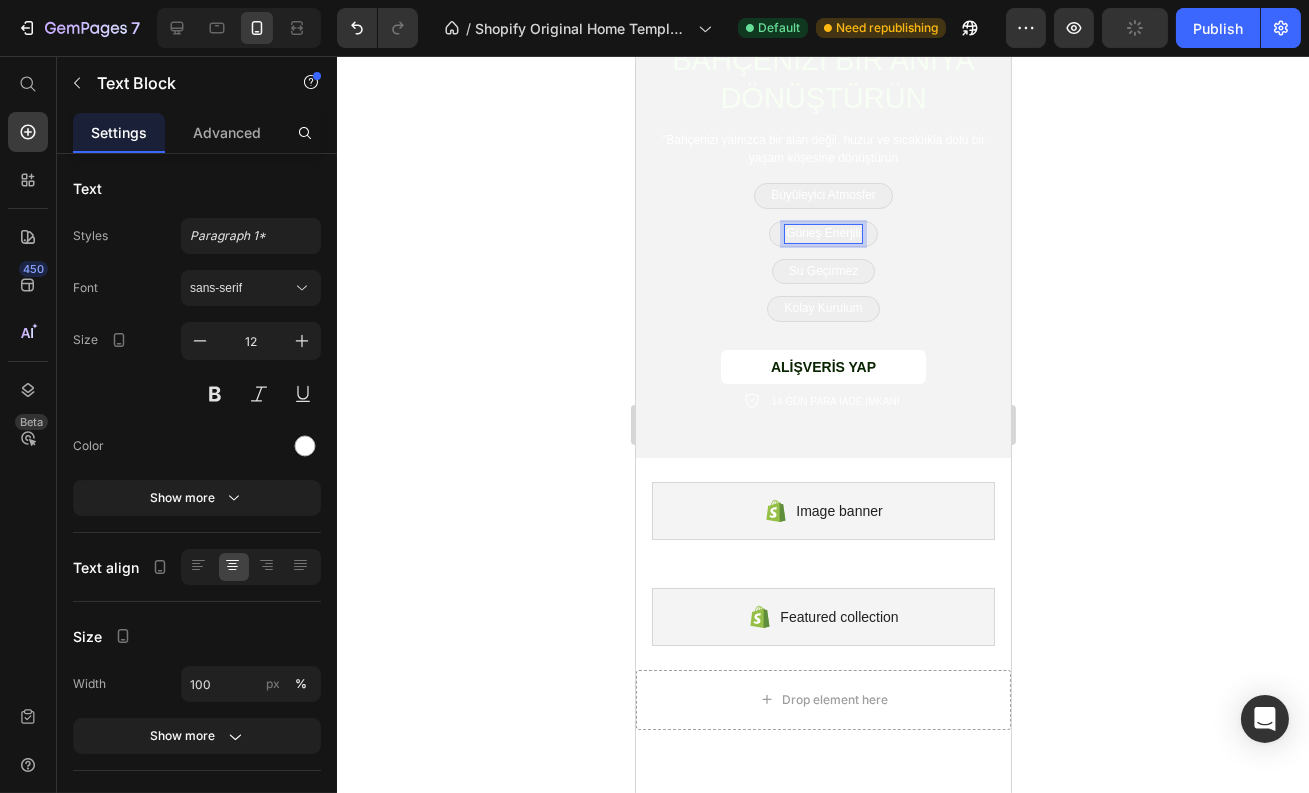 click on "Güneş Enerjili" at bounding box center (822, 234) 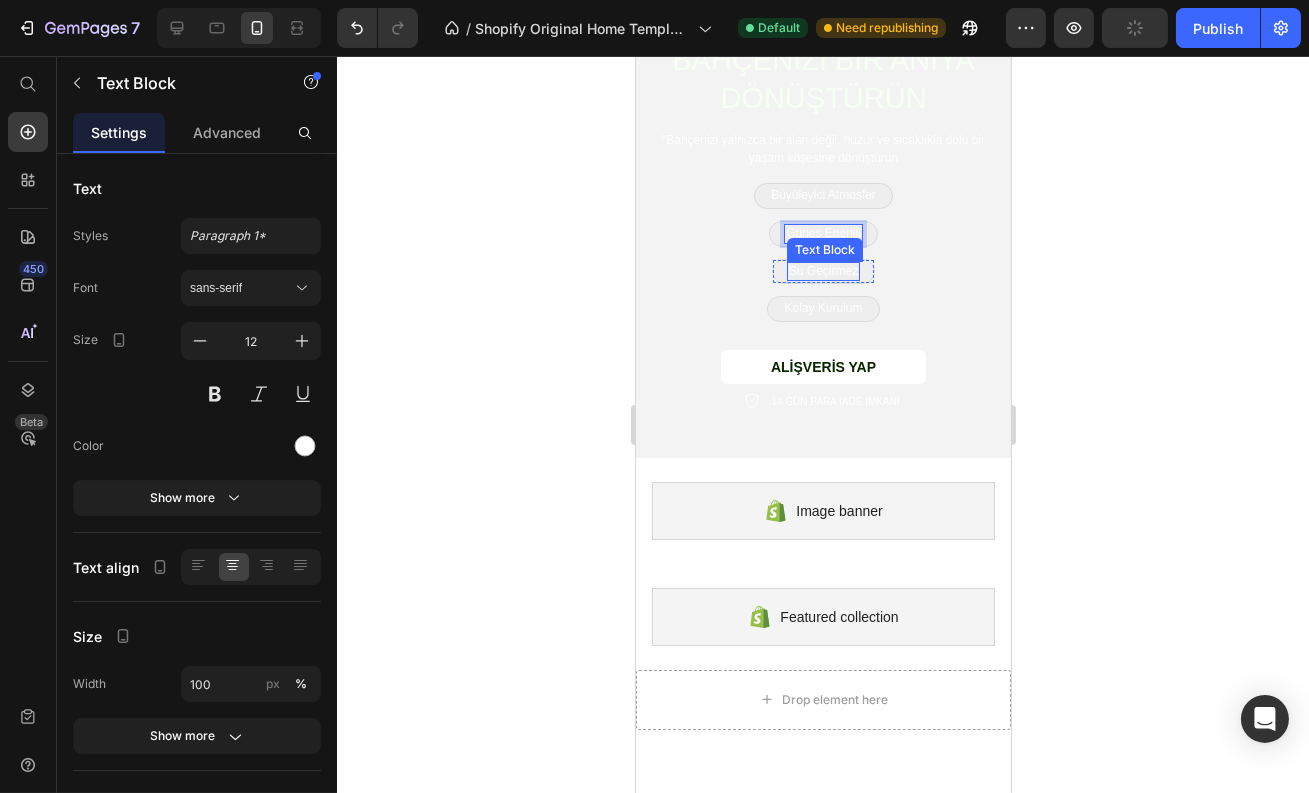 click on "Su Geçirmez" at bounding box center (822, 272) 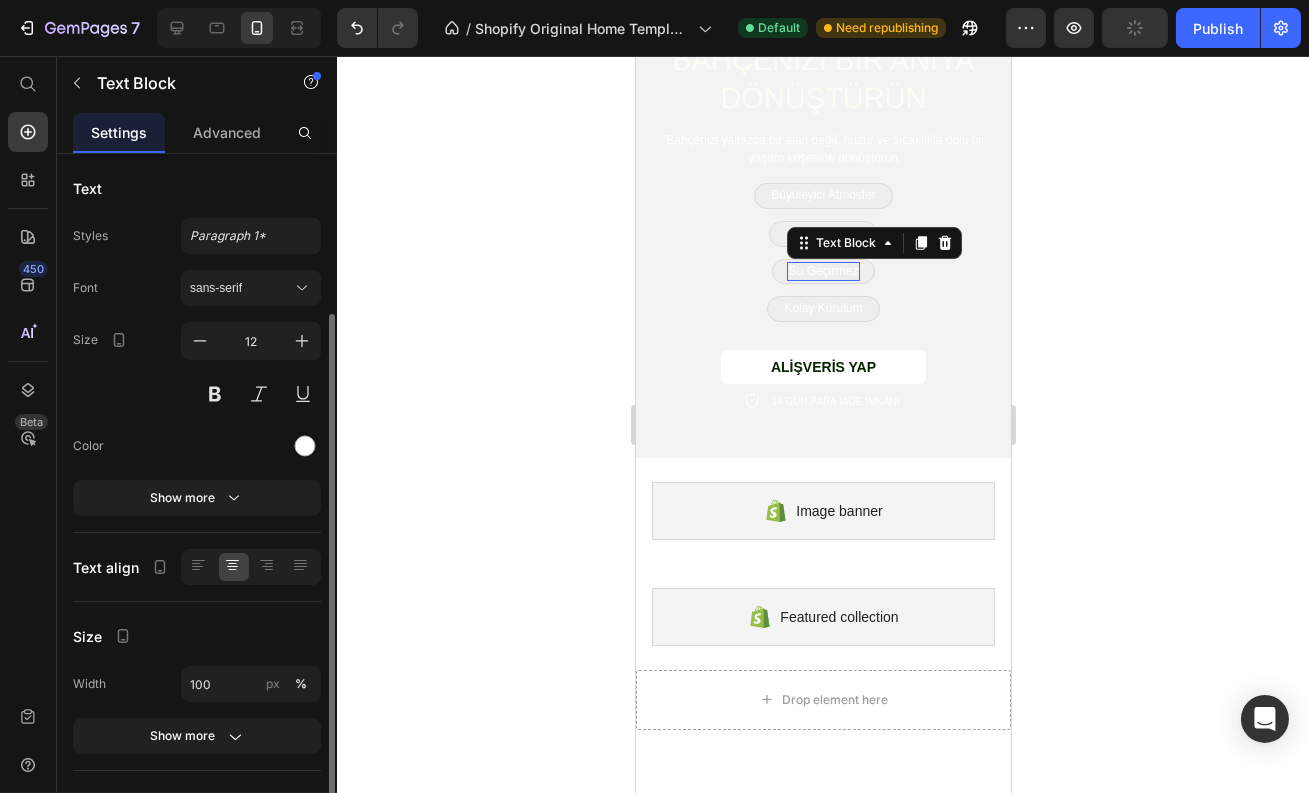 click on "Su Geçirmez" at bounding box center (822, 272) 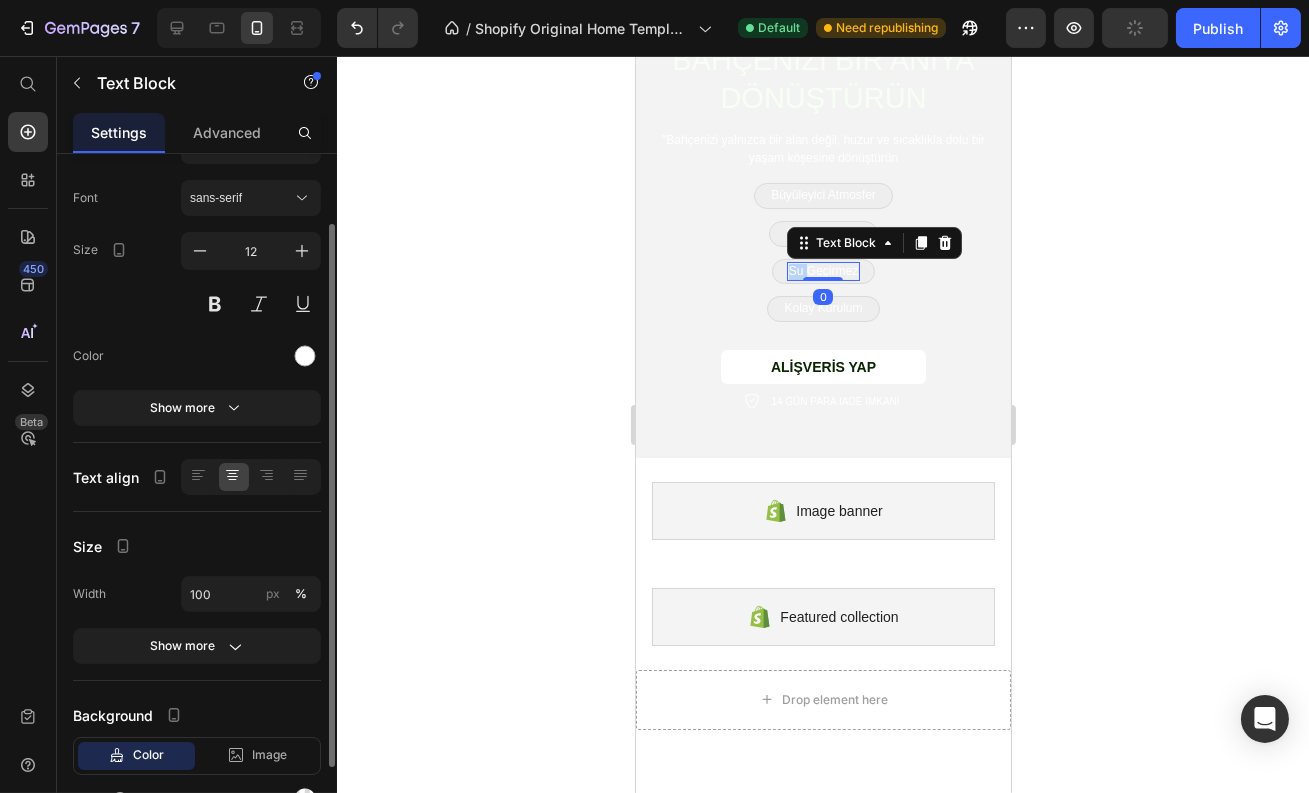 click on "Su Geçirmez" at bounding box center (822, 272) 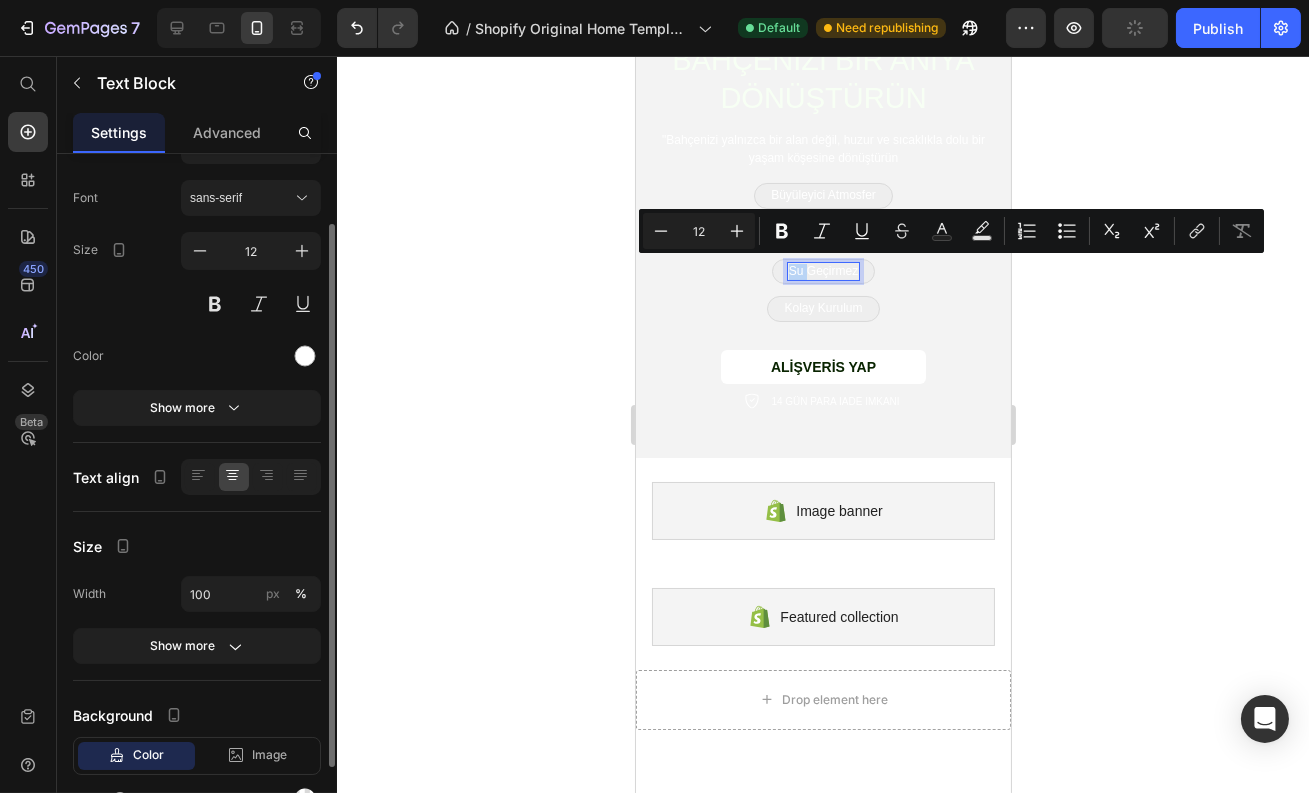 click on "Su Geçirmez" at bounding box center (822, 272) 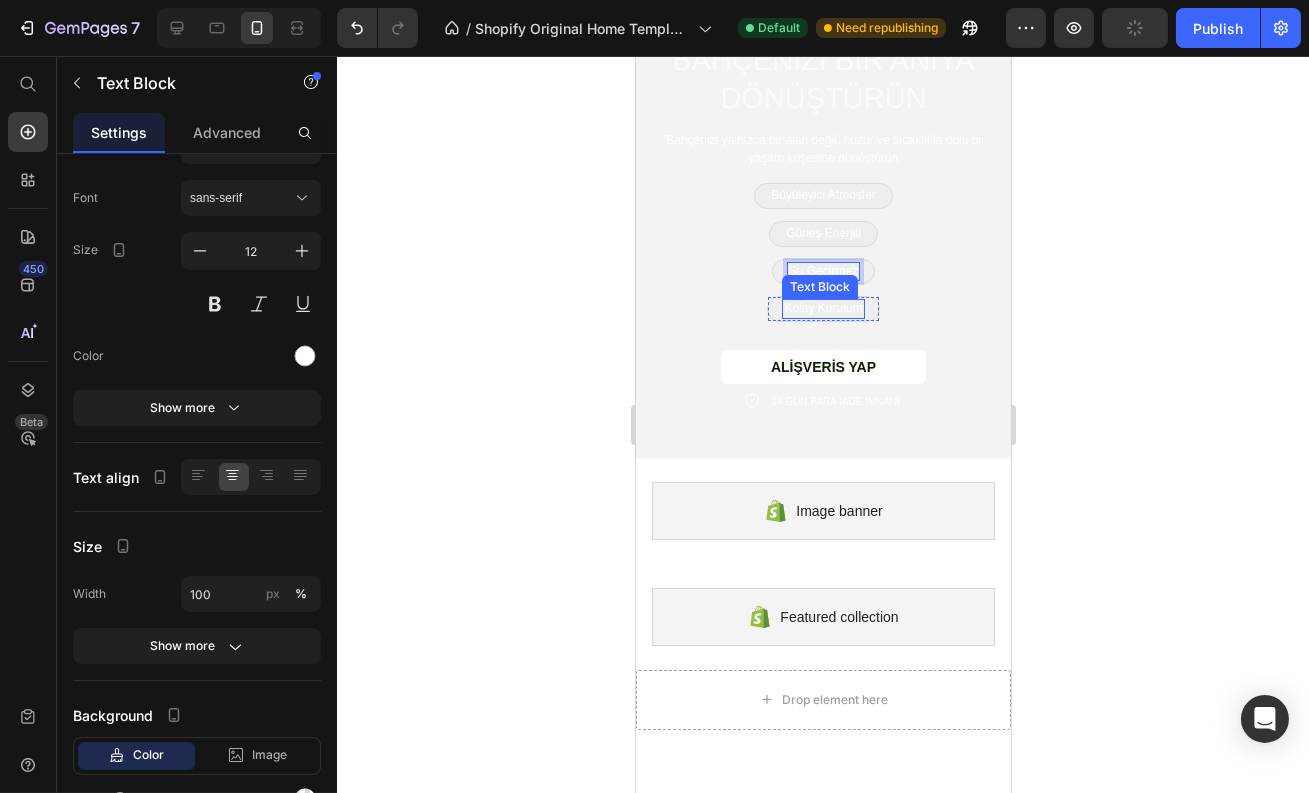 click on "Kolay Kurulum" at bounding box center [822, 309] 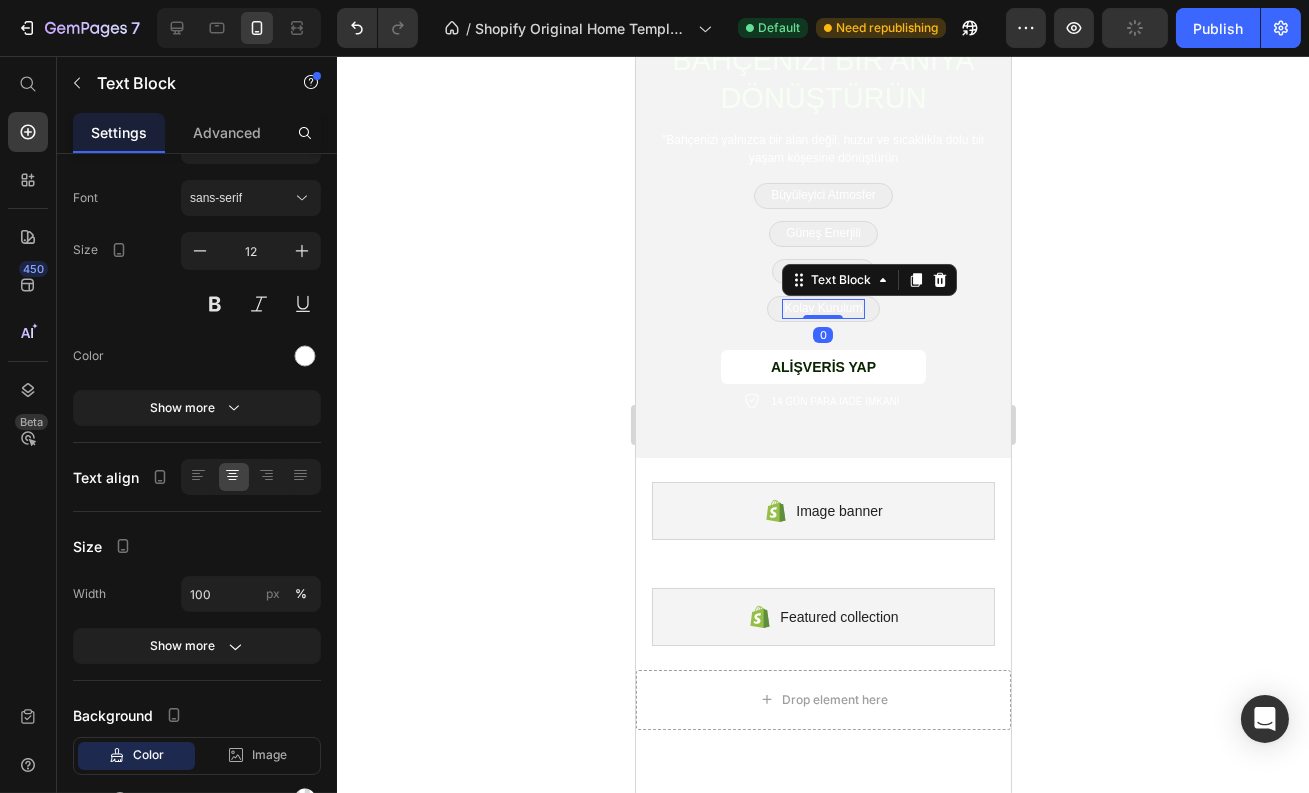 click on "Kolay Kurulum" at bounding box center (822, 309) 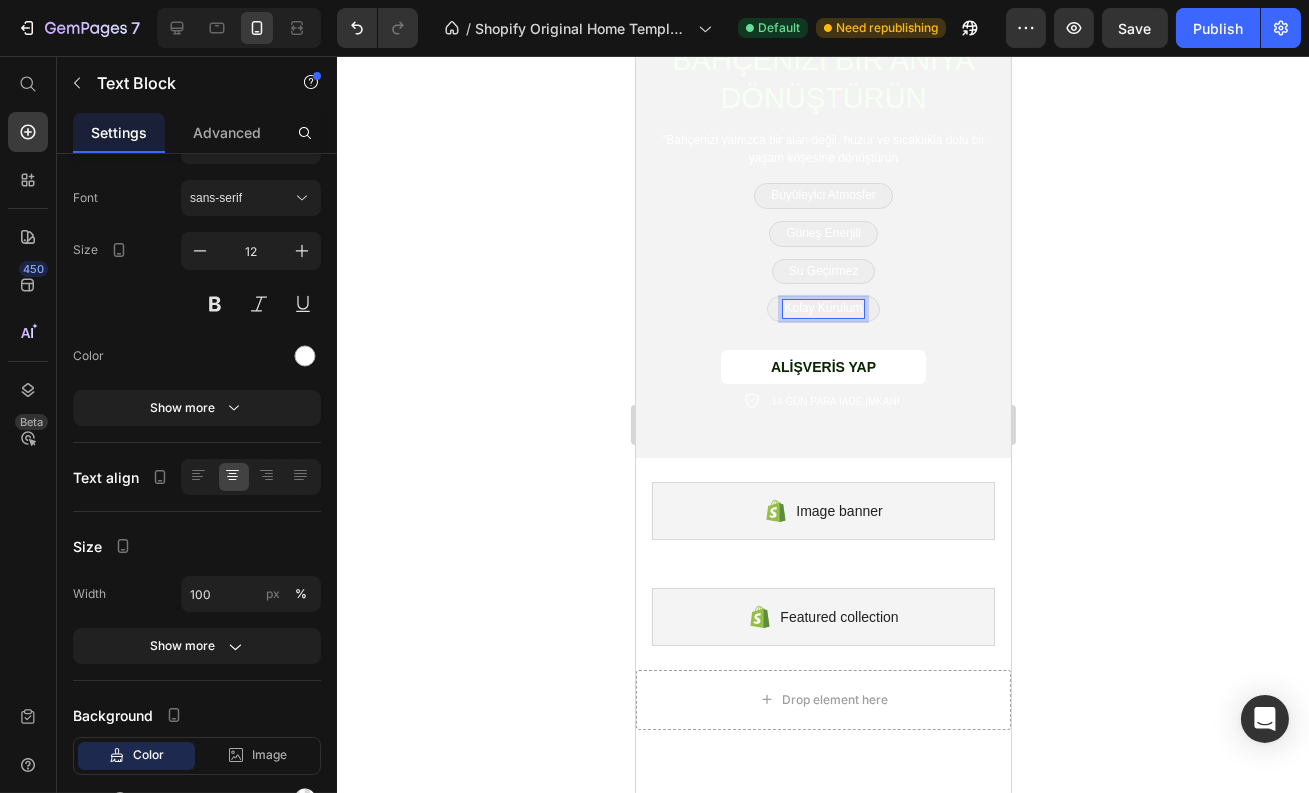 click 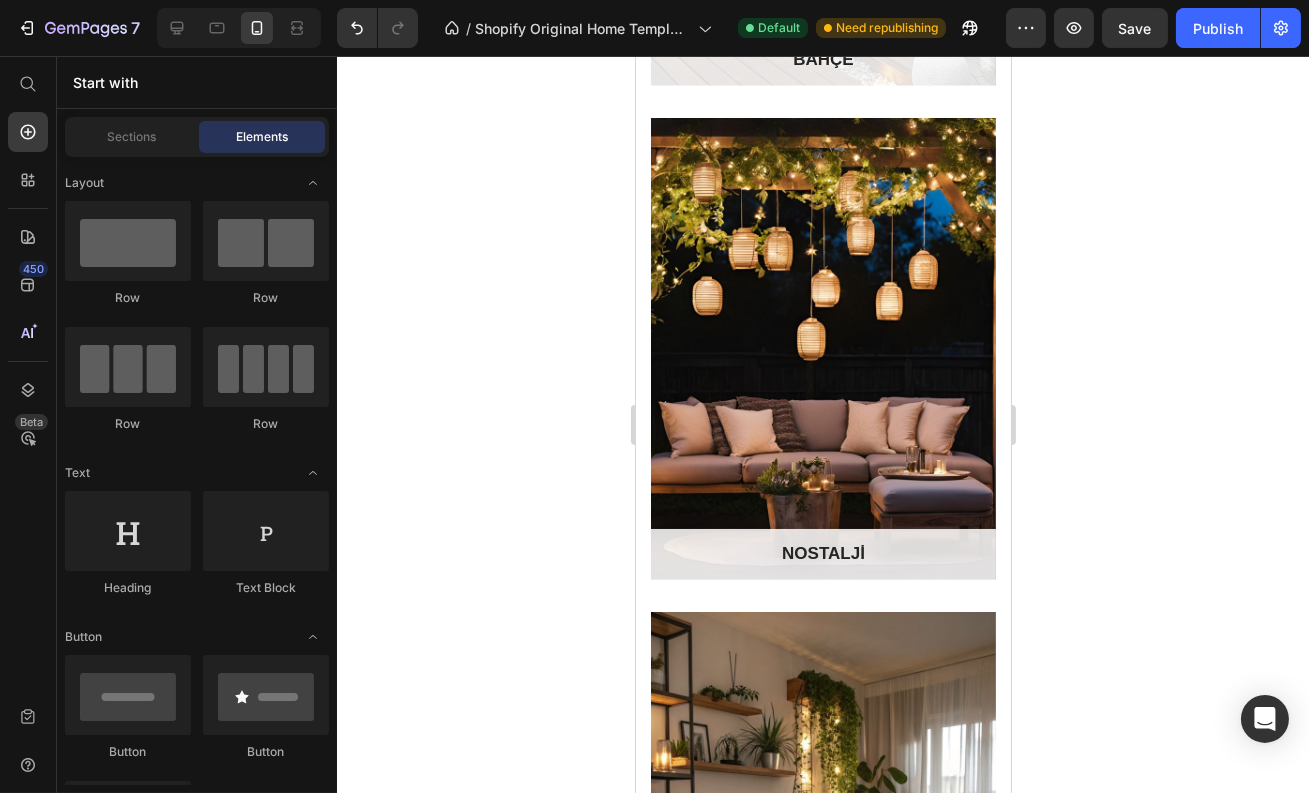 scroll, scrollTop: 2553, scrollLeft: 0, axis: vertical 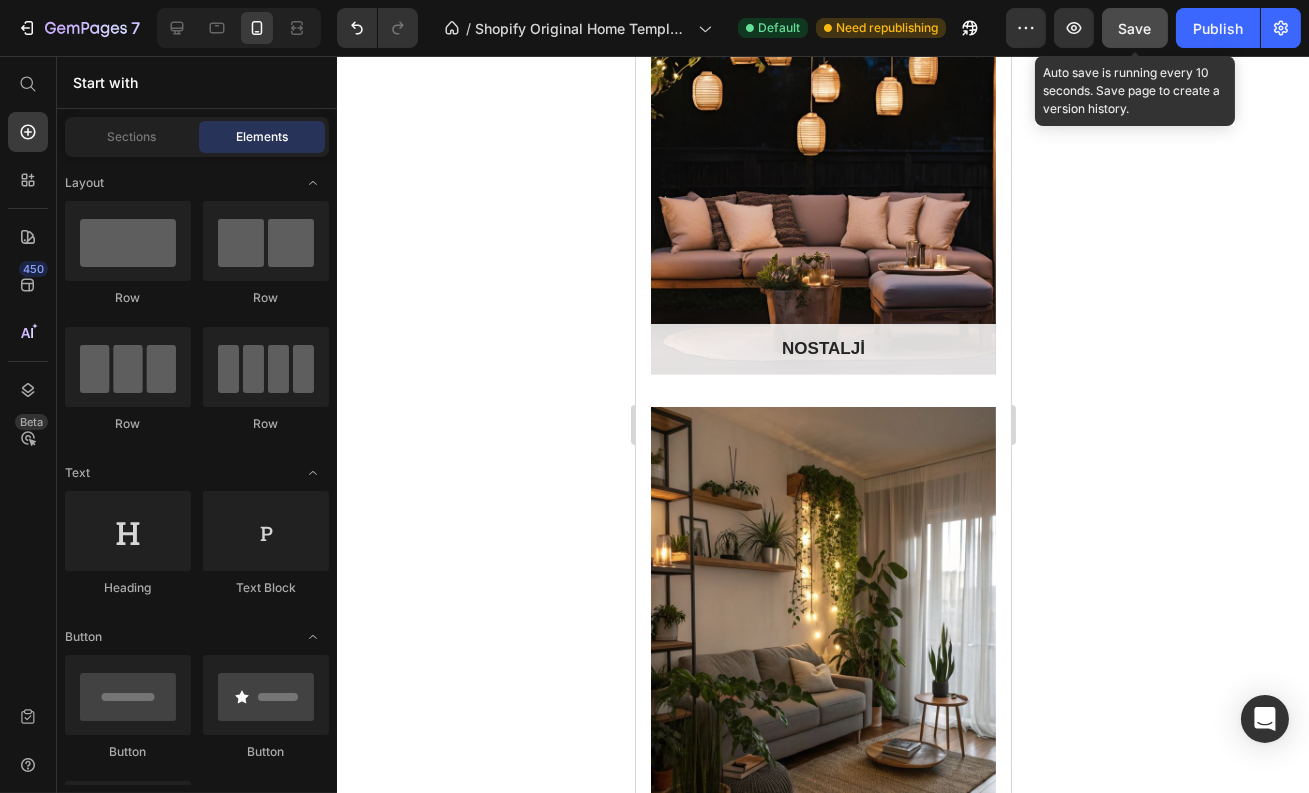 click on "Save" at bounding box center [1135, 28] 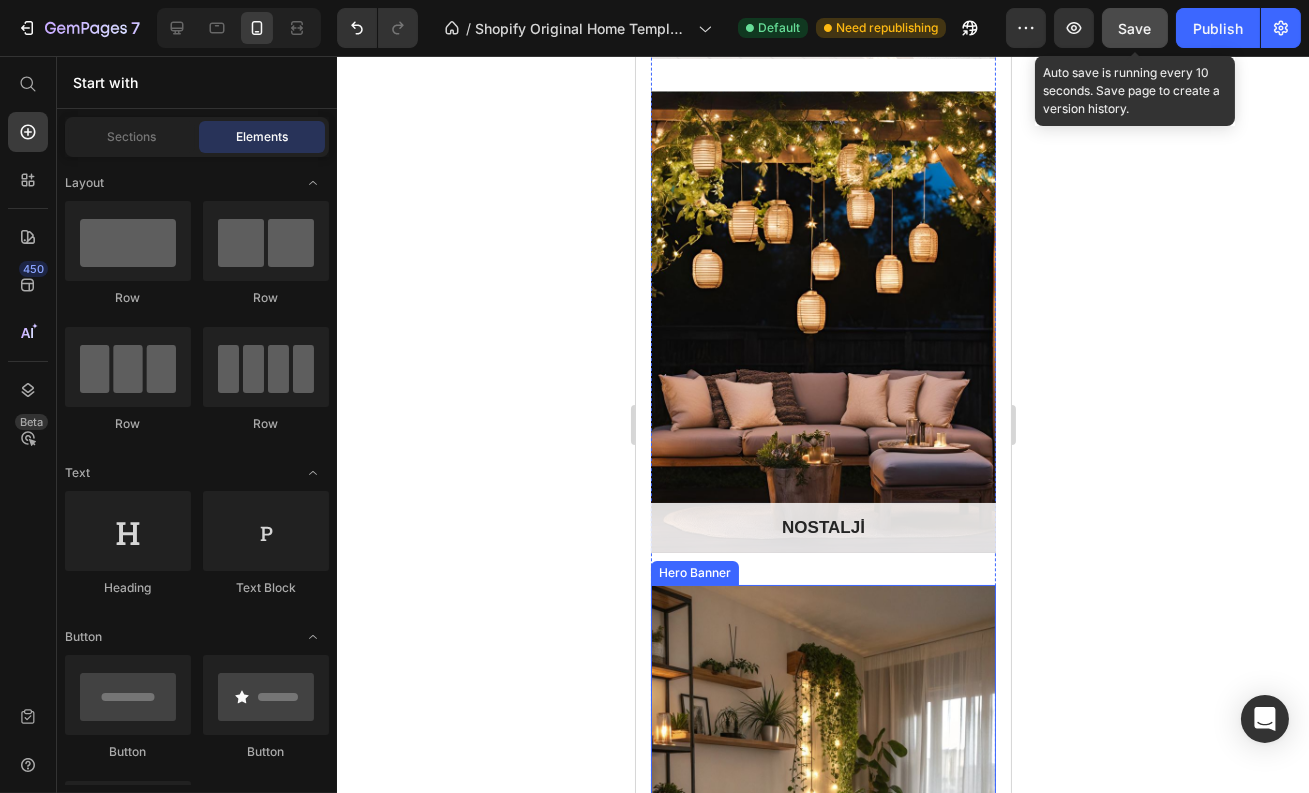 scroll, scrollTop: 2310, scrollLeft: 0, axis: vertical 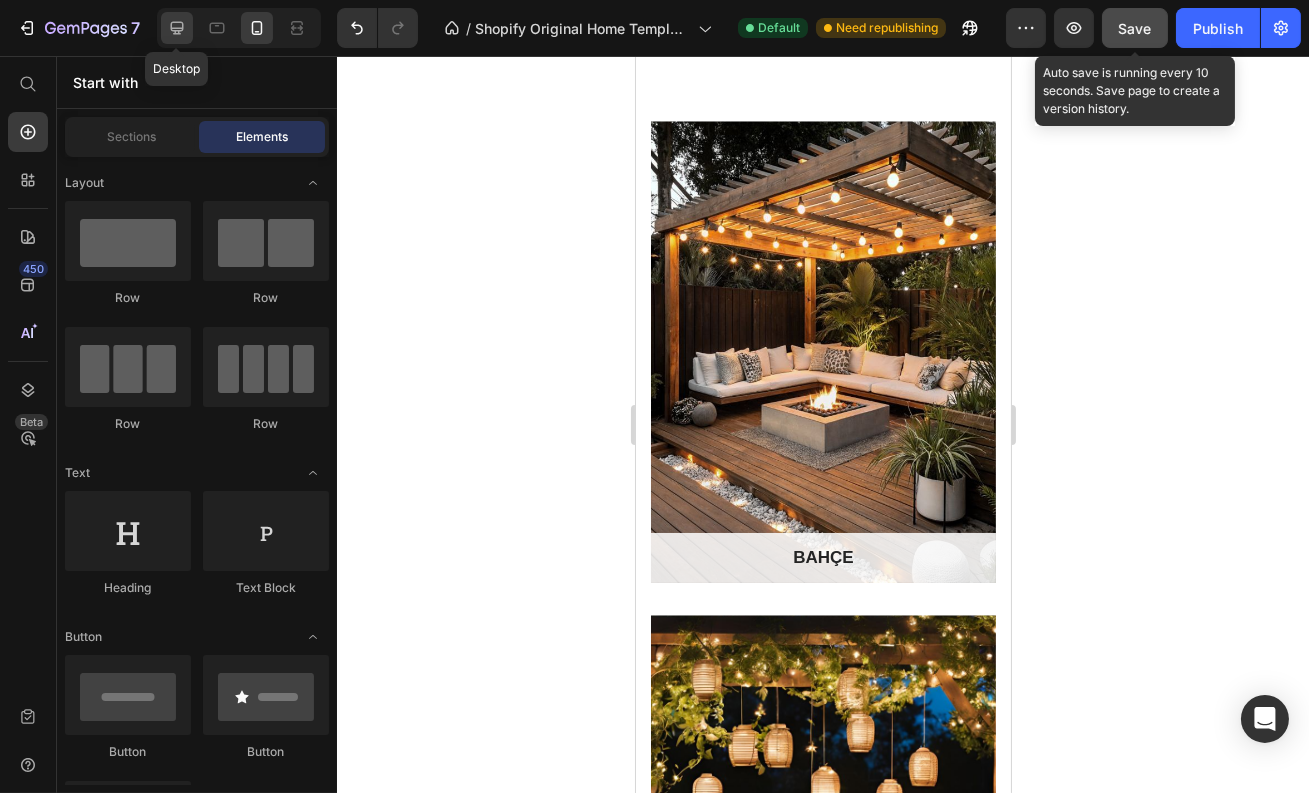 click 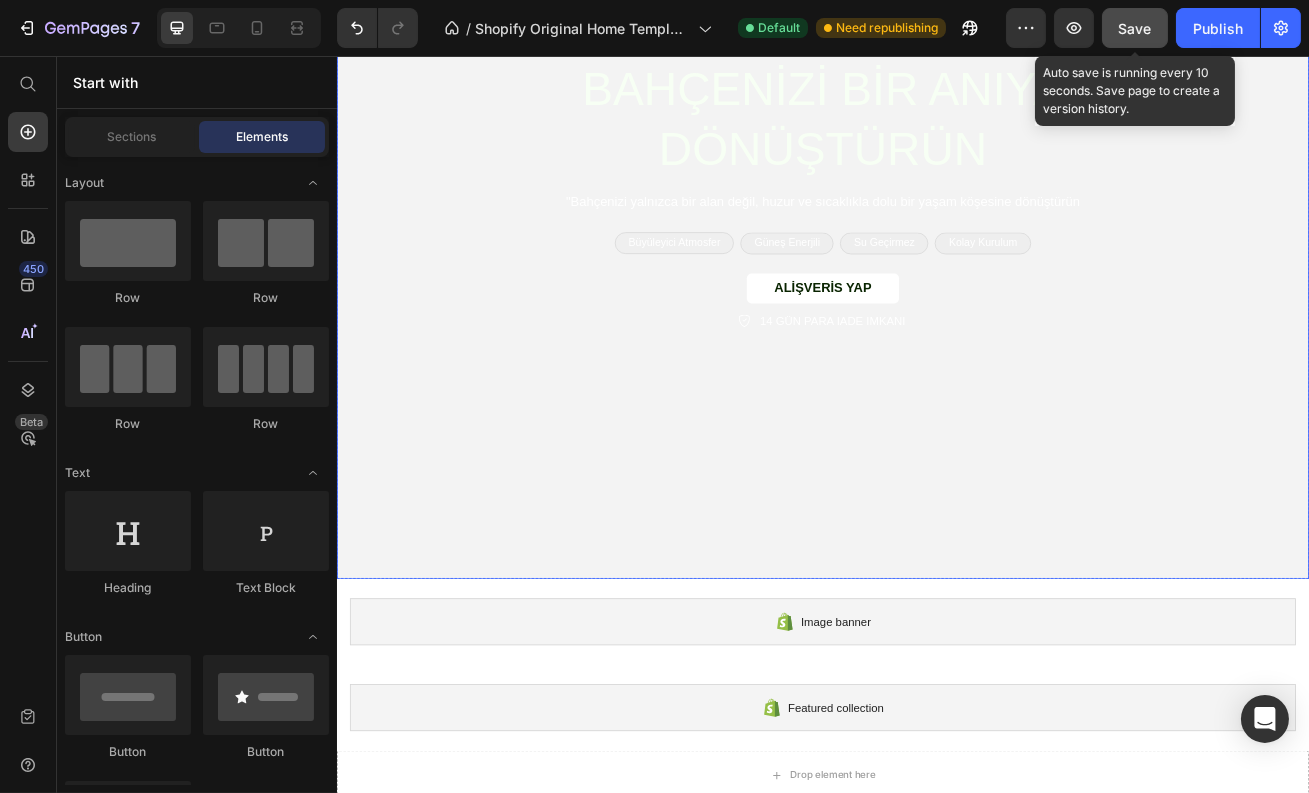 scroll, scrollTop: 0, scrollLeft: 0, axis: both 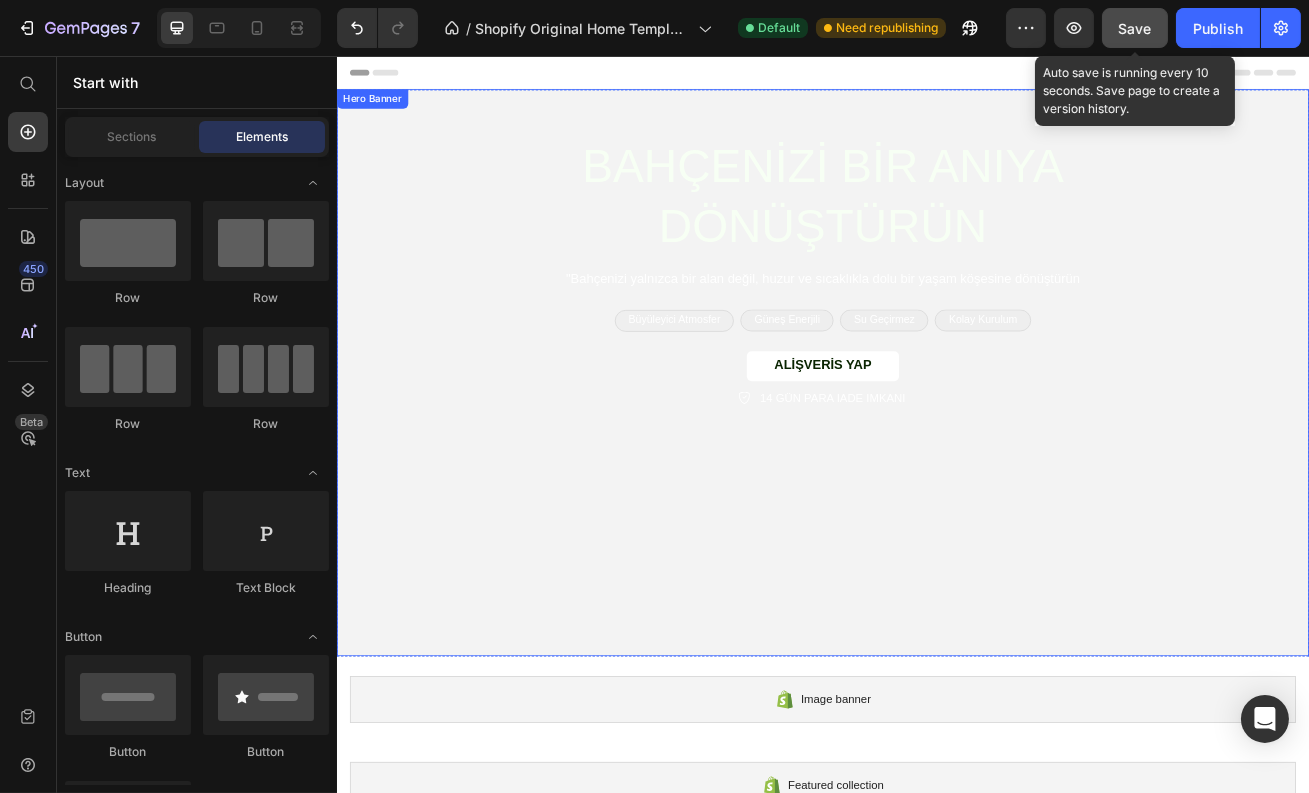 click on "BAHÇENİZİ BİR ANIYA DÖNÜŞTÜRÜN Heading "Bahçenizi yalnızca bir alan değil, huzur ve sıcaklıkla dolu bir yaşam köşesine dönüştürün Text Block Büyüleyici Atmosfer Text Block Row     Güneş Enerjili   Text Block Row     Su Geçirmez    Text Block Row  Kolay Kurulum    Text Block Row Row ALİŞVERİS YAP   Button
14 GÜN PARA IADE IMKANI Item List Row" at bounding box center [936, 322] 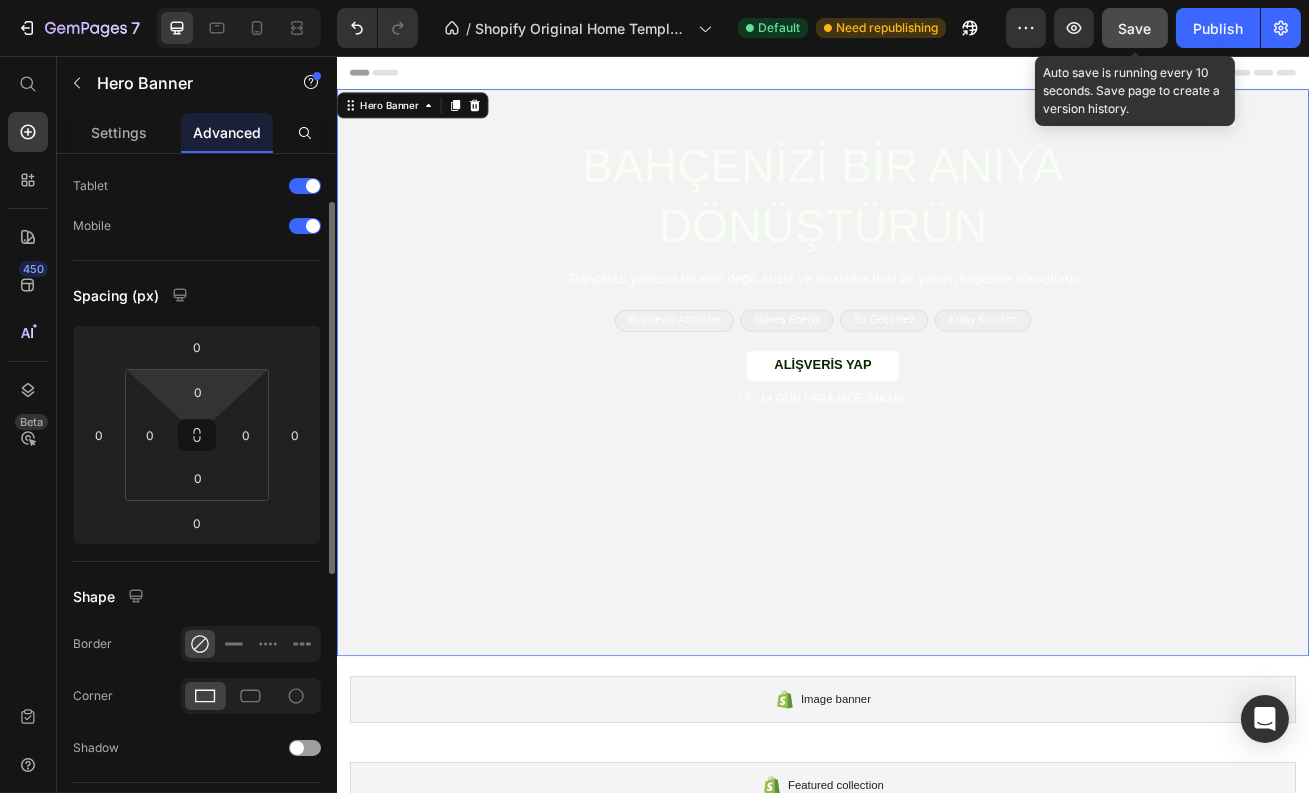 scroll, scrollTop: 0, scrollLeft: 0, axis: both 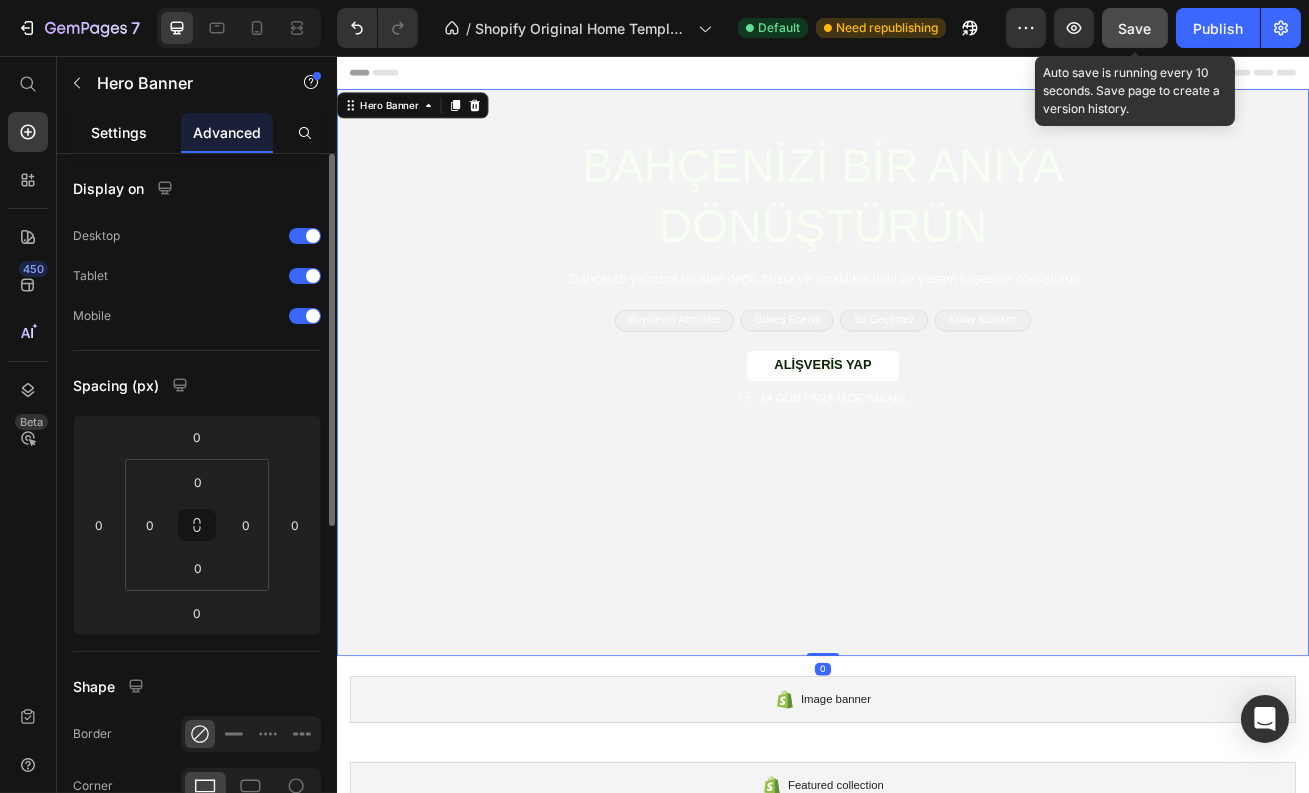click on "Settings" 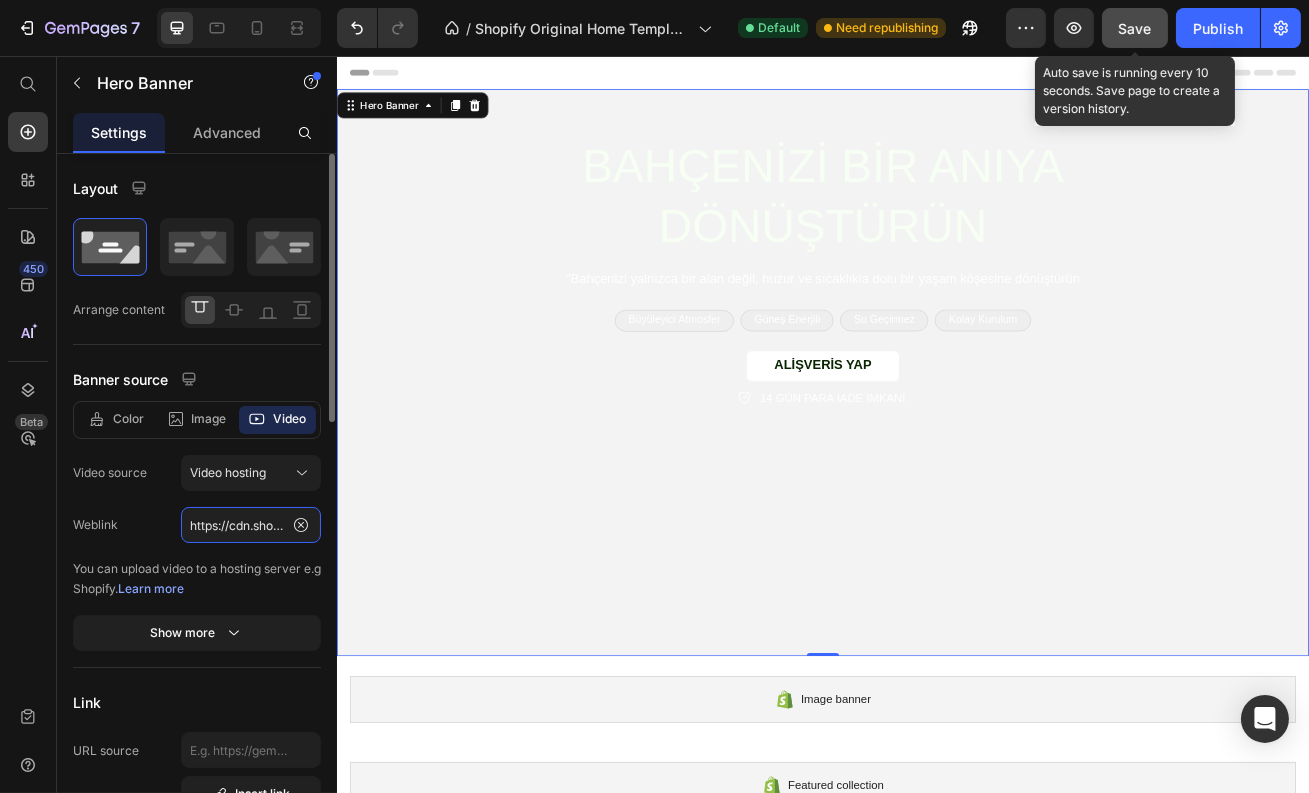 click on "https://cdn.shopify.com/videos/c/o/v/3fa7c8300cc2495f8aada61acb48a304.mp4" 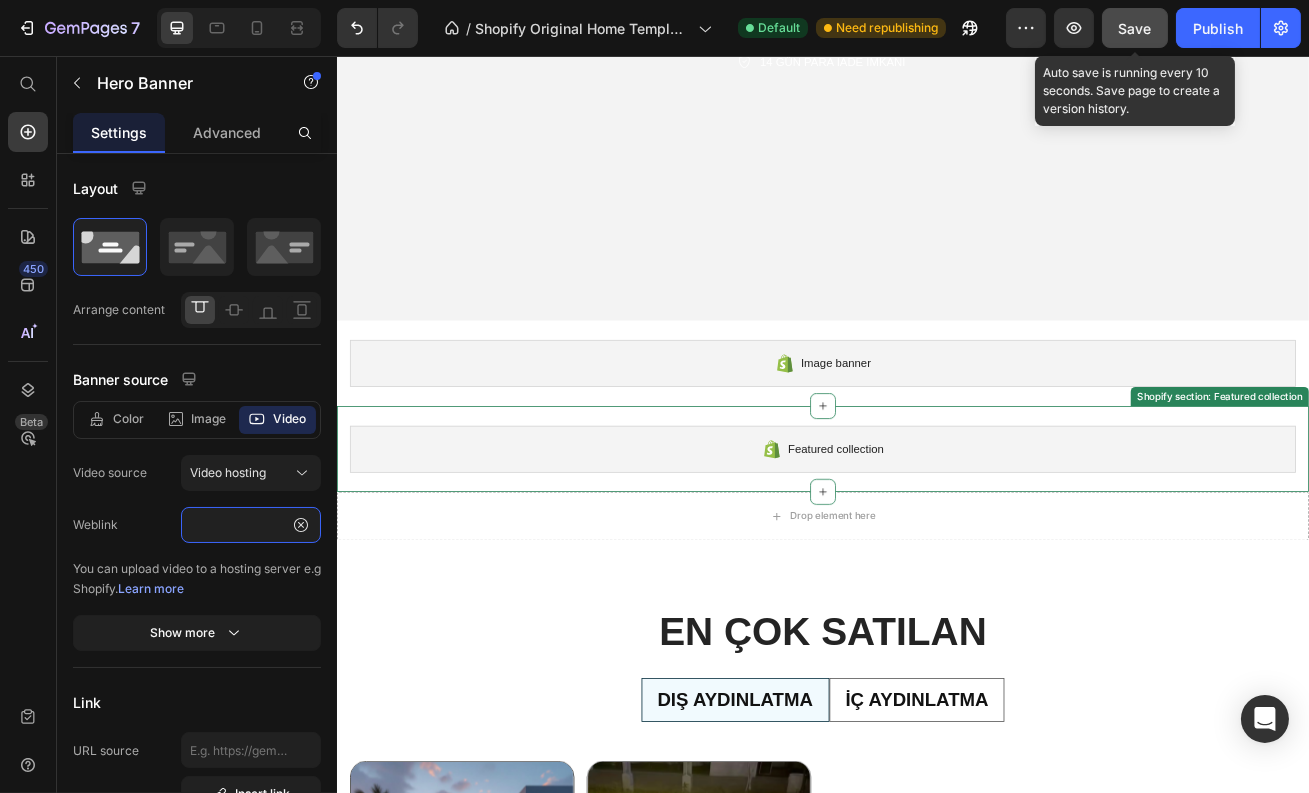 scroll, scrollTop: 454, scrollLeft: 0, axis: vertical 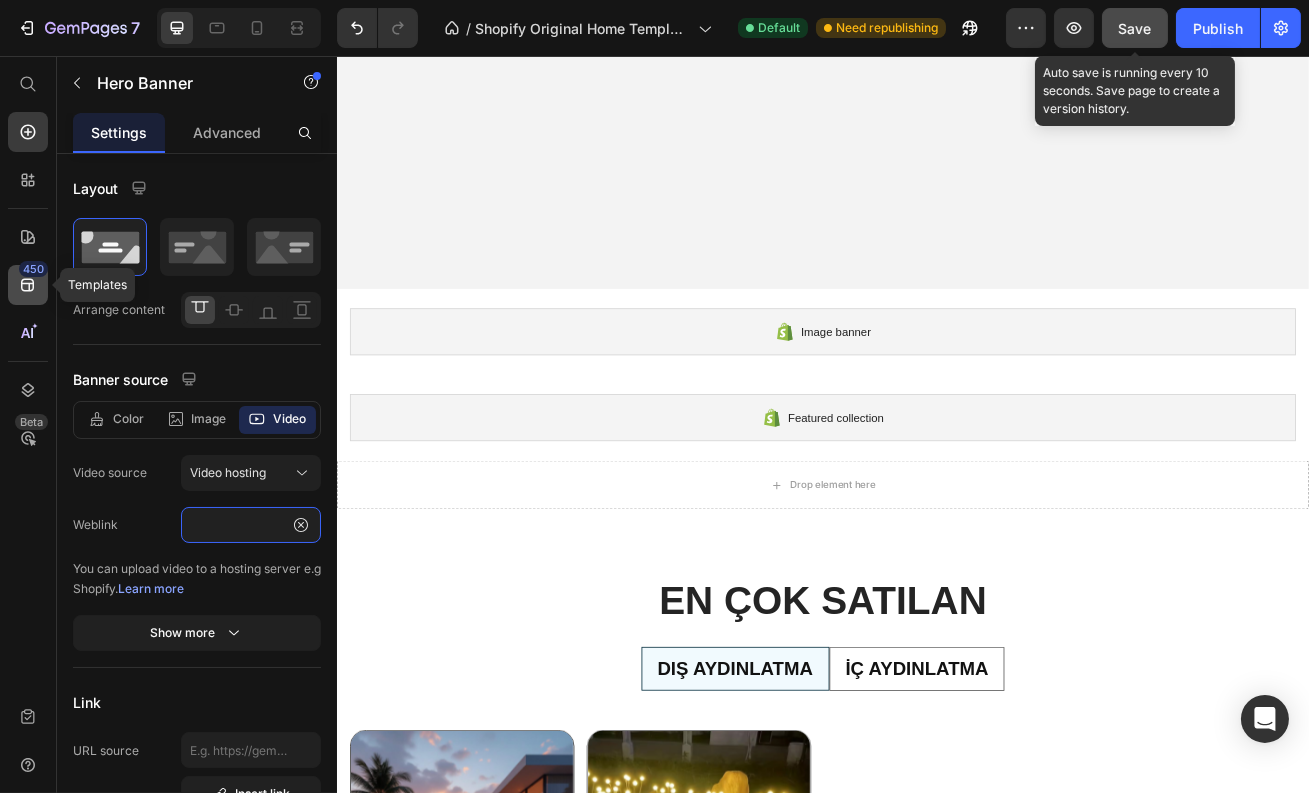 type on "https://cdn.shopify.com/videos/c/o/v/dc170935f68440dfbfd38243fe520751.mp4" 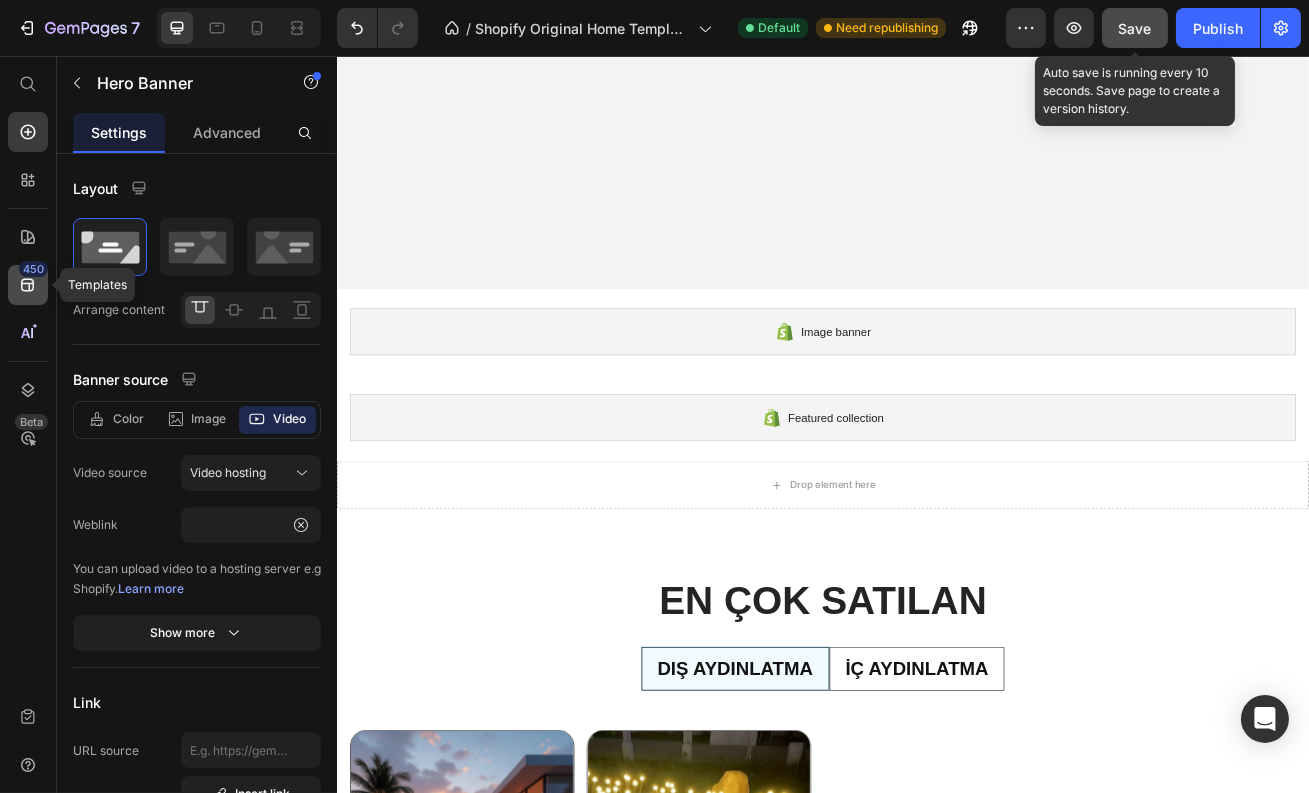 click 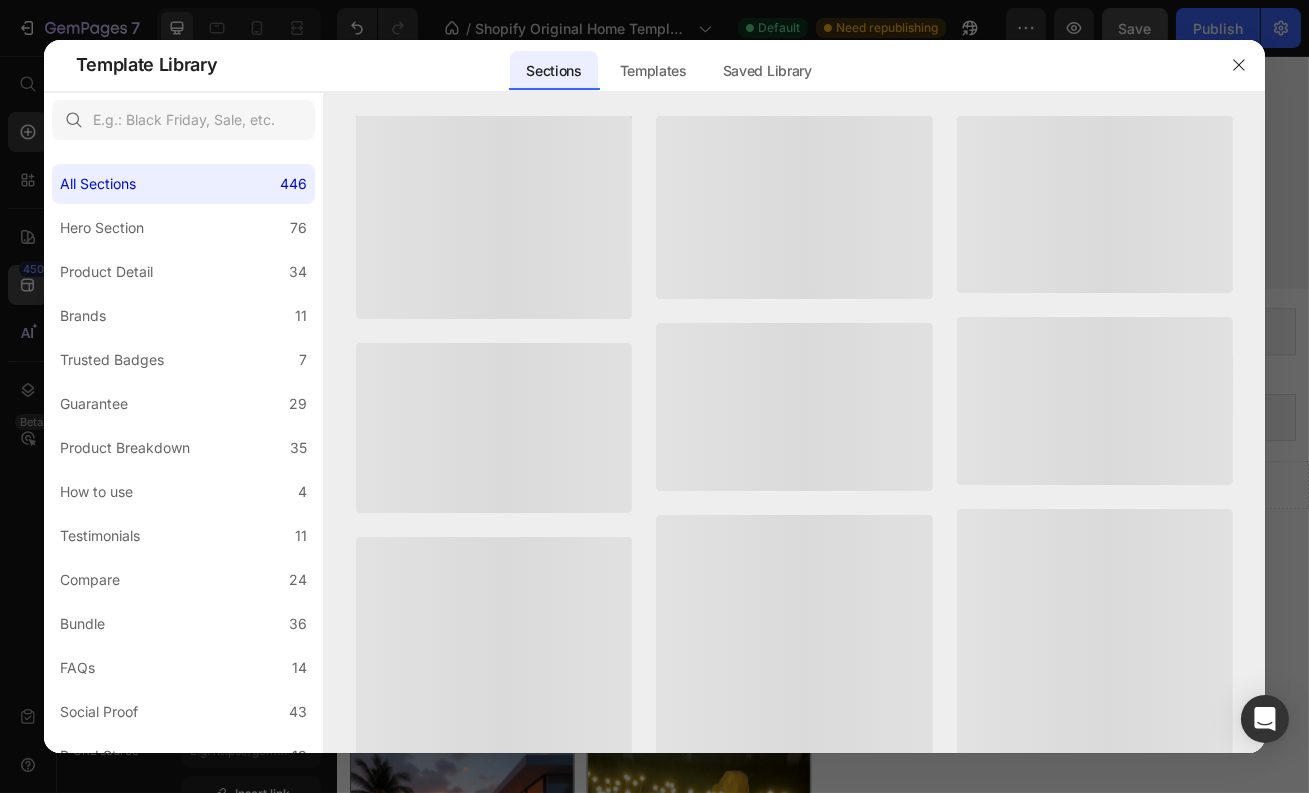 scroll, scrollTop: 0, scrollLeft: 0, axis: both 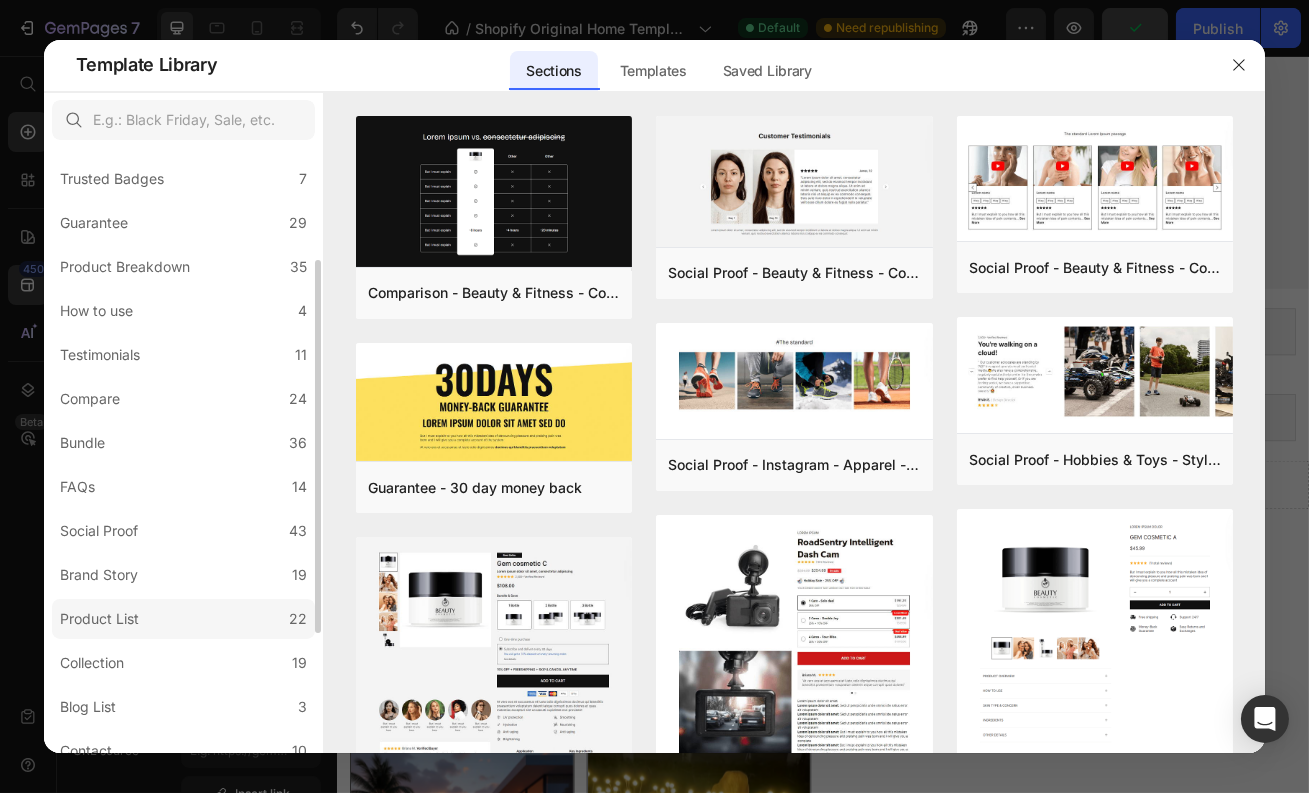 click on "Product List 22" 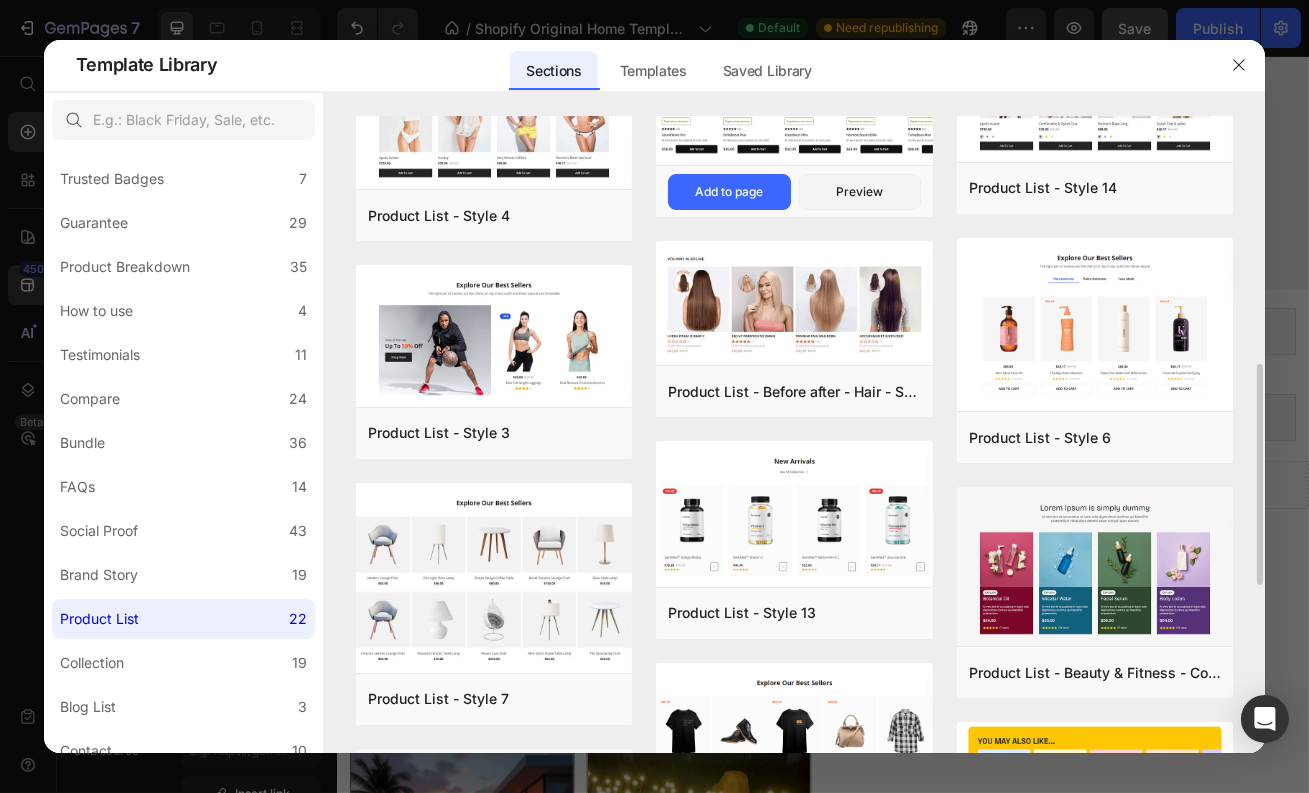 scroll, scrollTop: 545, scrollLeft: 0, axis: vertical 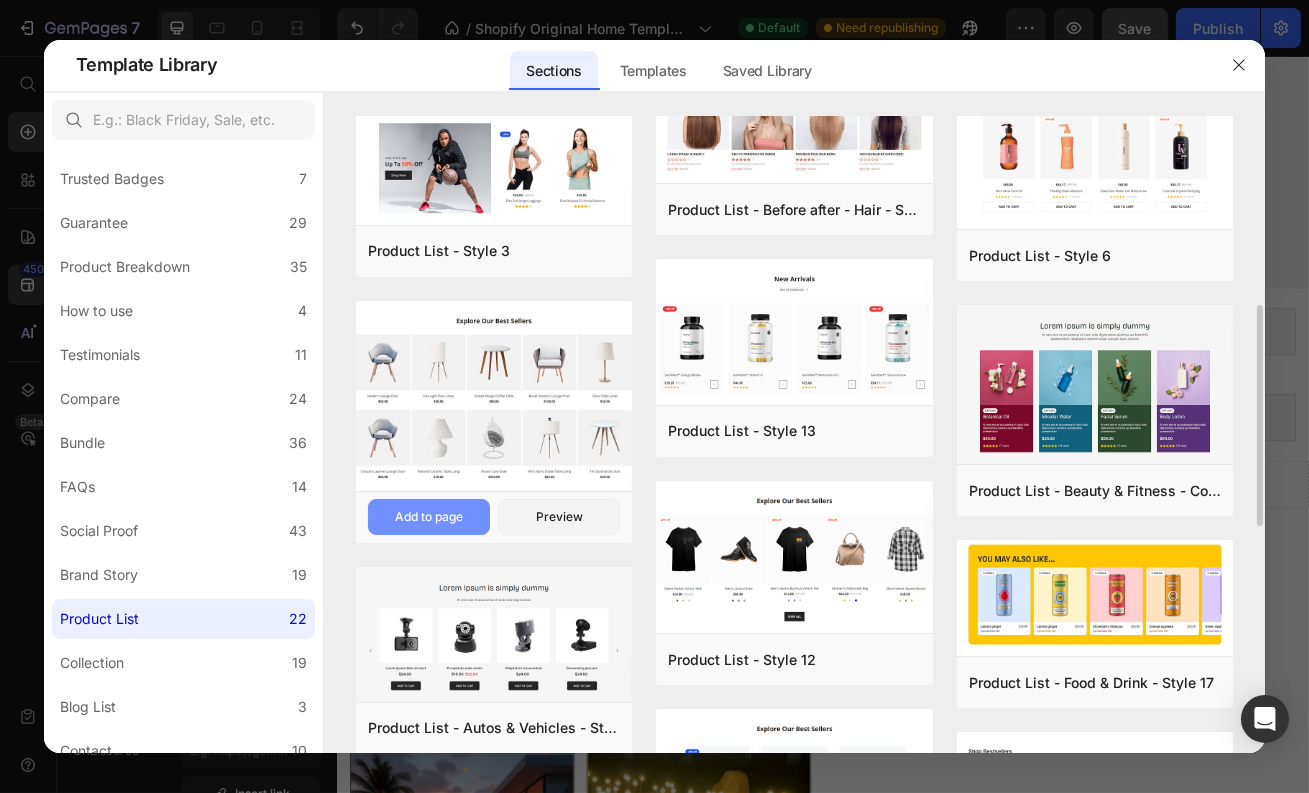 click on "Add to page" at bounding box center [429, 517] 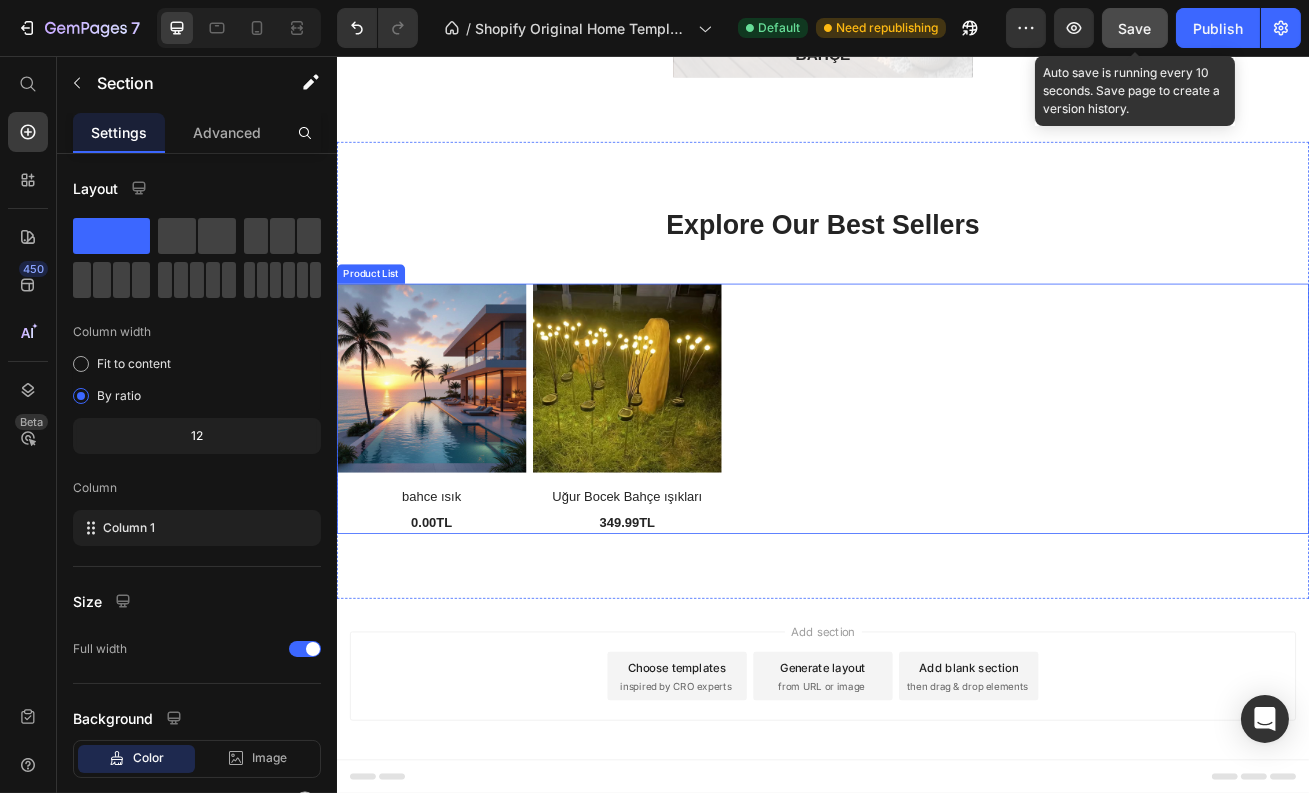 scroll, scrollTop: 1810, scrollLeft: 0, axis: vertical 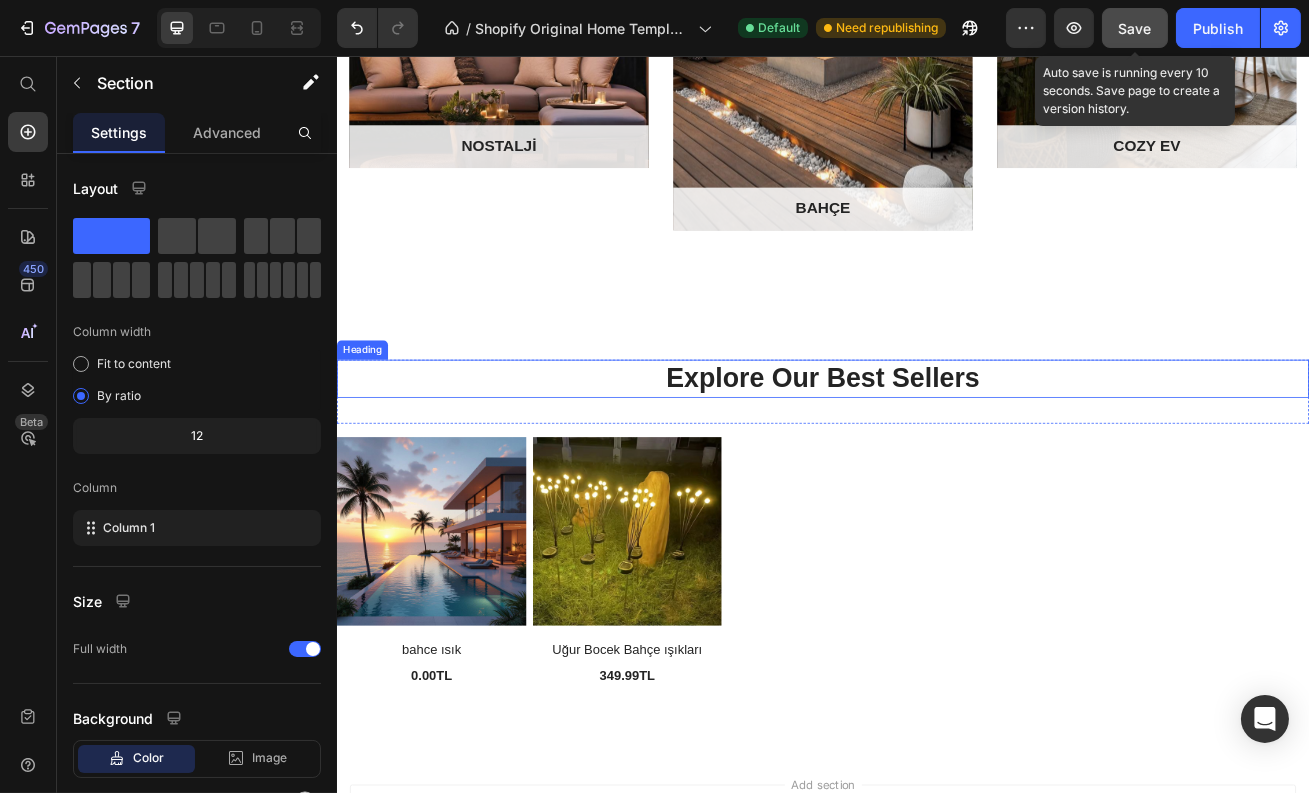 click on "Explore Our Best Sellers" at bounding box center [936, 454] 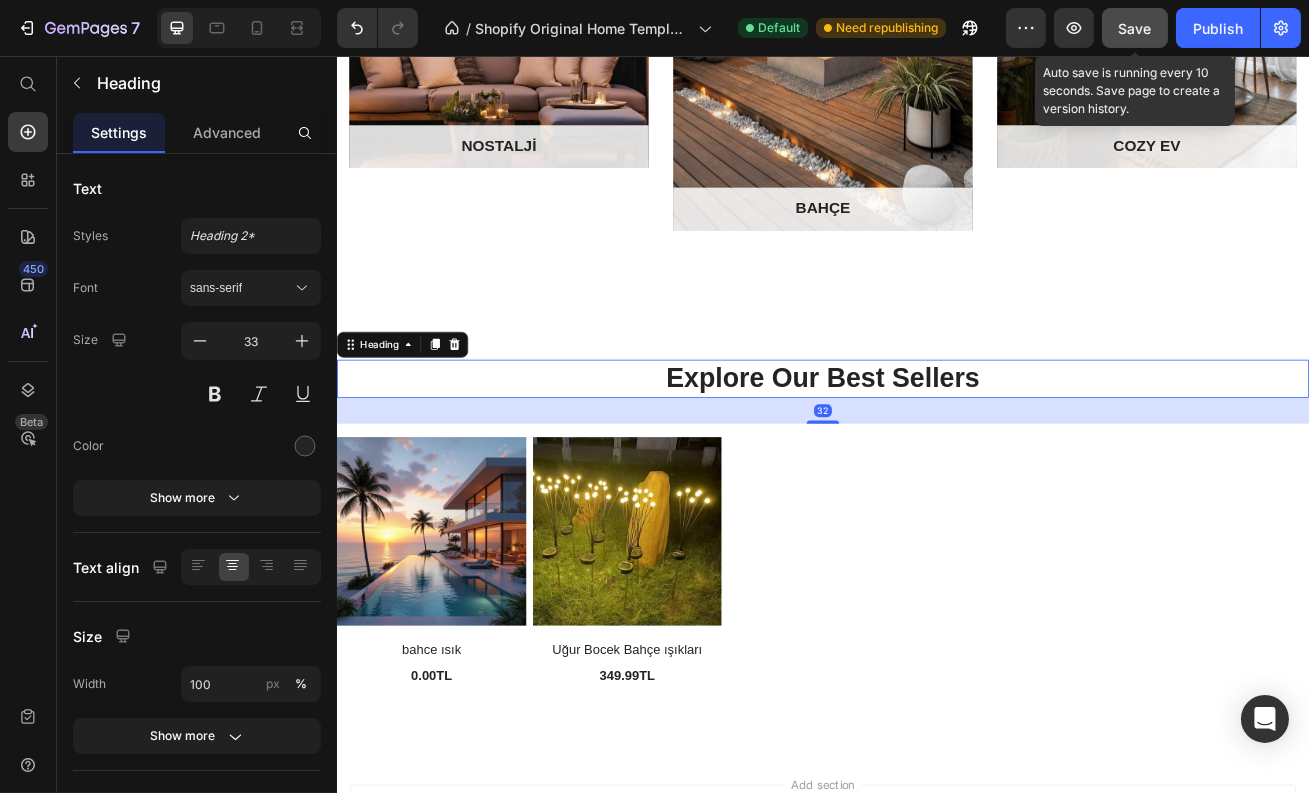 click on "Explore Our Best Sellers" at bounding box center (936, 454) 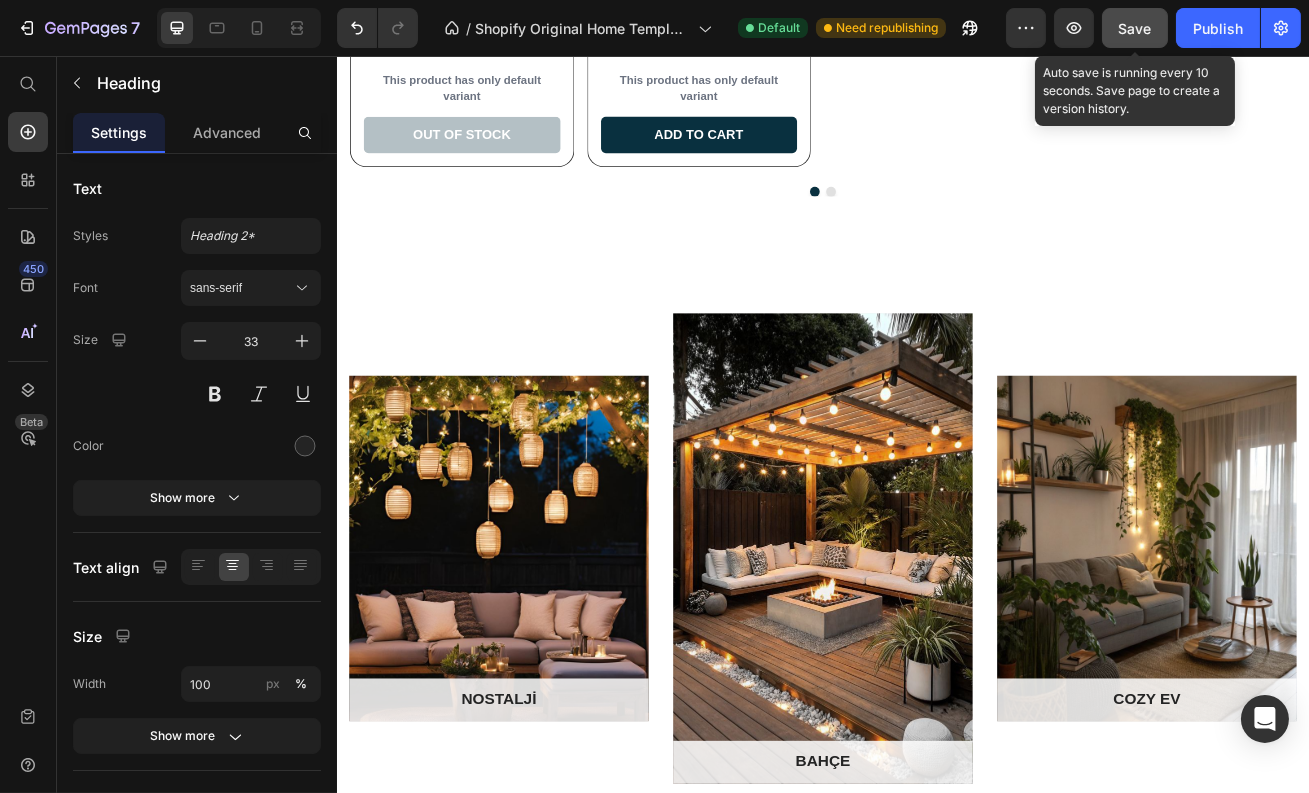 scroll, scrollTop: 2490, scrollLeft: 0, axis: vertical 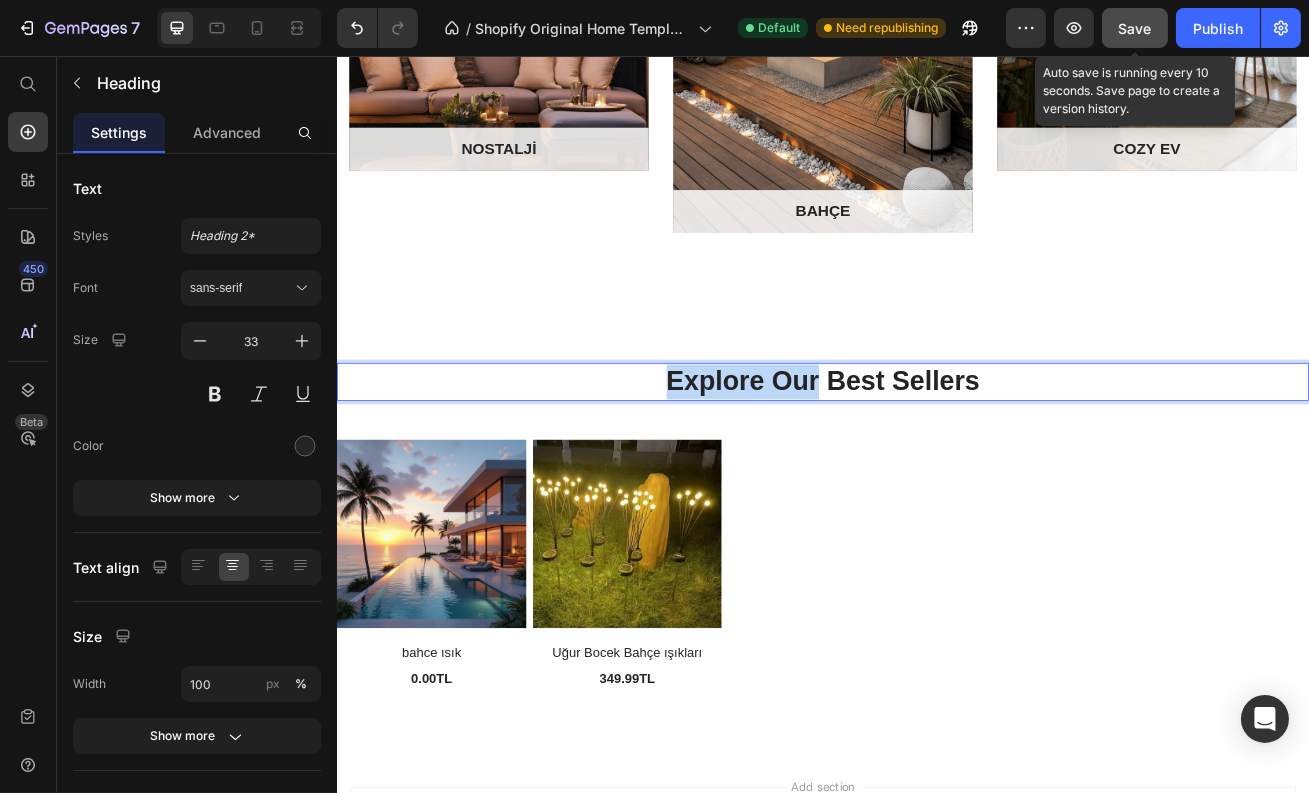 click on "Explore Our Best Sellers" at bounding box center [936, 457] 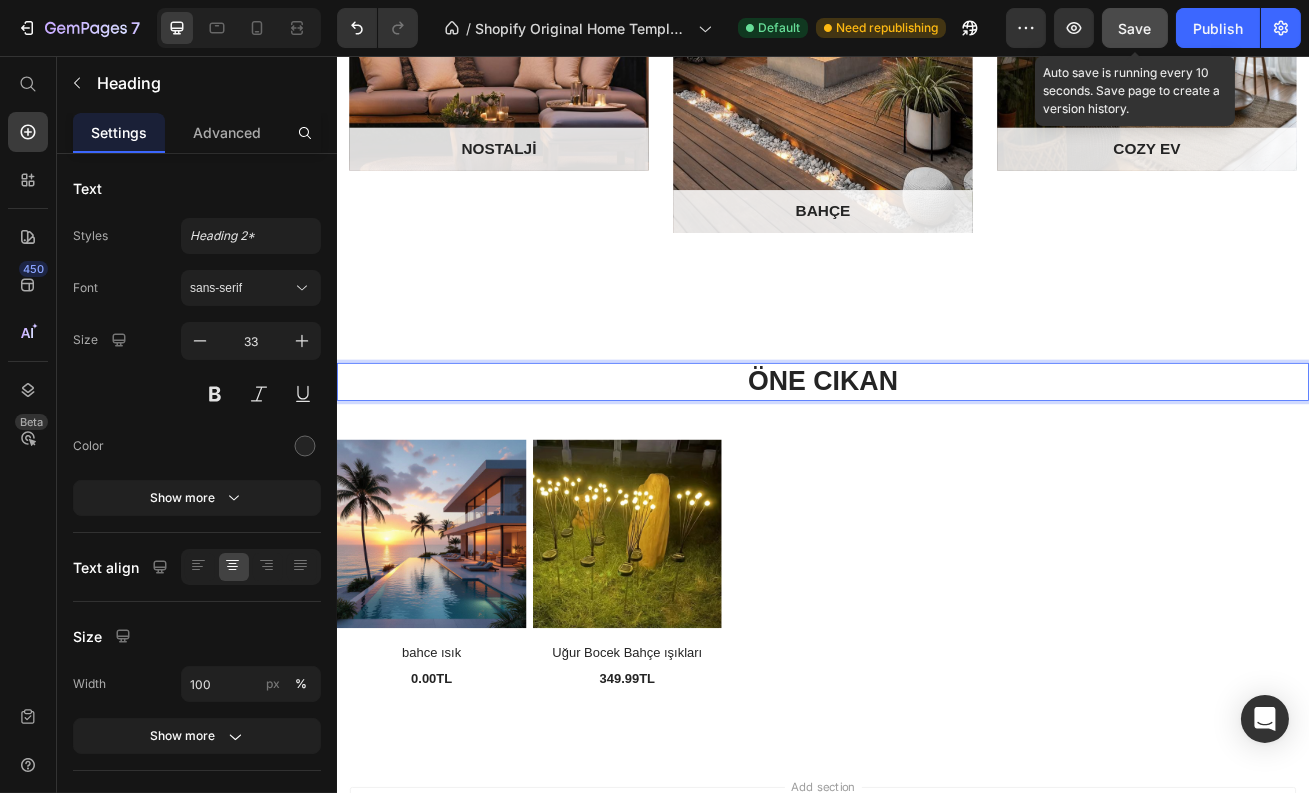 click on "ÖNE CIKAN" at bounding box center (936, 457) 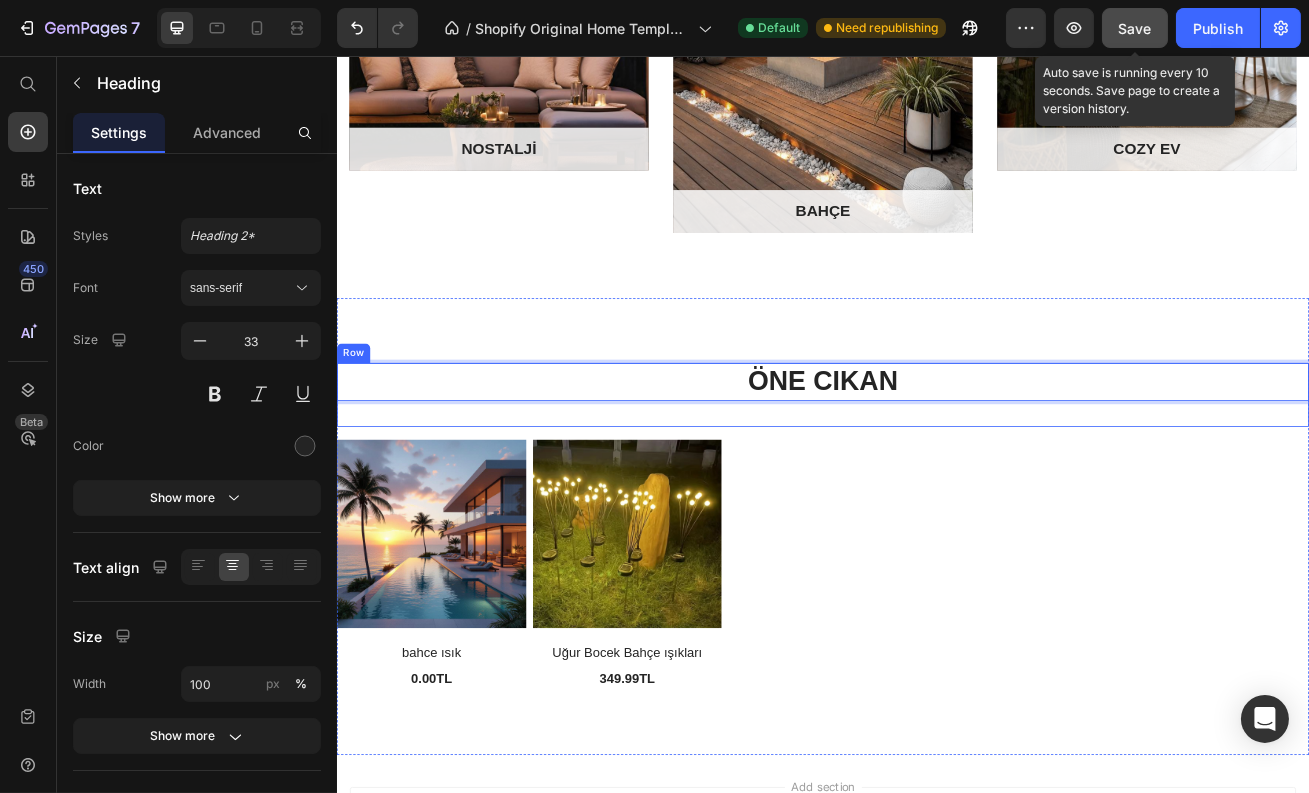click on "ÖNE CIKAN Heading   32" at bounding box center [936, 473] 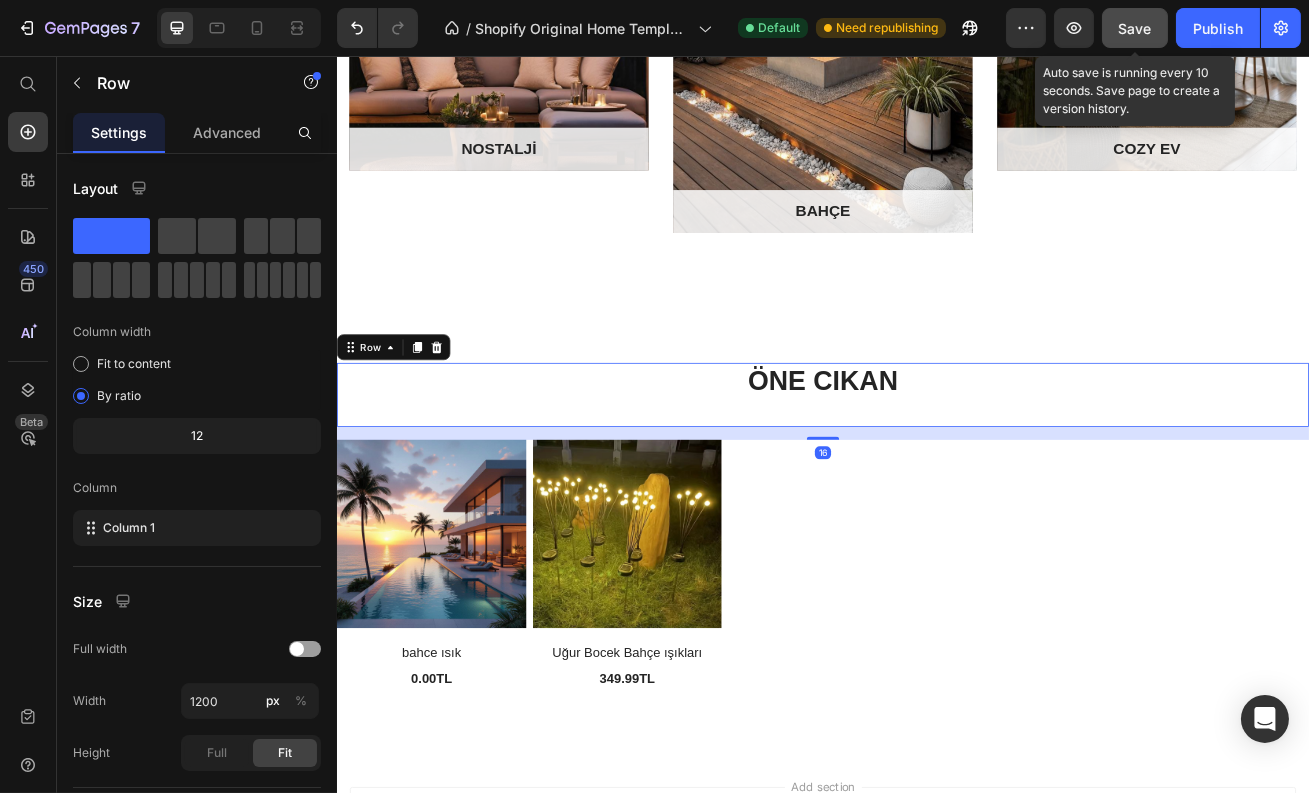 click on "ÖNE CIKAN" at bounding box center (936, 457) 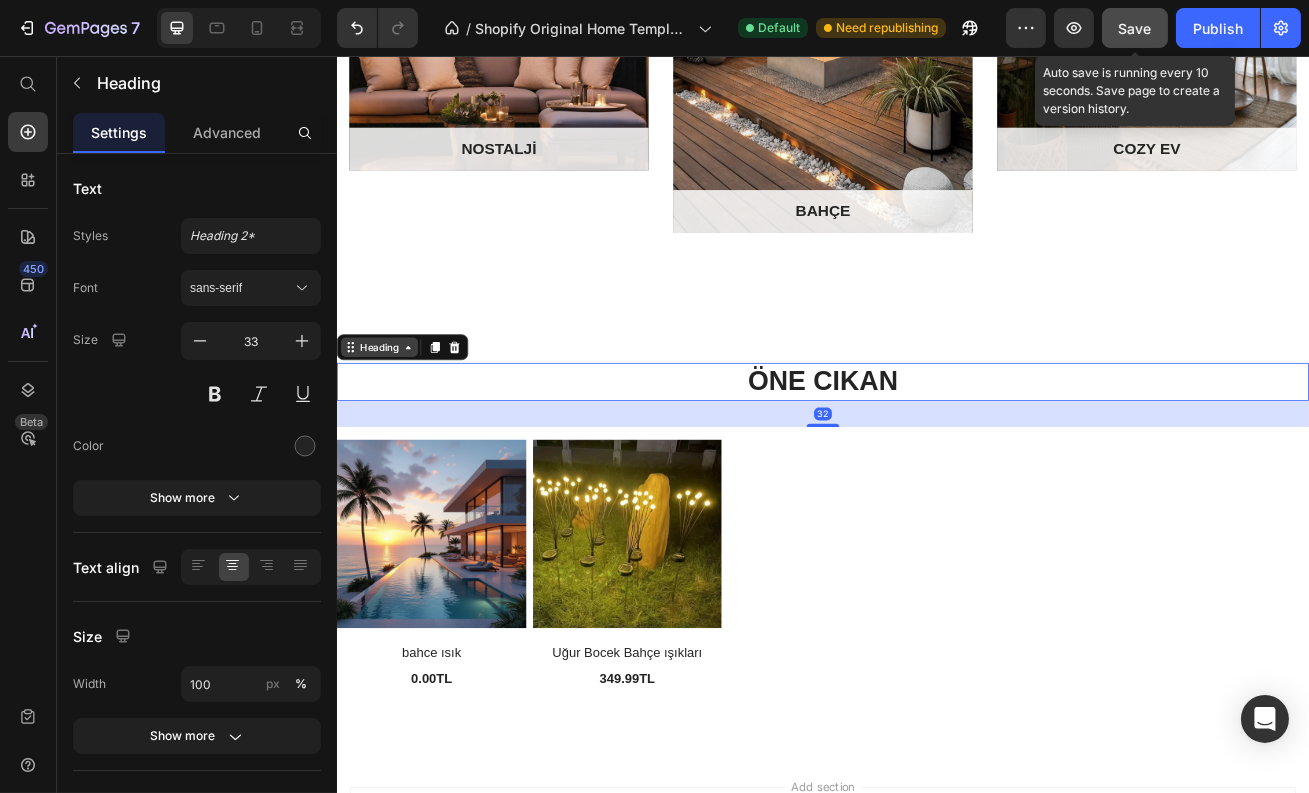 click 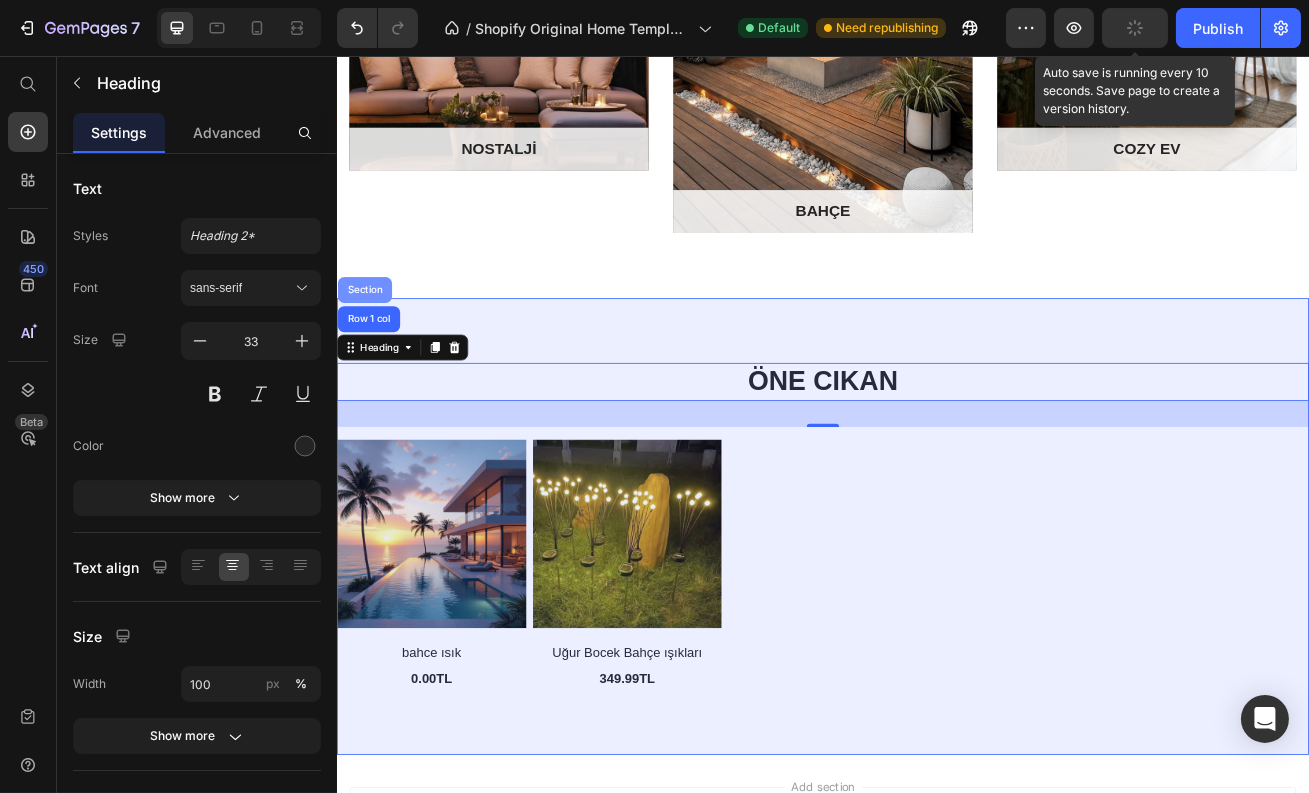 click on "Section" at bounding box center [370, 344] 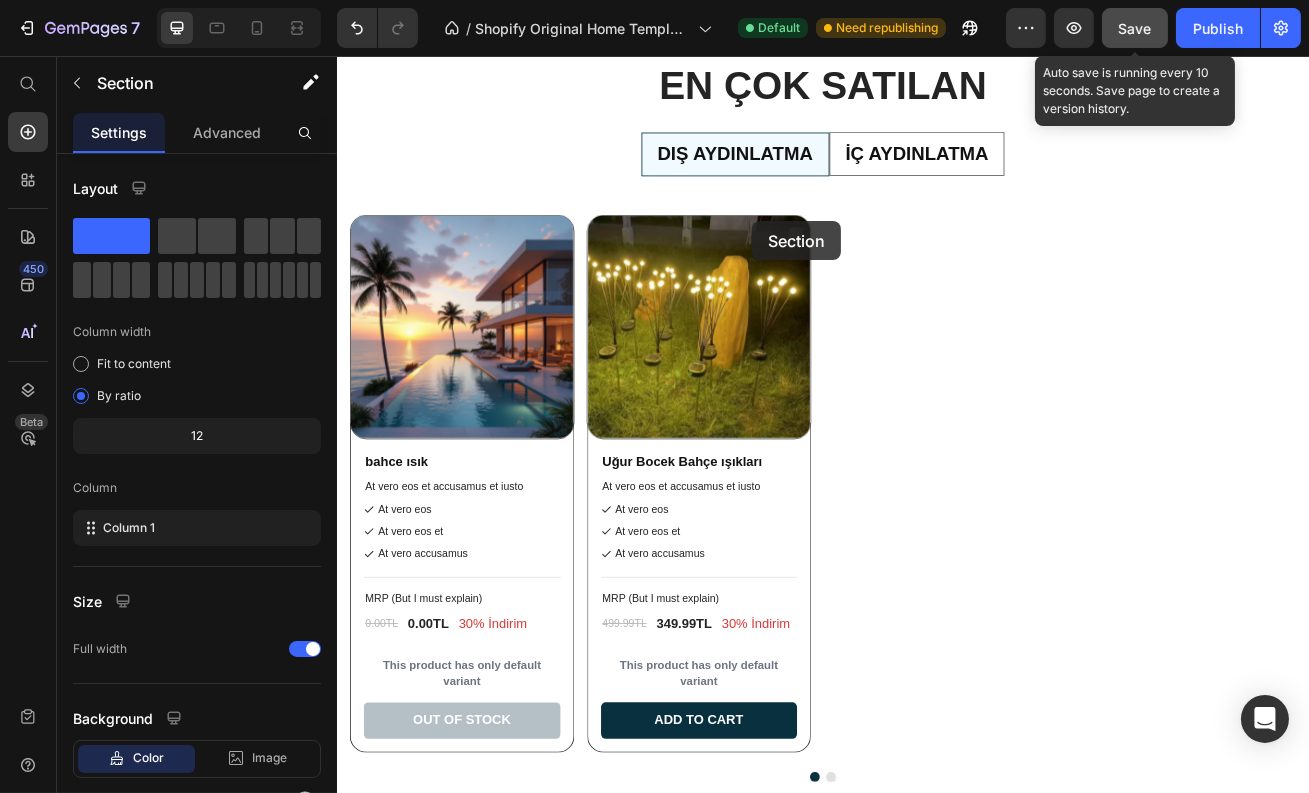 scroll, scrollTop: 681, scrollLeft: 0, axis: vertical 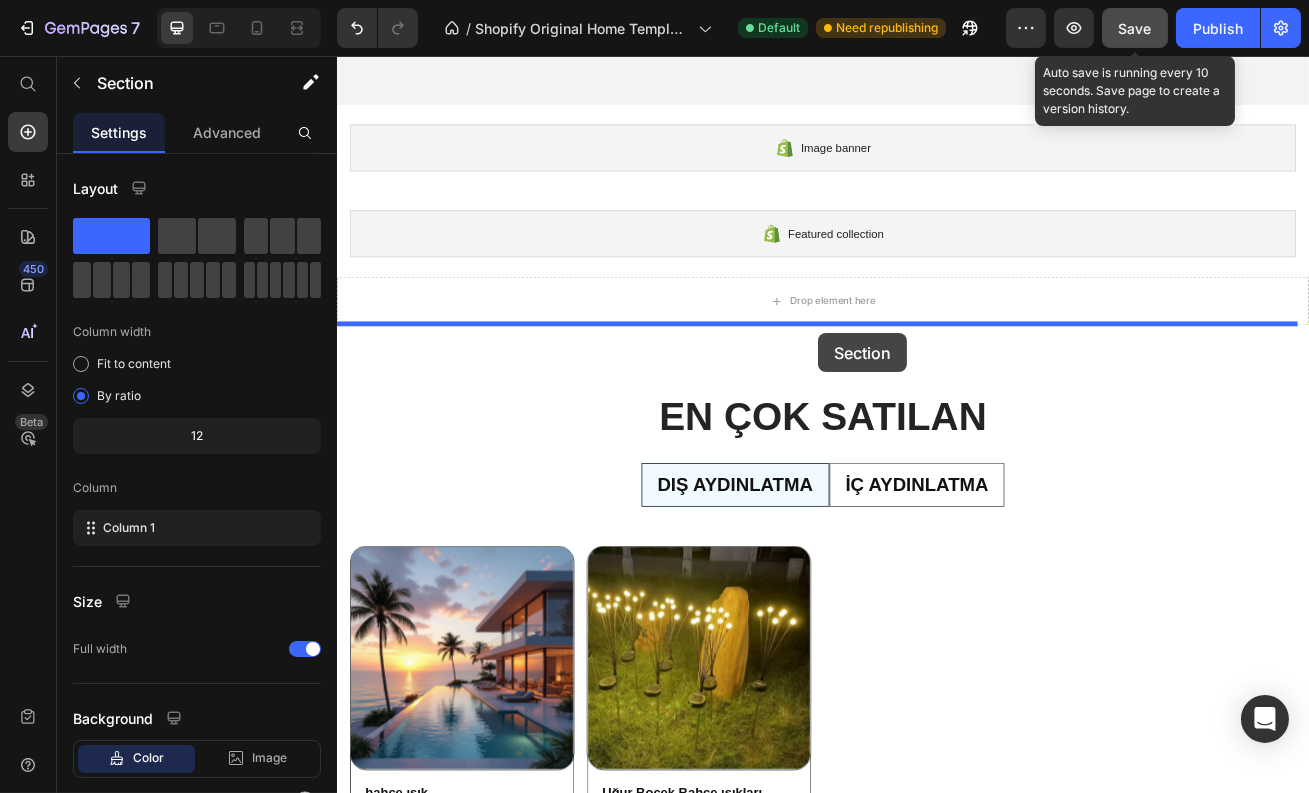 drag, startPoint x: 1124, startPoint y: 327, endPoint x: 929, endPoint y: 395, distance: 206.51634 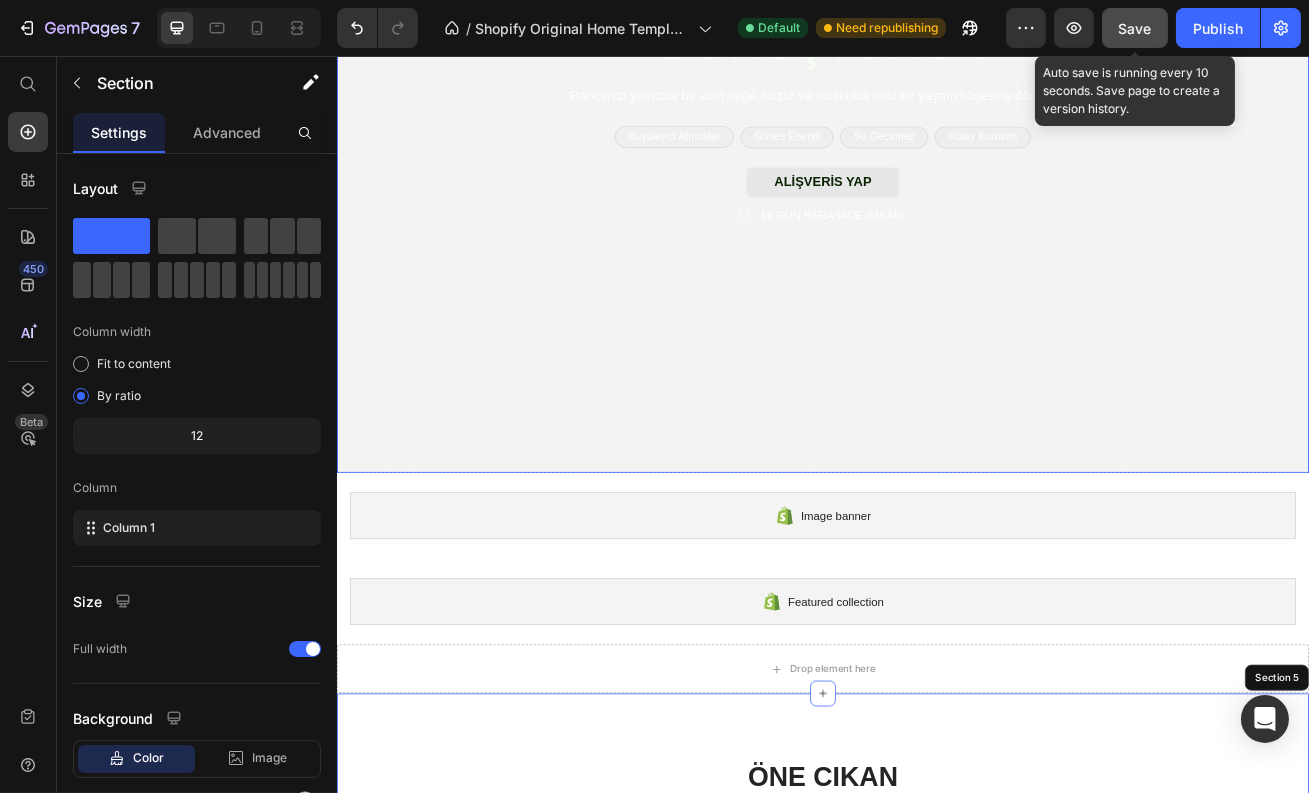 scroll, scrollTop: 0, scrollLeft: 0, axis: both 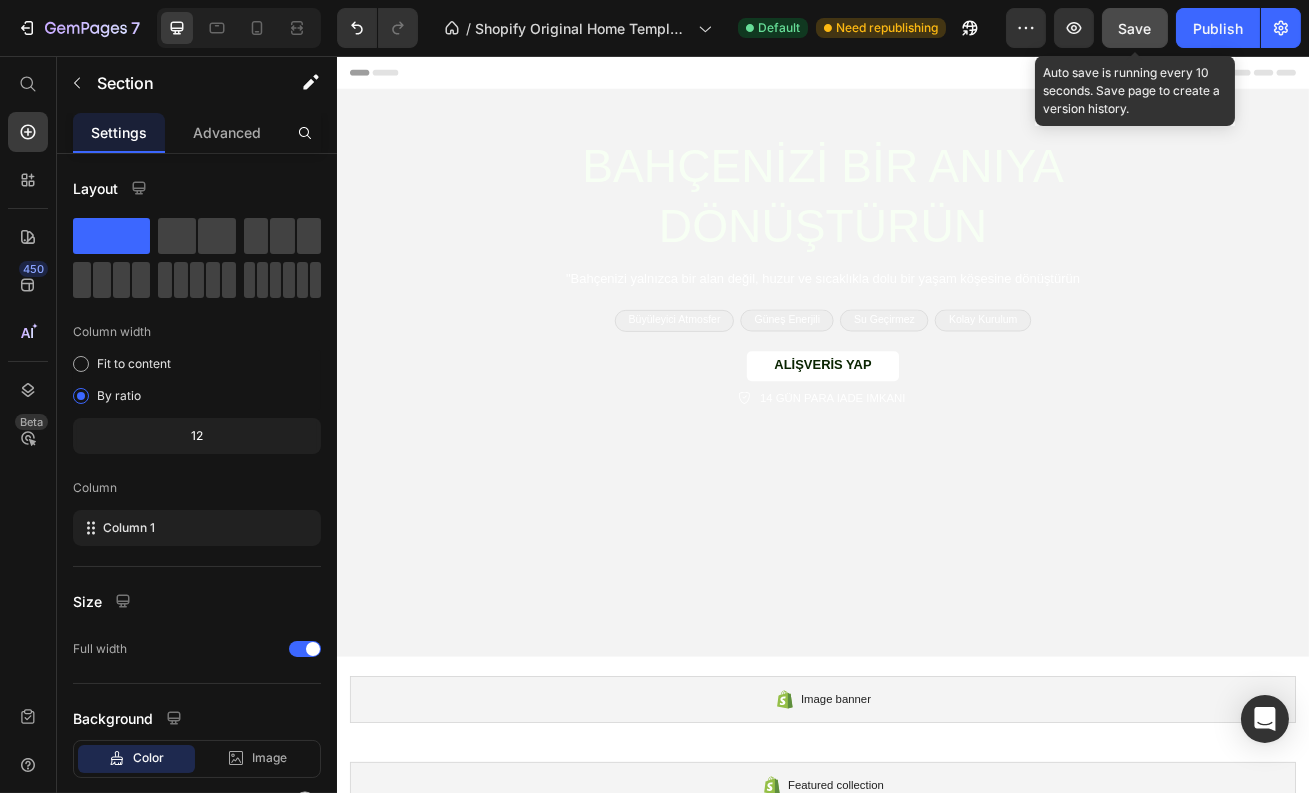 click on "Save" at bounding box center (1135, 28) 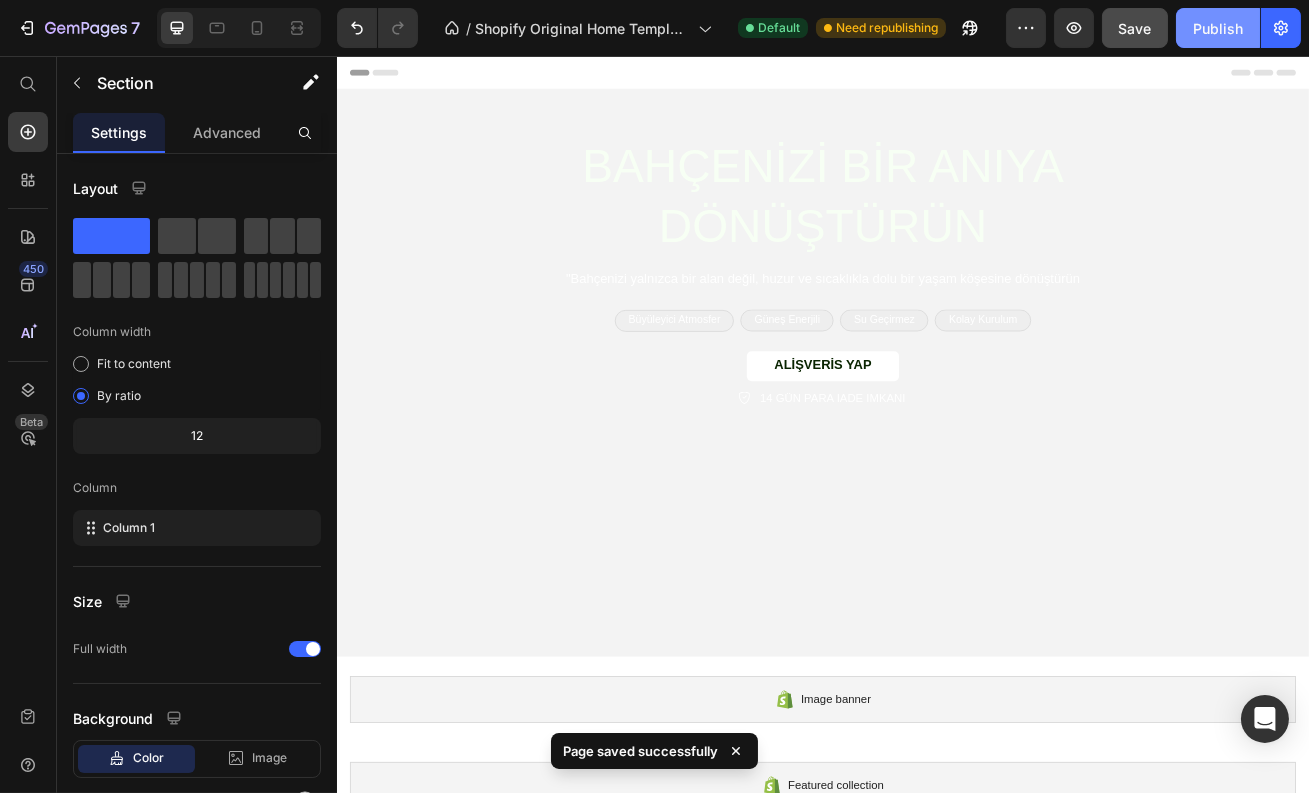 click on "Publish" at bounding box center [1218, 28] 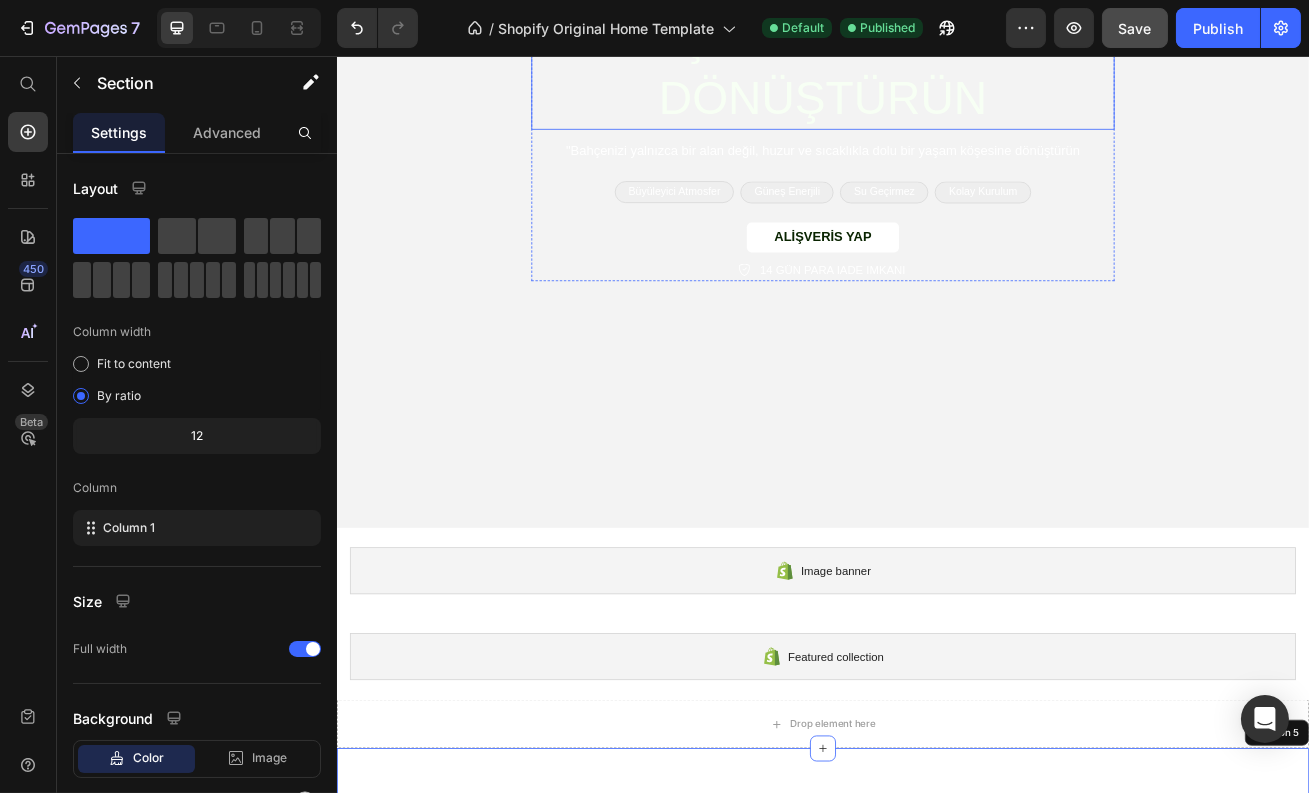 scroll, scrollTop: 0, scrollLeft: 0, axis: both 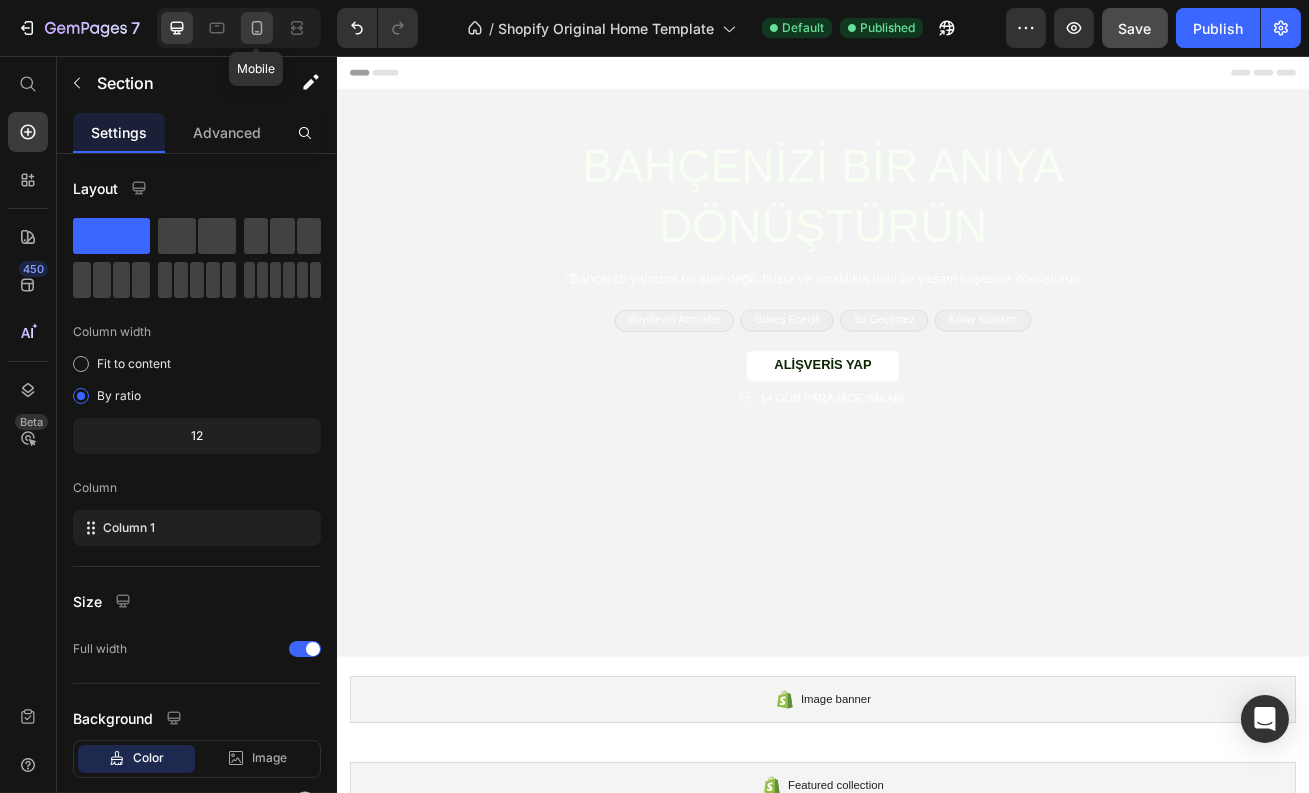 click 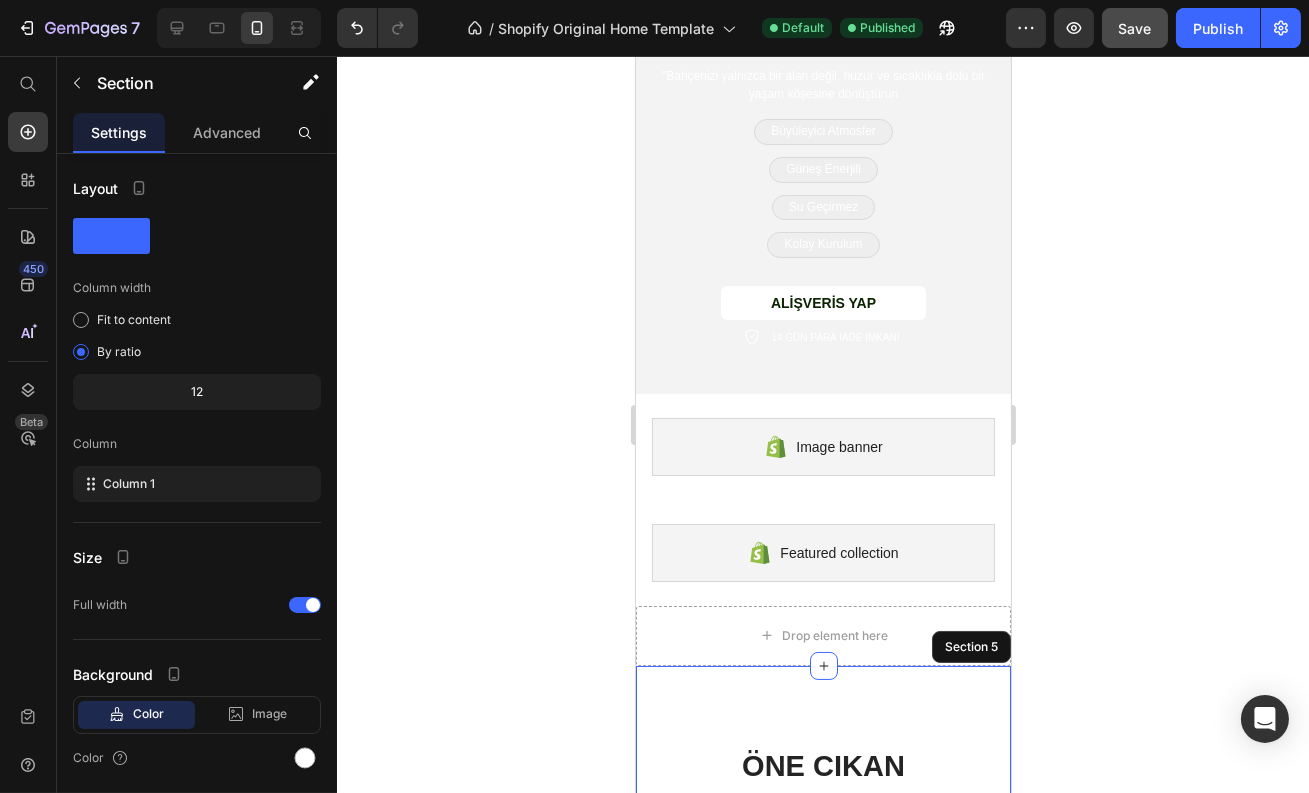 scroll, scrollTop: 0, scrollLeft: 0, axis: both 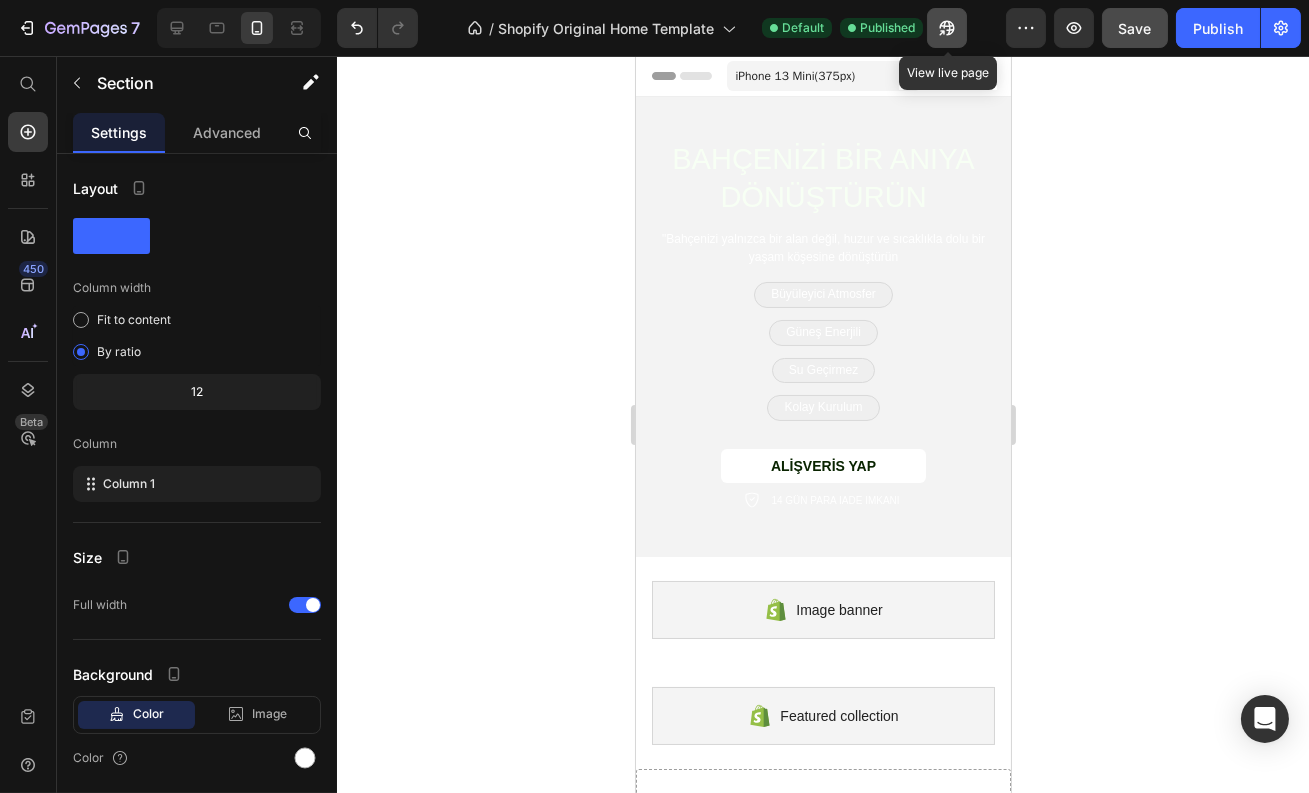 click 